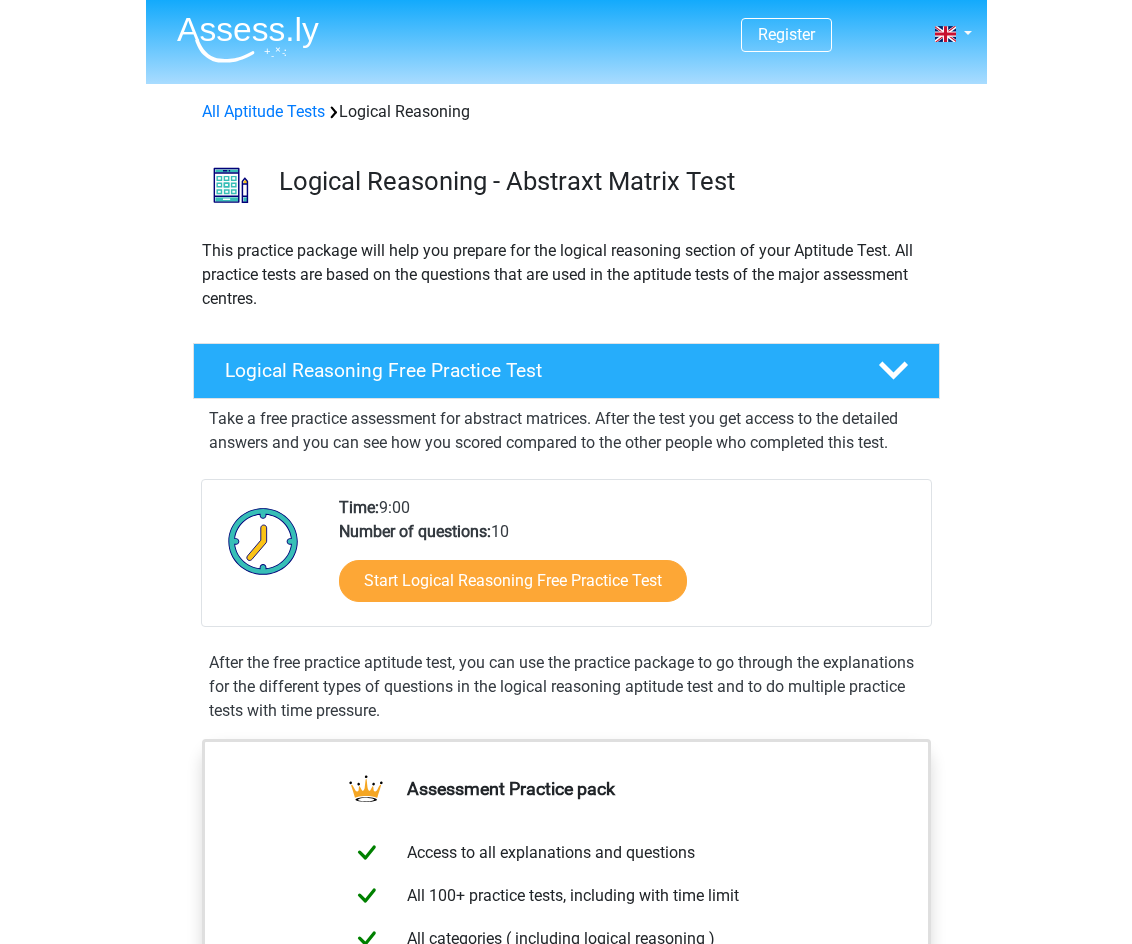 scroll, scrollTop: 0, scrollLeft: 0, axis: both 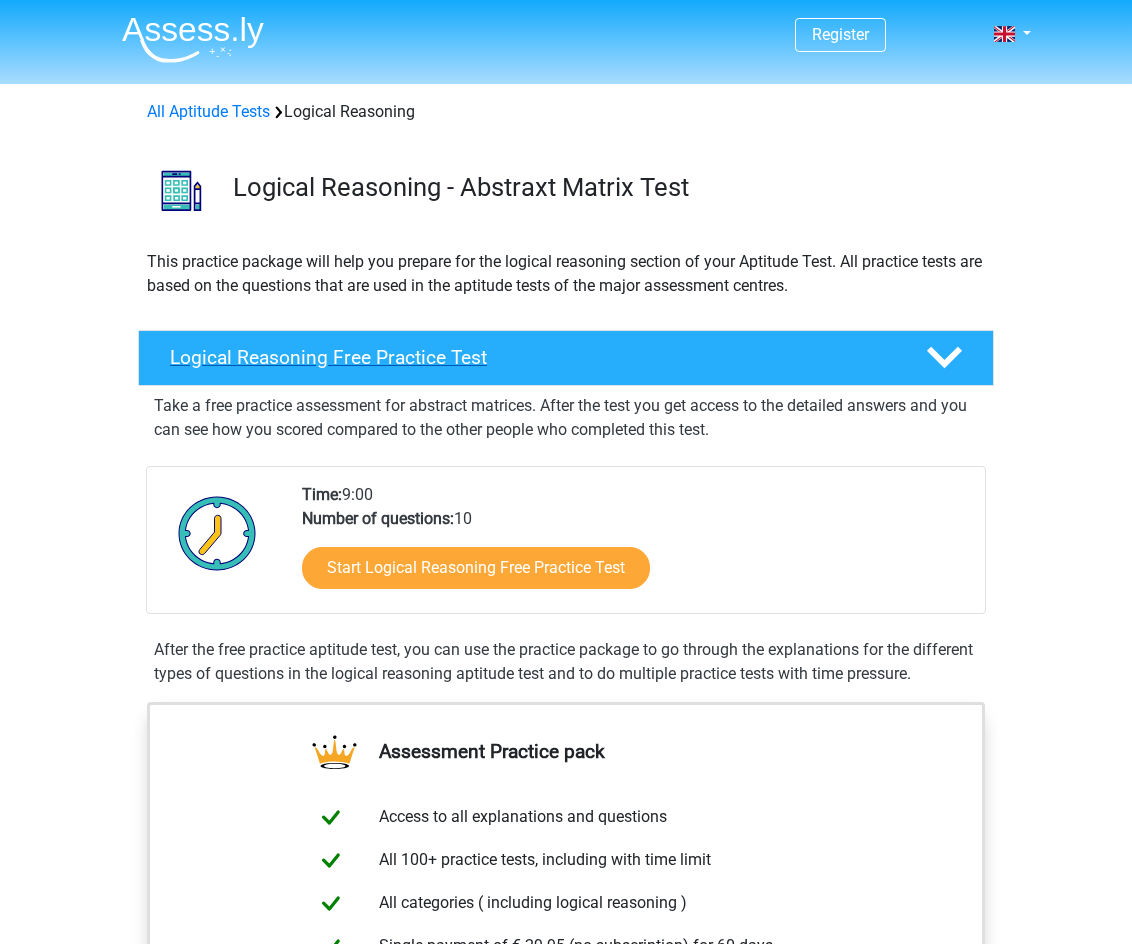 click on "Logical Reasoning
Free Practice Test" at bounding box center [532, 357] 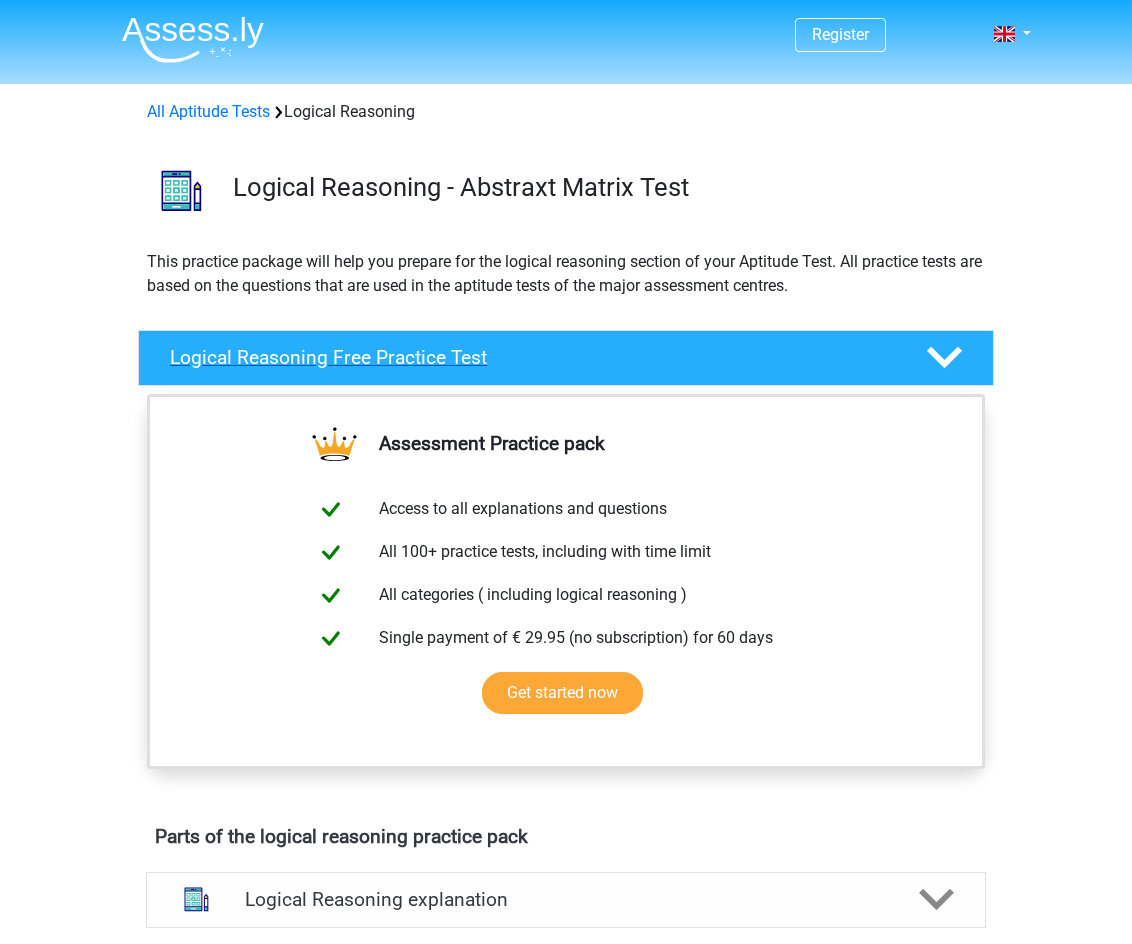 click on "Logical Reasoning
Free Practice Test" at bounding box center (566, 358) 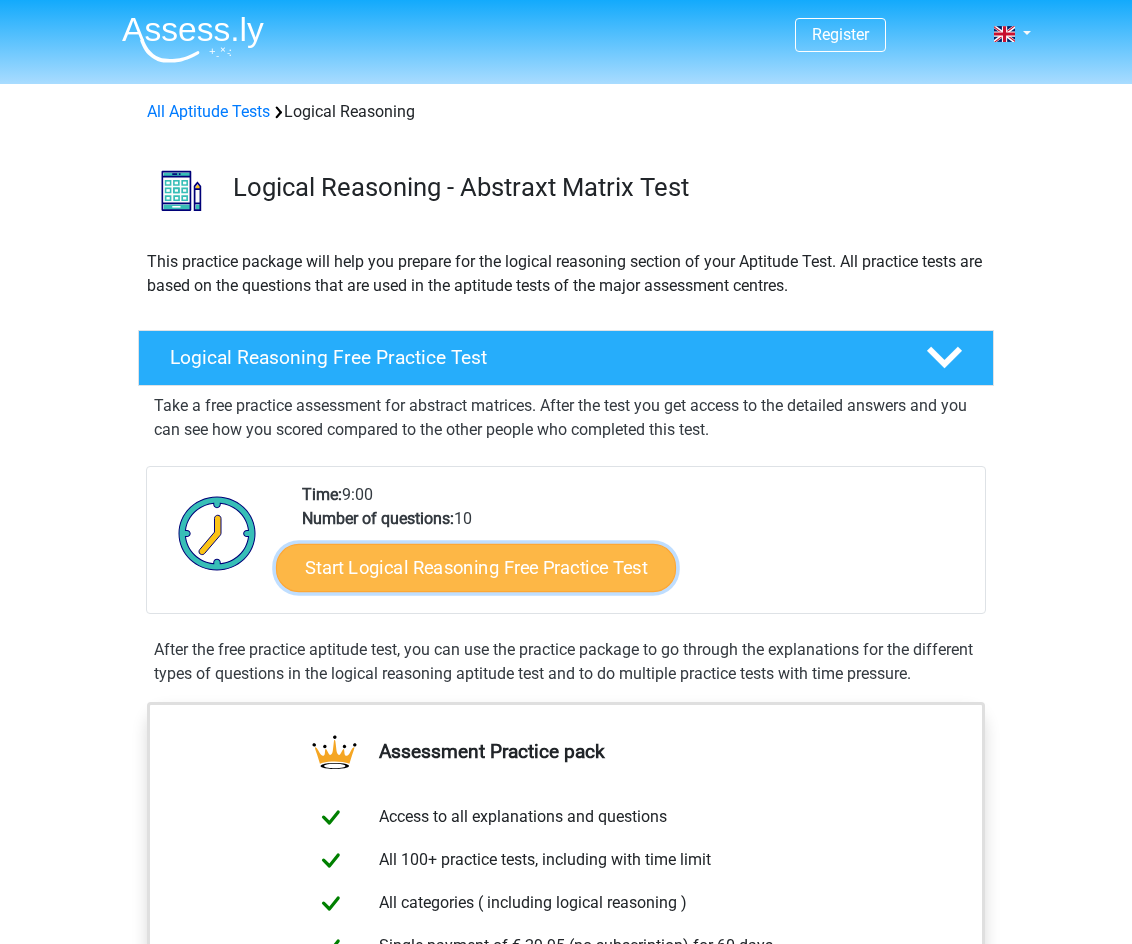 click on "Start Logical Reasoning
Free Practice Test" at bounding box center [476, 567] 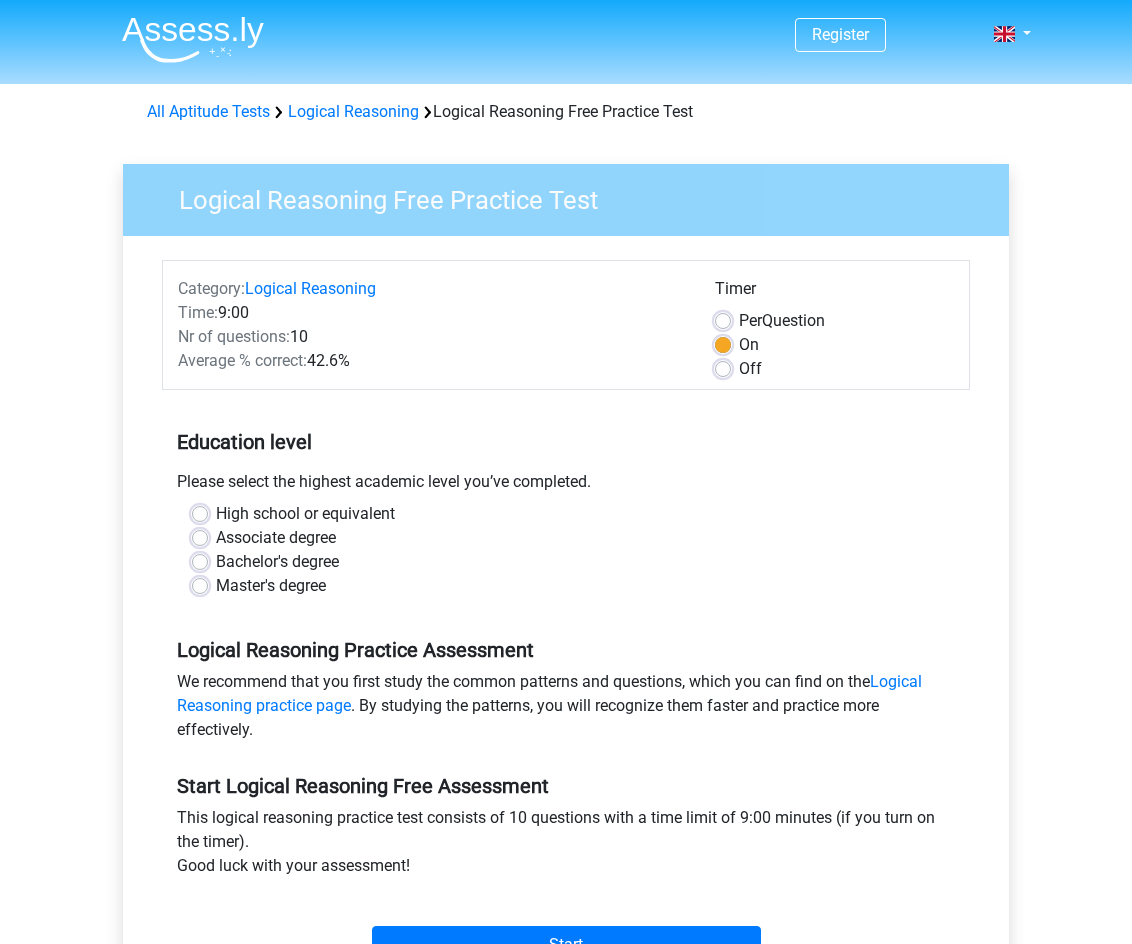 scroll, scrollTop: 0, scrollLeft: 0, axis: both 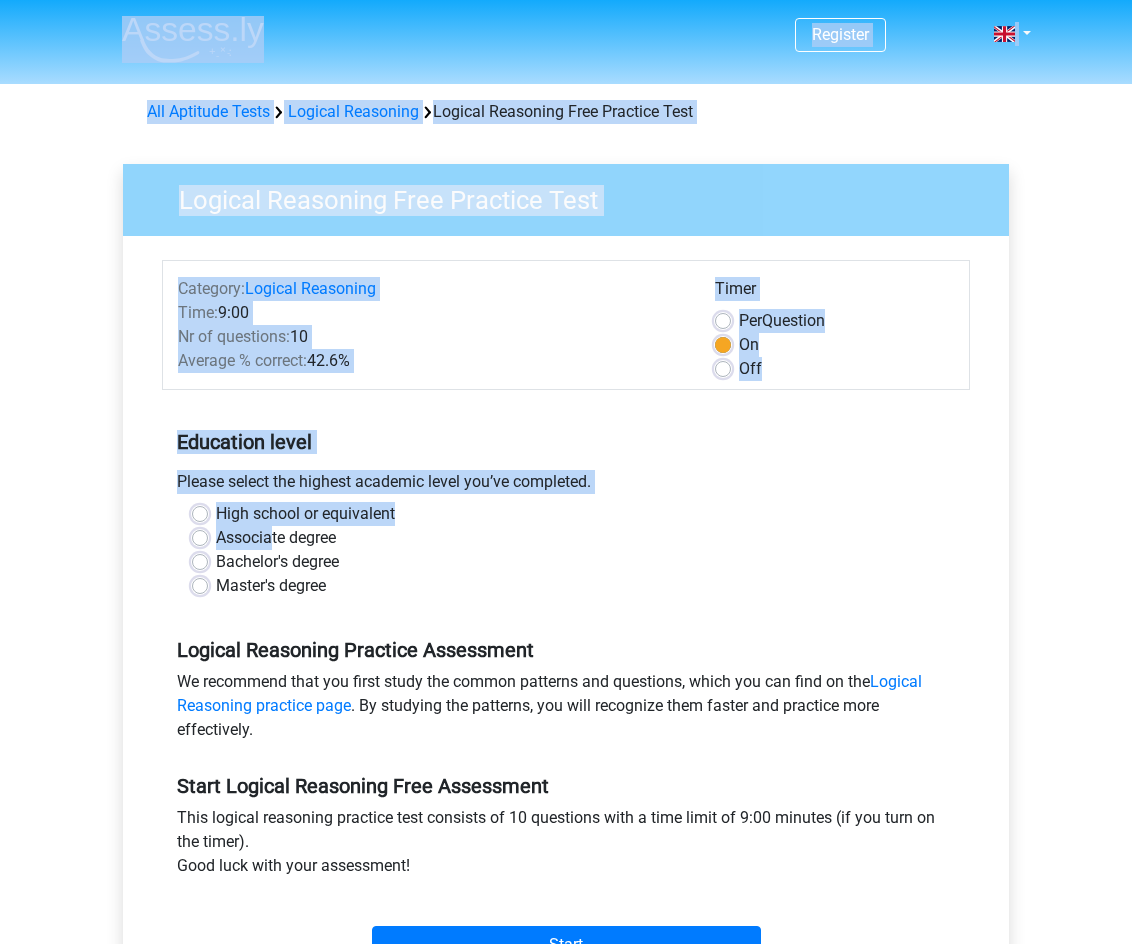 drag, startPoint x: 279, startPoint y: 546, endPoint x: 387, endPoint y: 252, distance: 313.2092 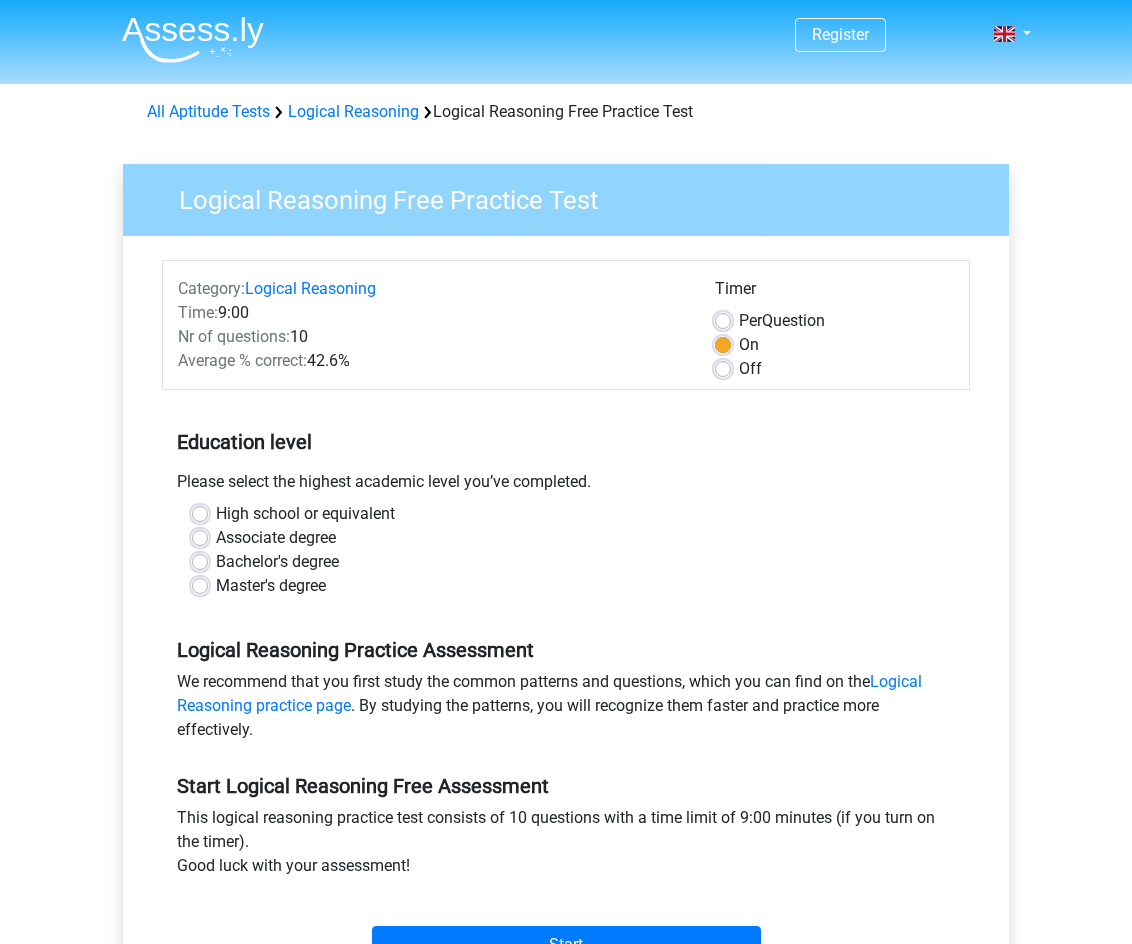 click on "Master's degree" at bounding box center (566, 586) 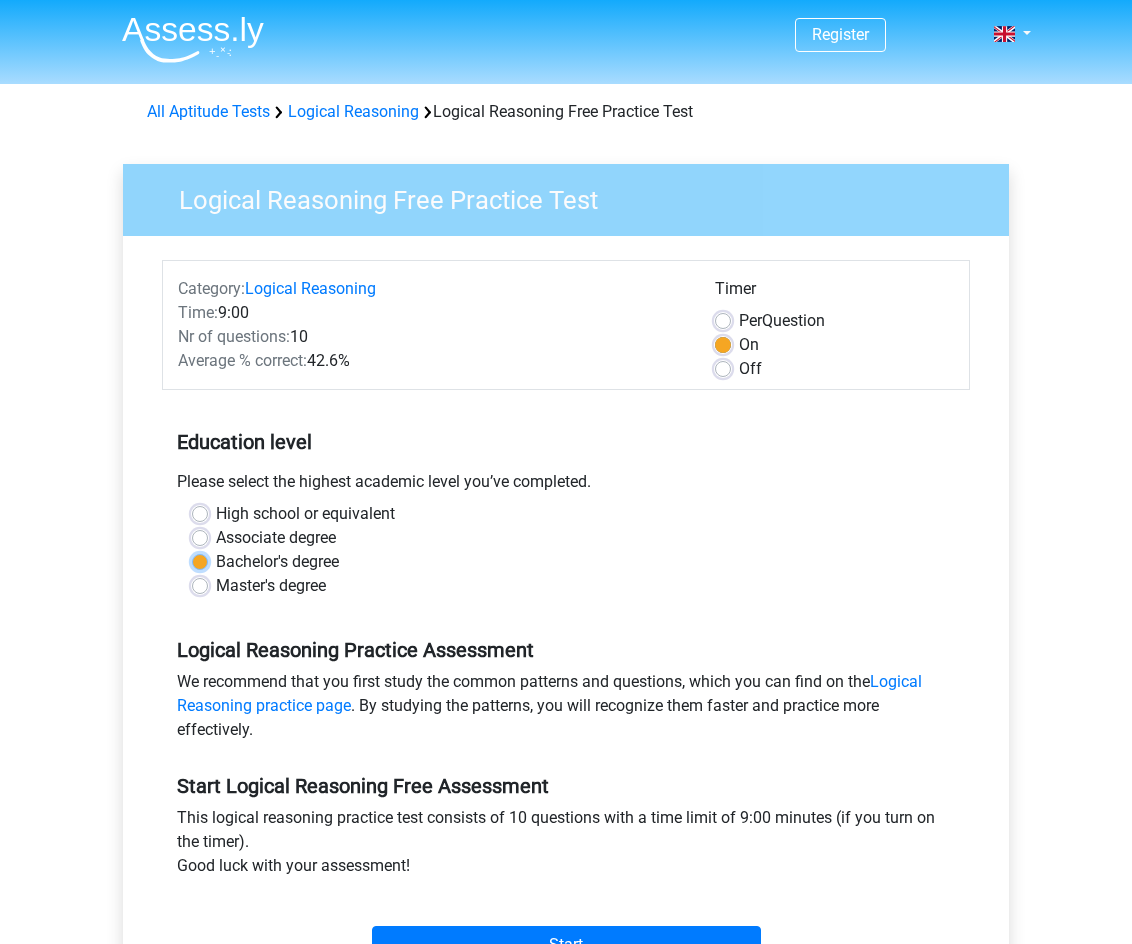 click on "Bachelor's degree" at bounding box center (200, 560) 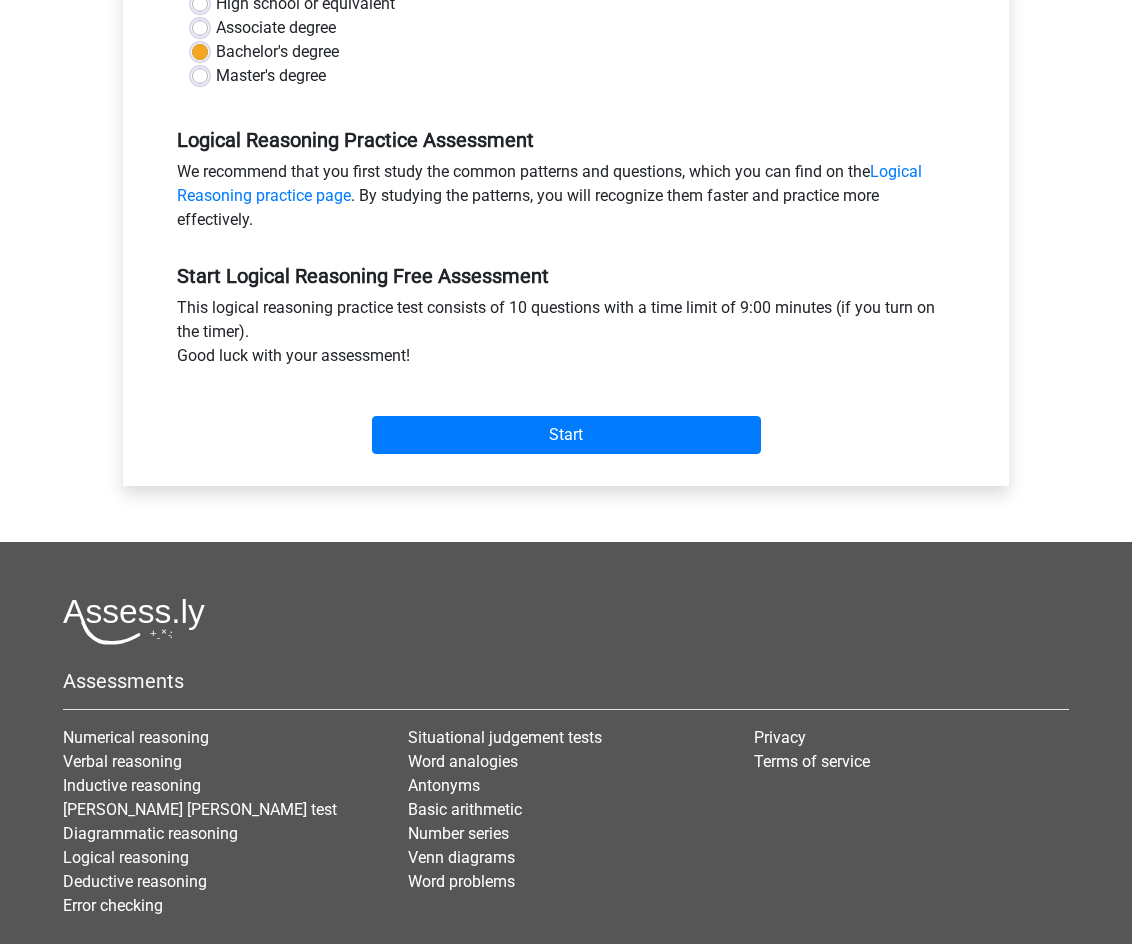 scroll, scrollTop: 636, scrollLeft: 0, axis: vertical 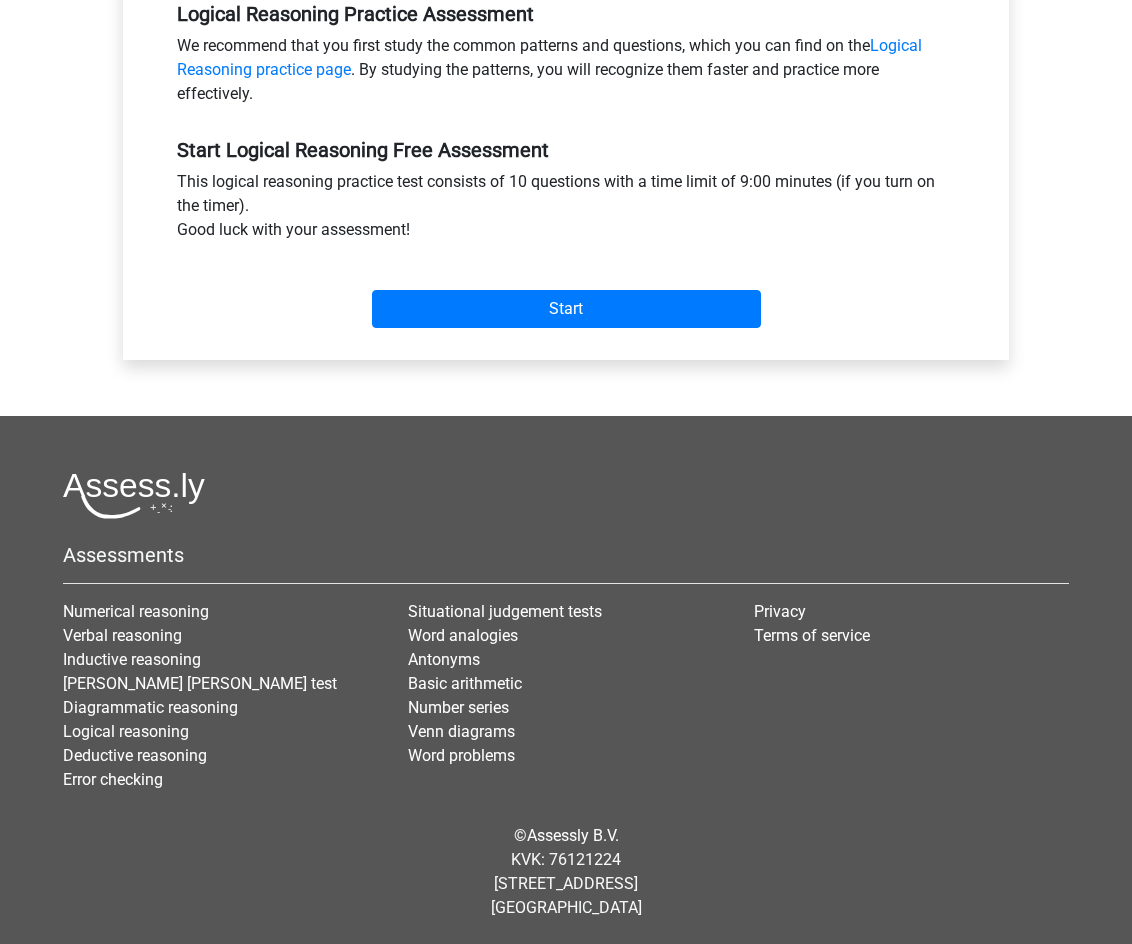 drag, startPoint x: 593, startPoint y: 785, endPoint x: 571, endPoint y: 221, distance: 564.4289 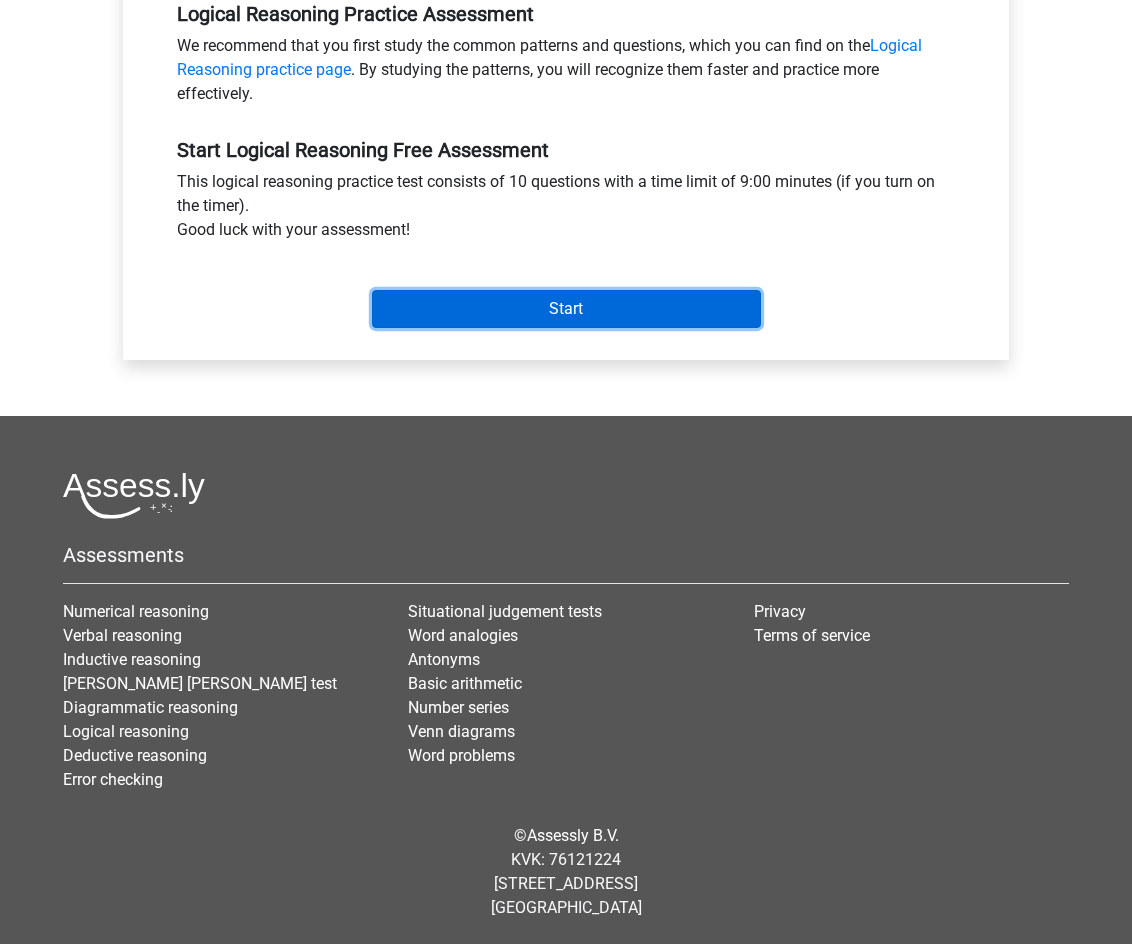 click on "Start" at bounding box center [566, 309] 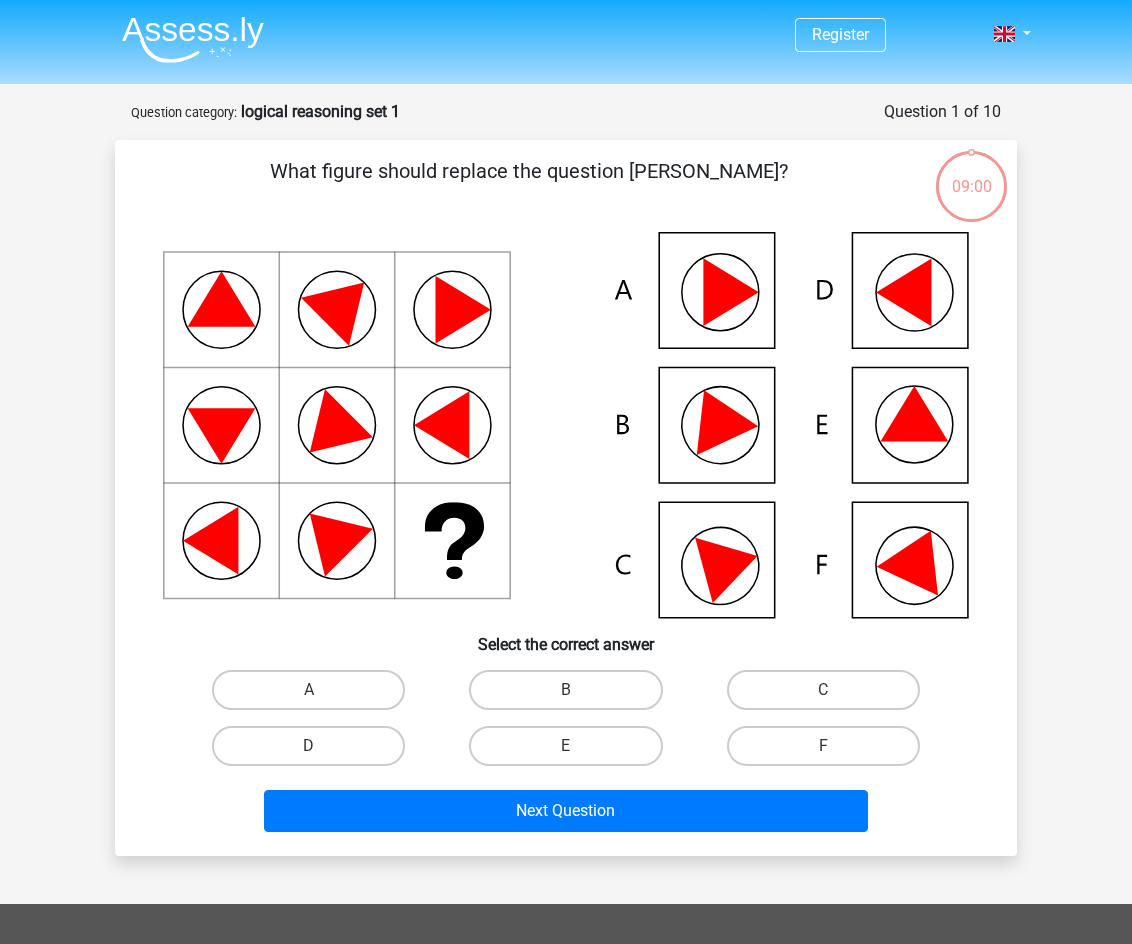 click on "What figure should replace the question [PERSON_NAME]?" at bounding box center (528, 186) 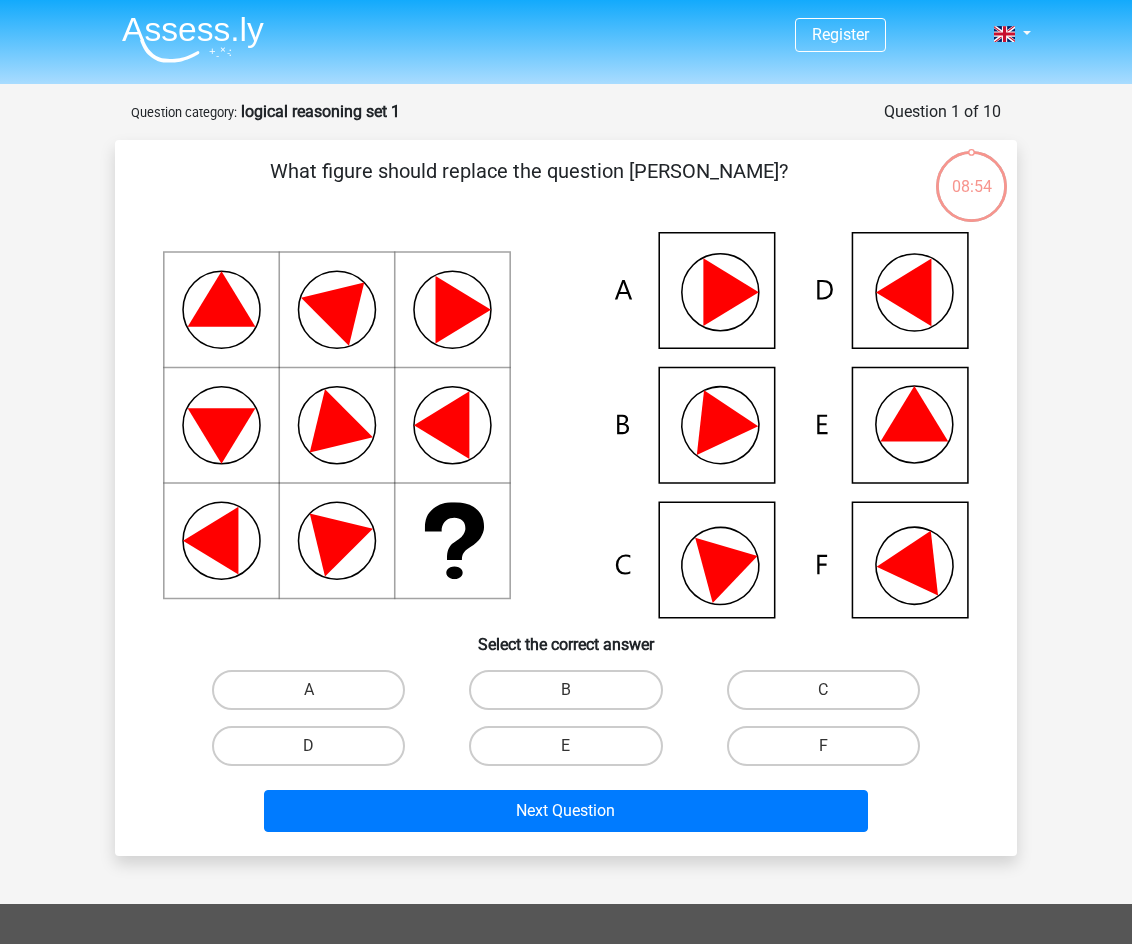 drag, startPoint x: 443, startPoint y: 166, endPoint x: 705, endPoint y: 165, distance: 262.00192 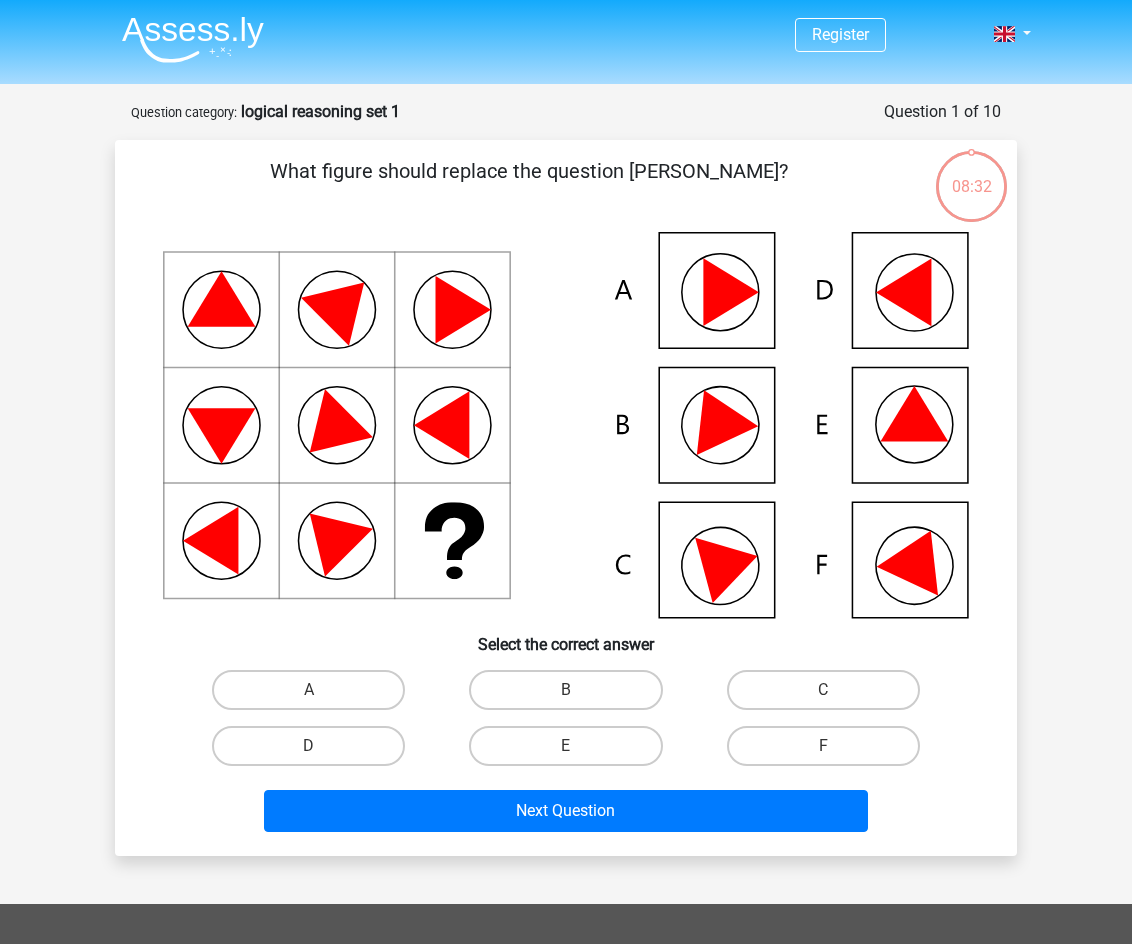 click 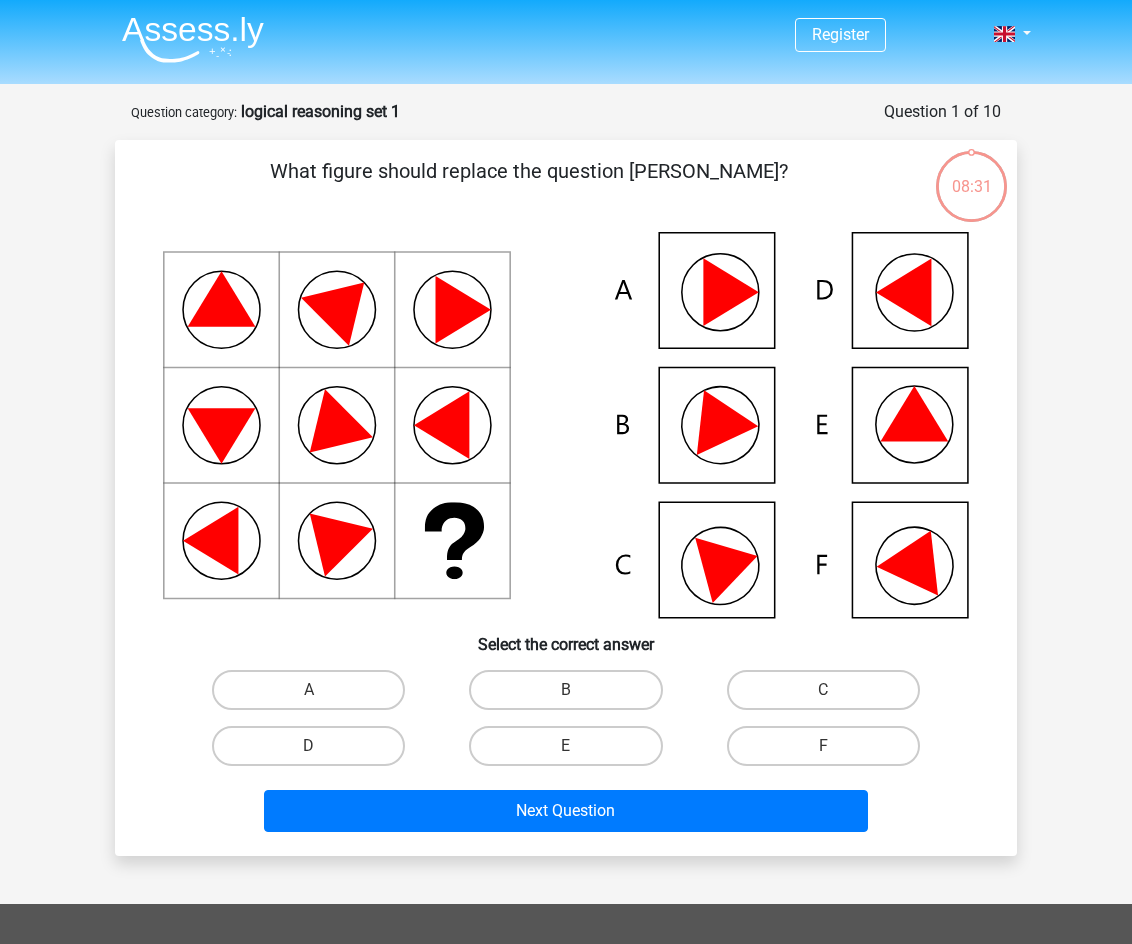 click 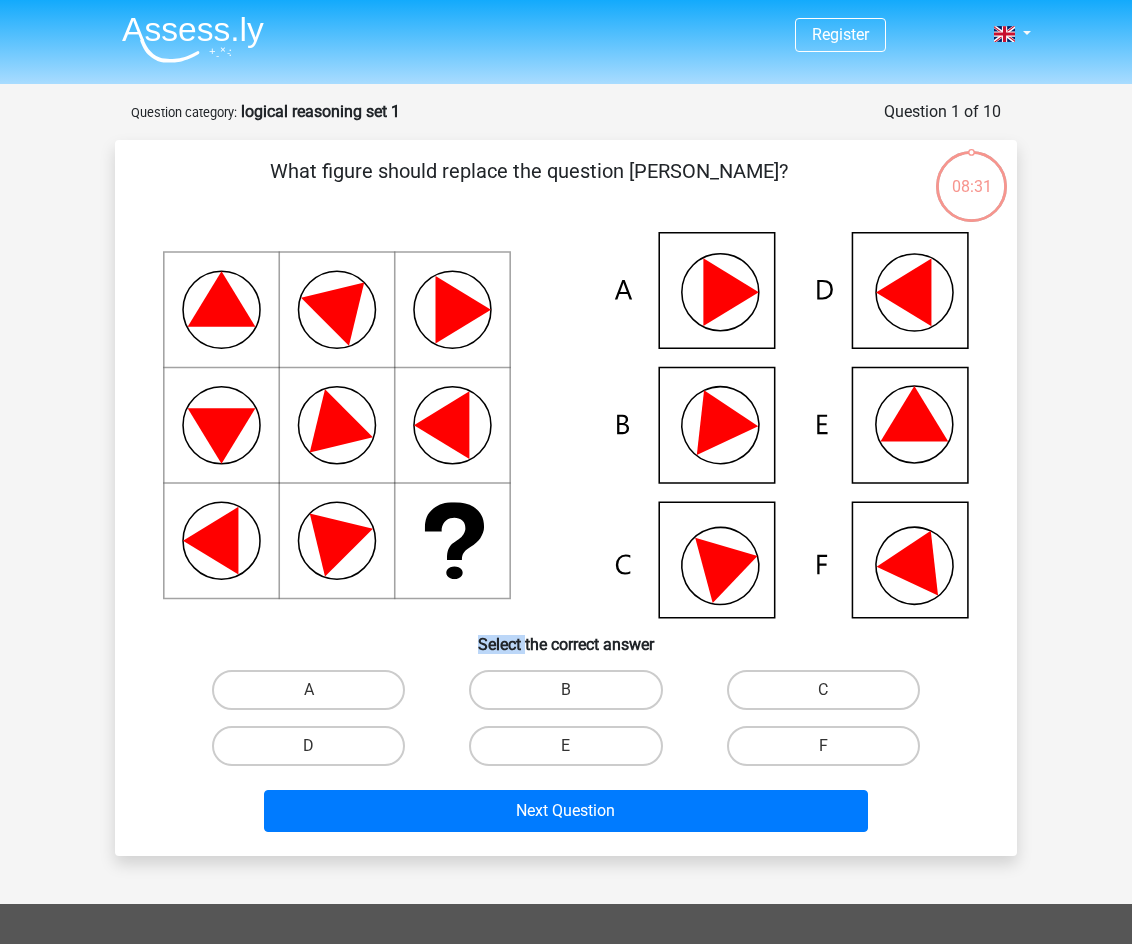 click 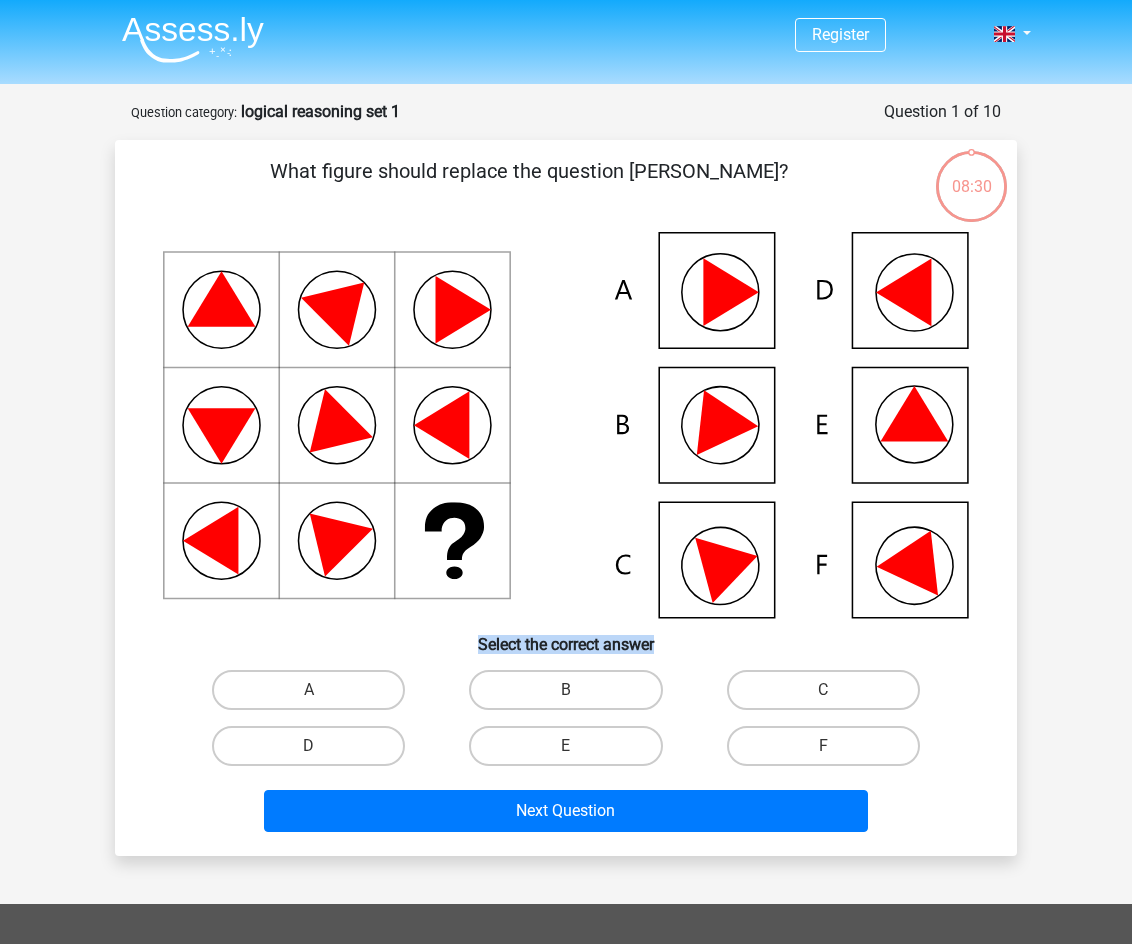 click 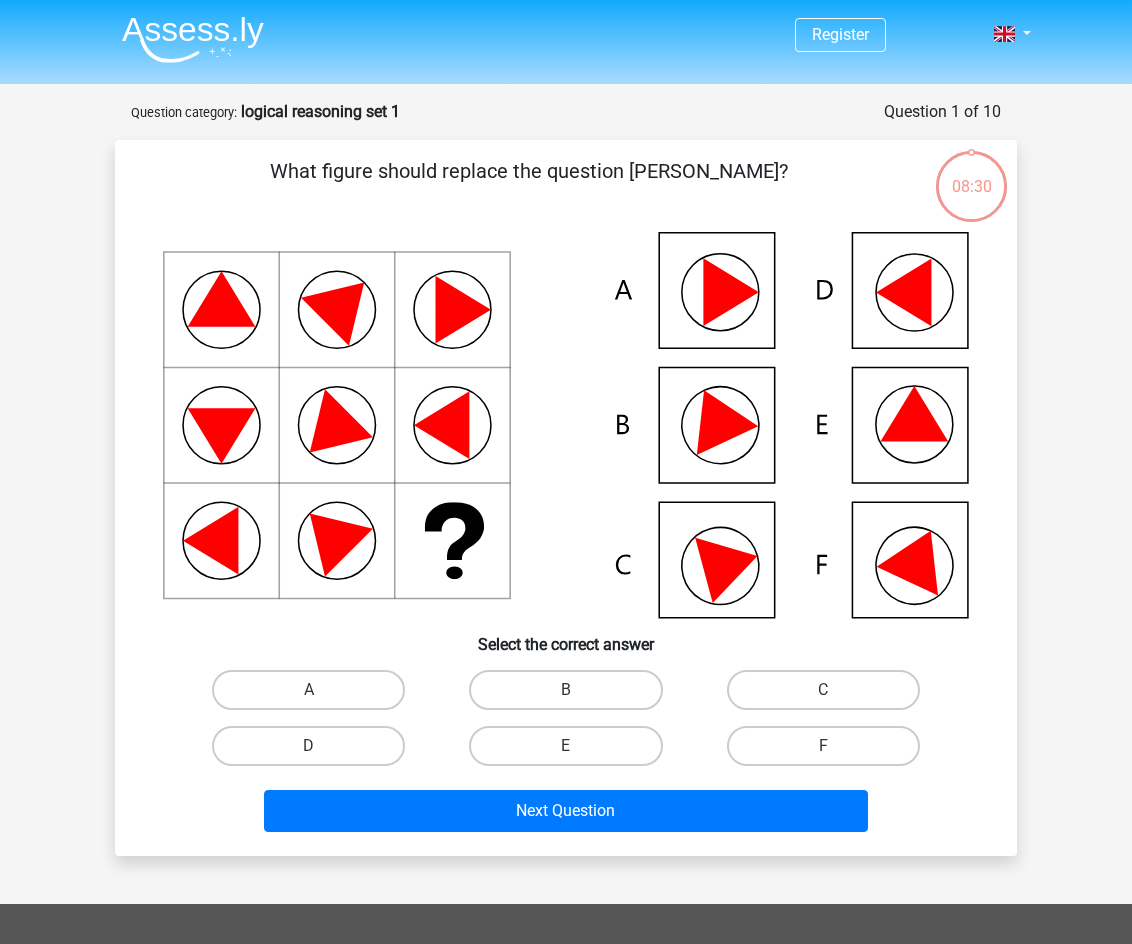 click 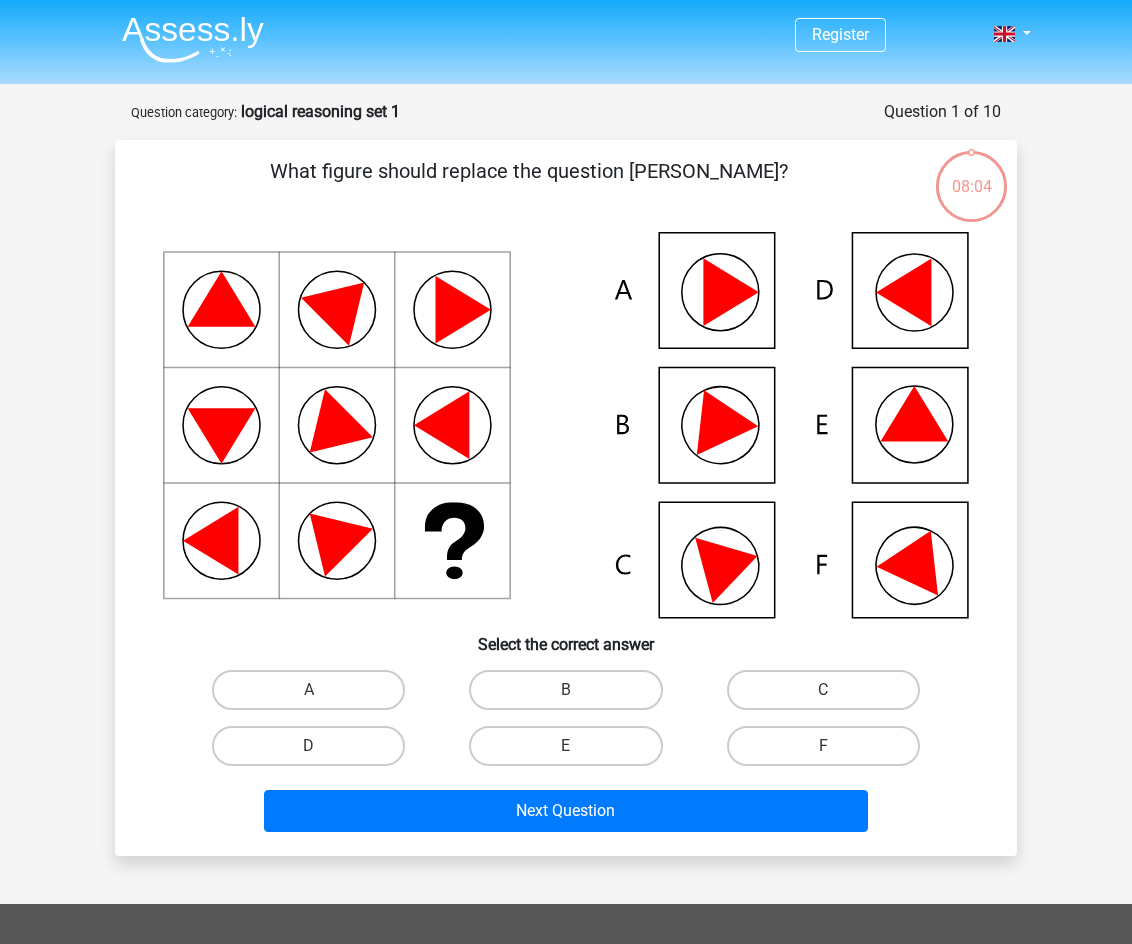 click 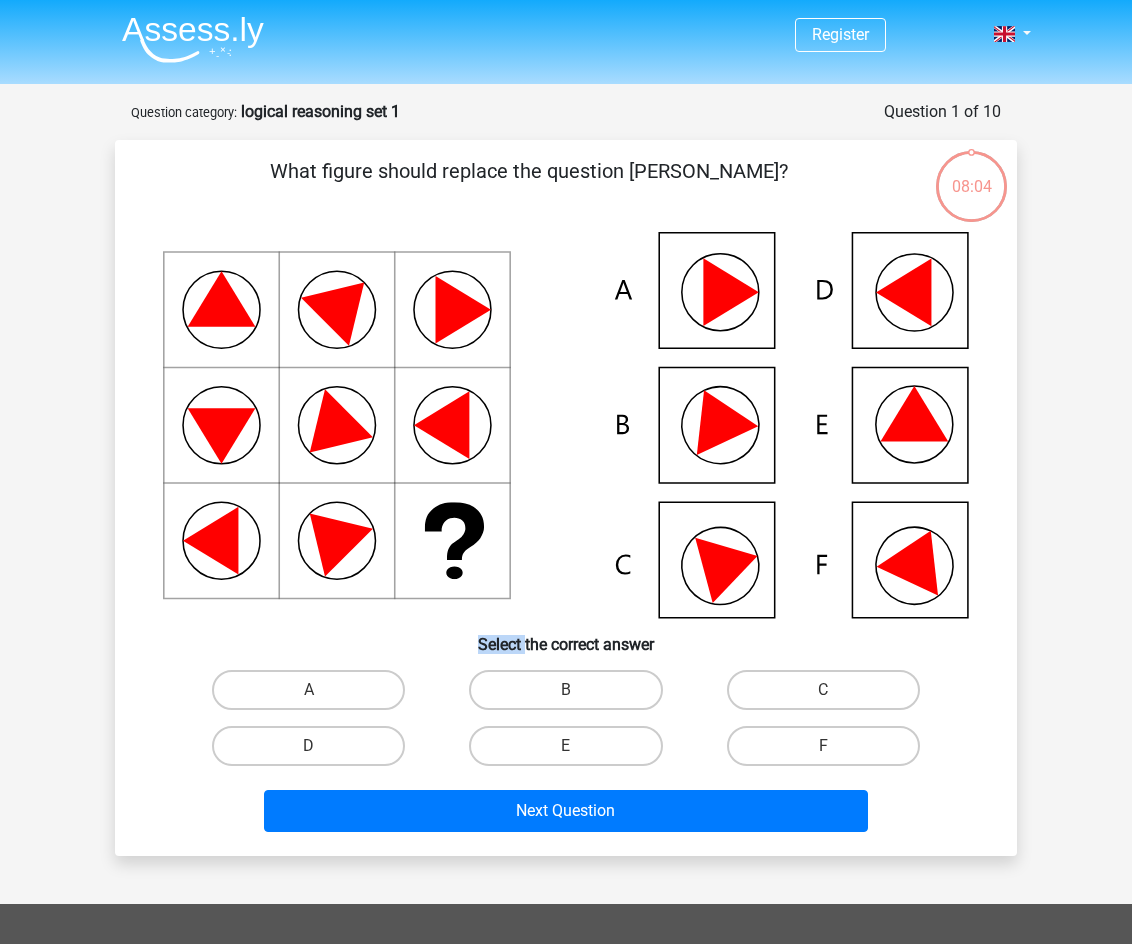 click 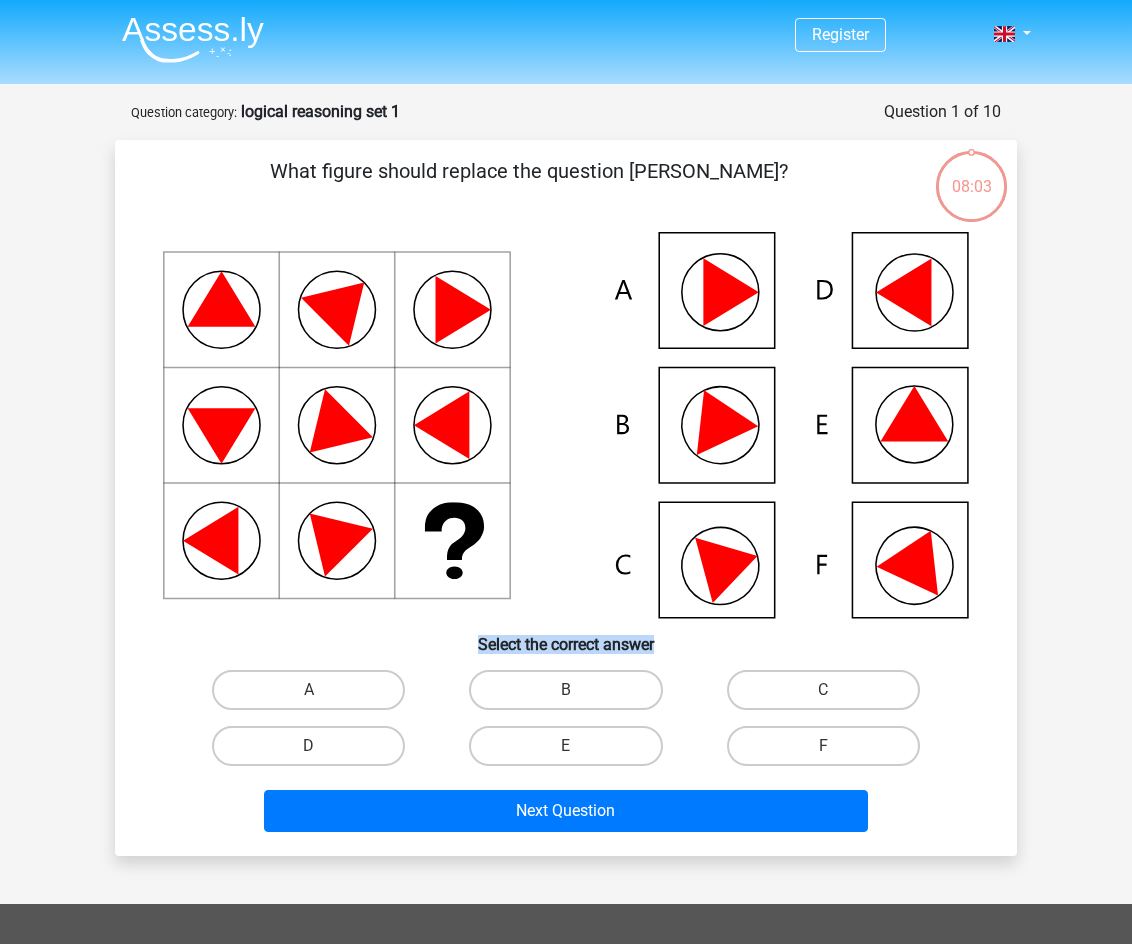 click 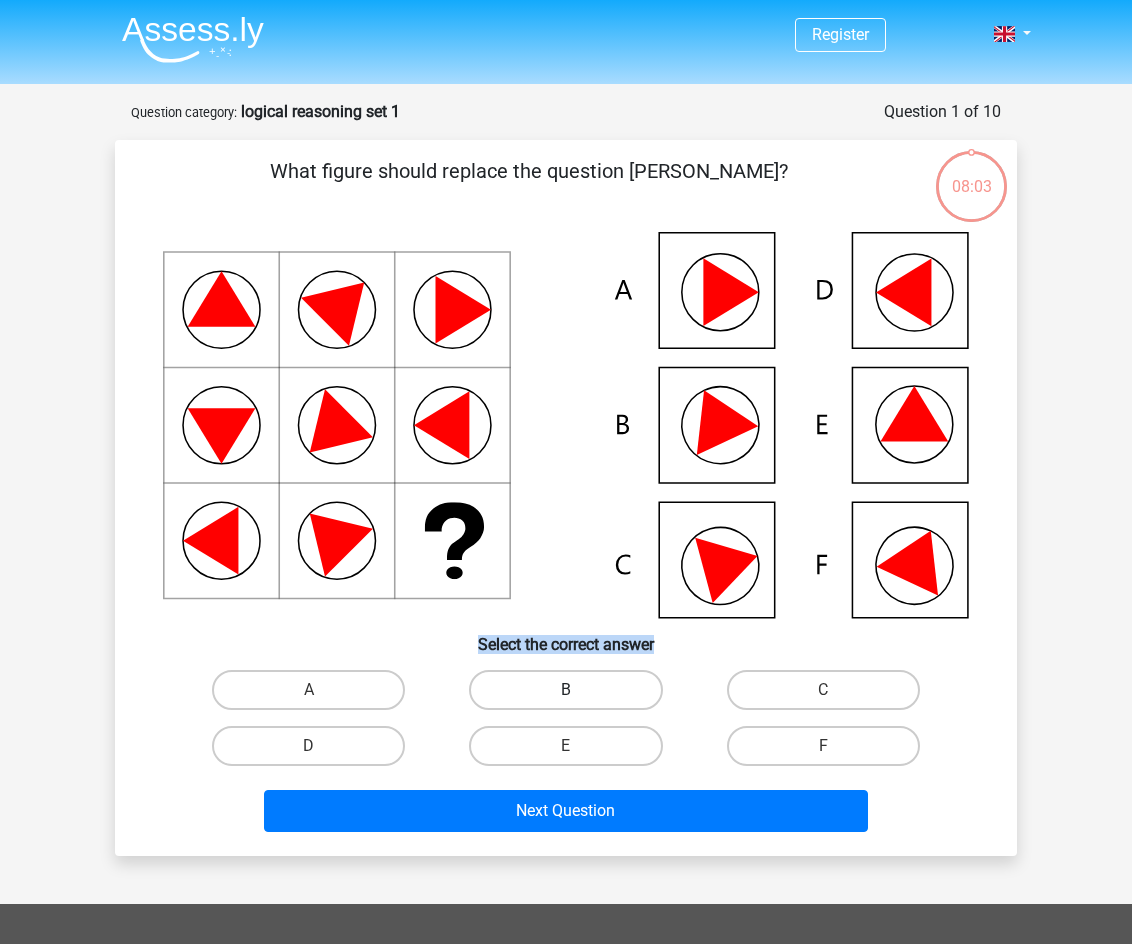 click on "B" at bounding box center (565, 690) 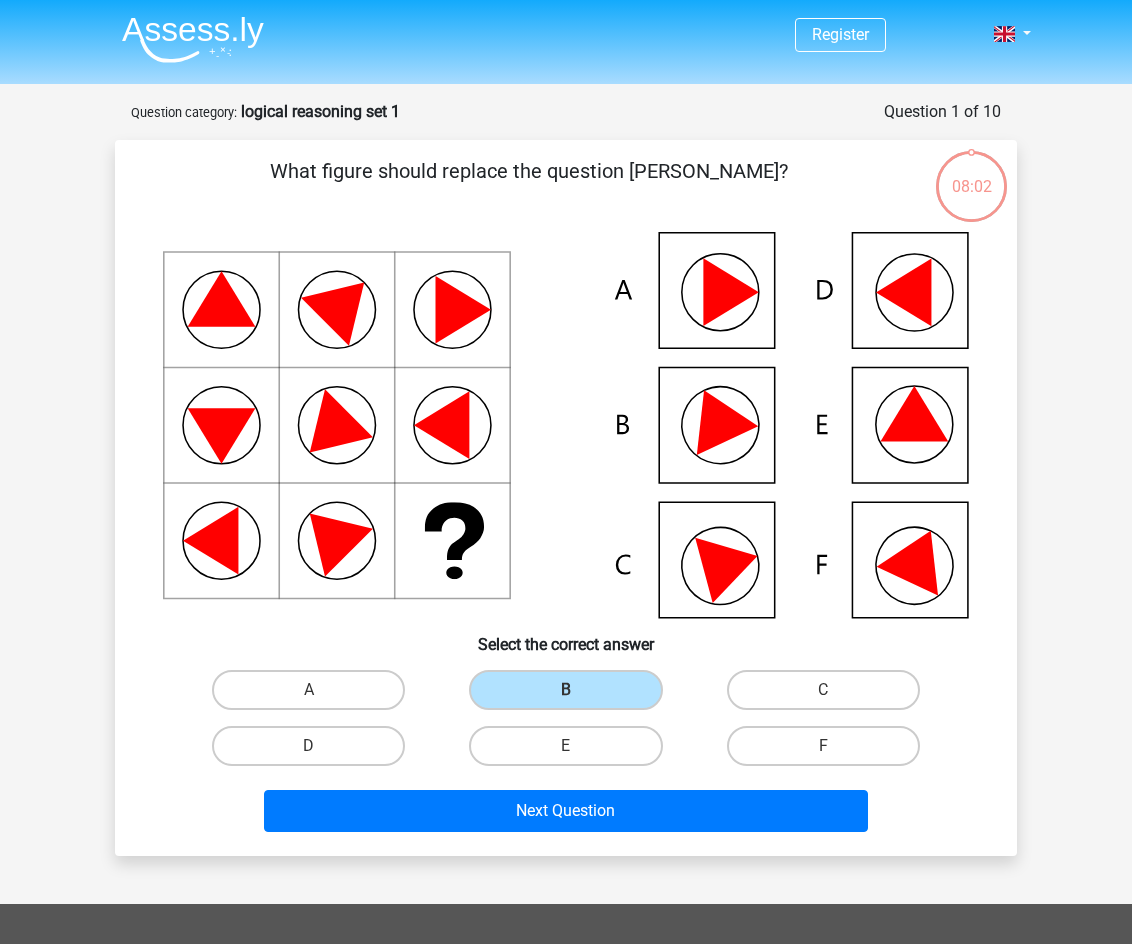 click 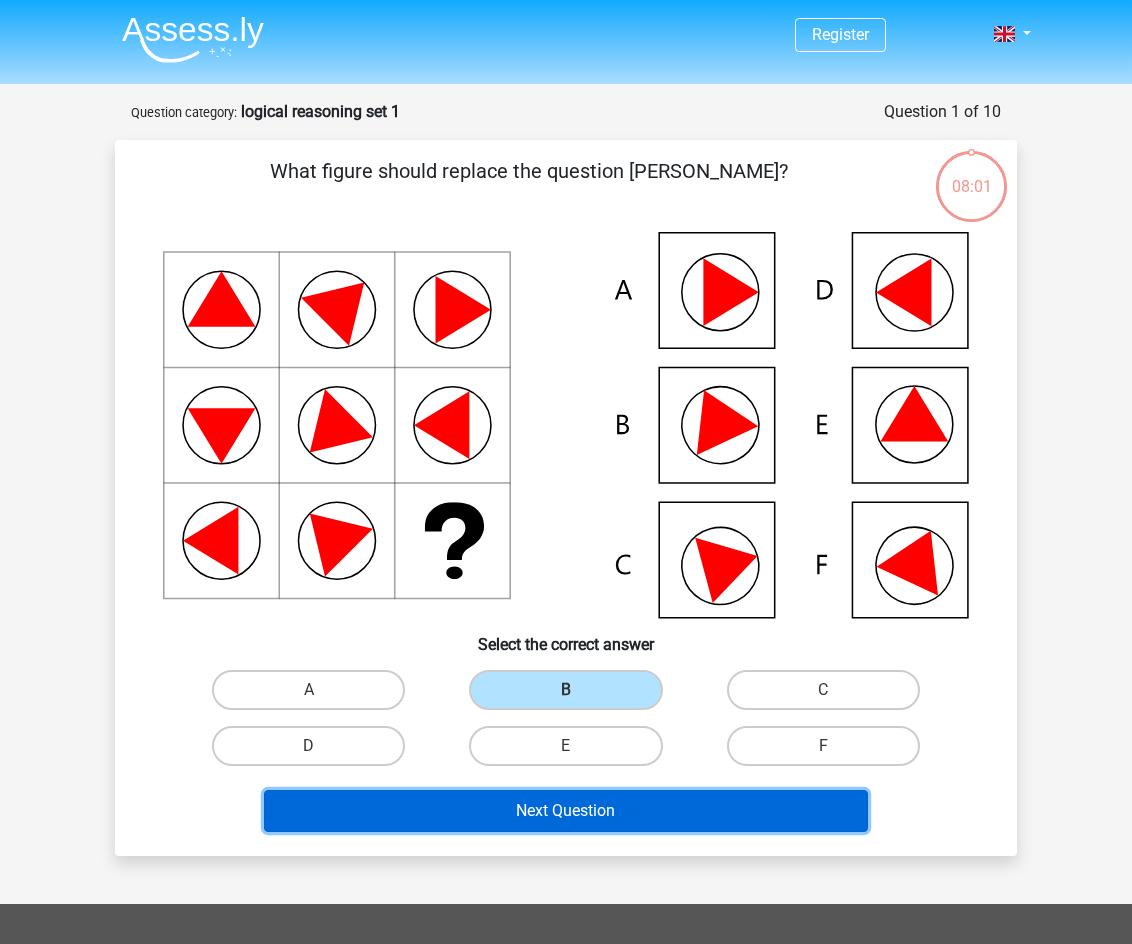 click on "Next Question" at bounding box center (566, 811) 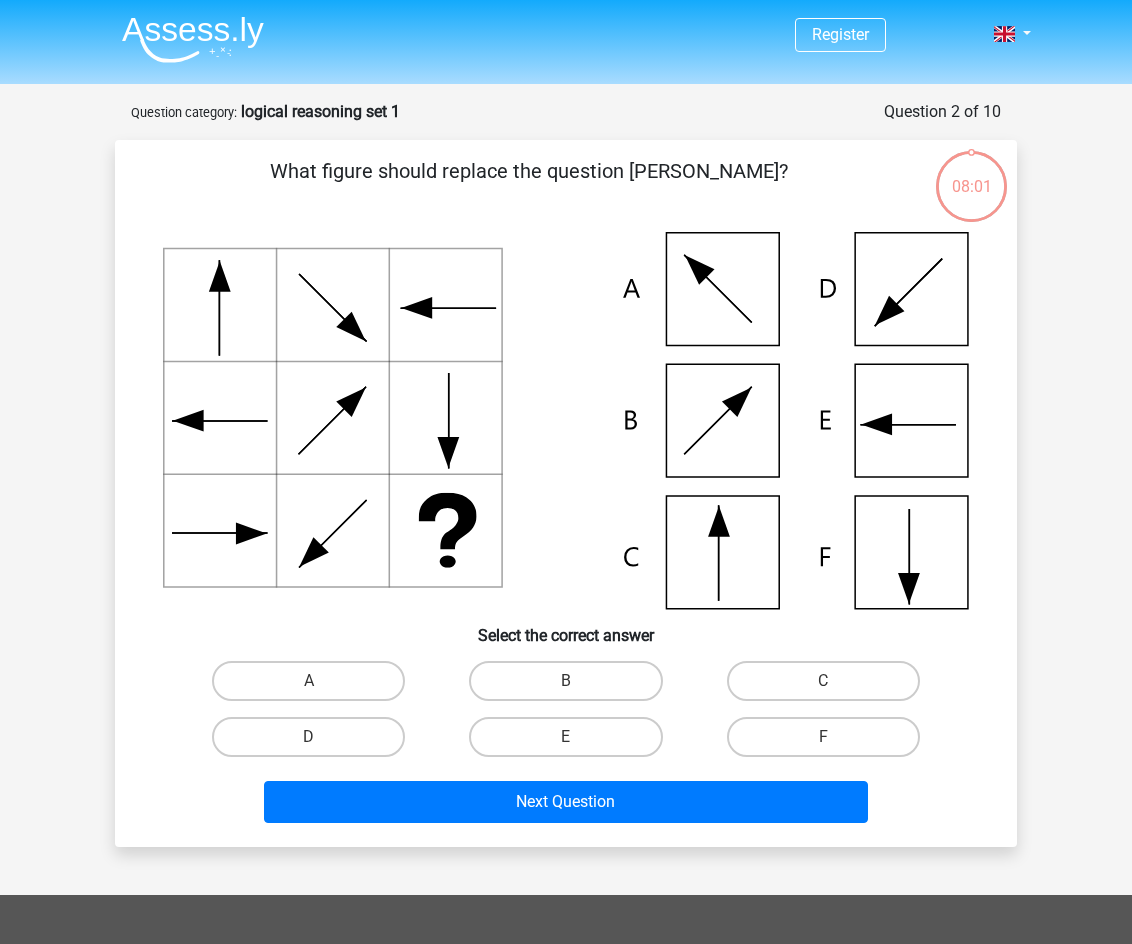 scroll, scrollTop: 100, scrollLeft: 0, axis: vertical 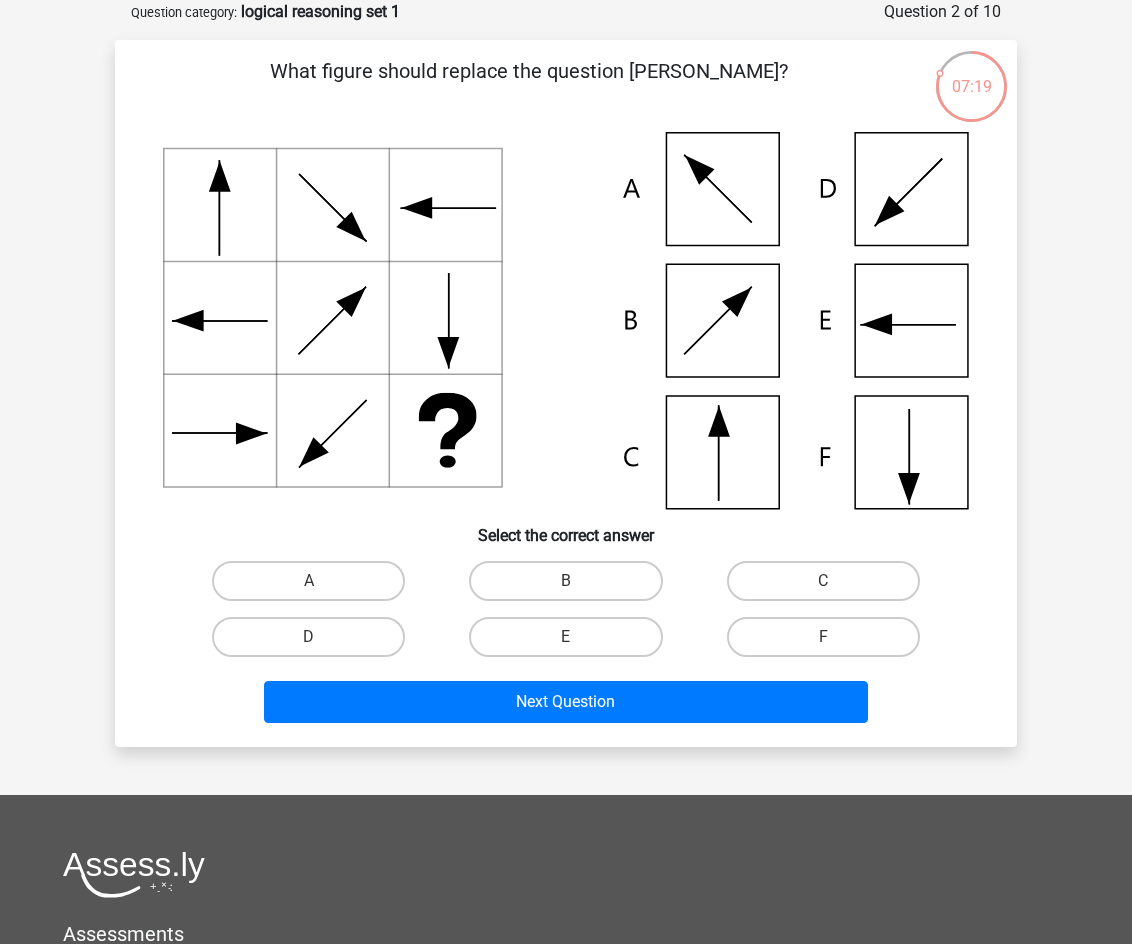 drag, startPoint x: 709, startPoint y: 444, endPoint x: 689, endPoint y: 503, distance: 62.297672 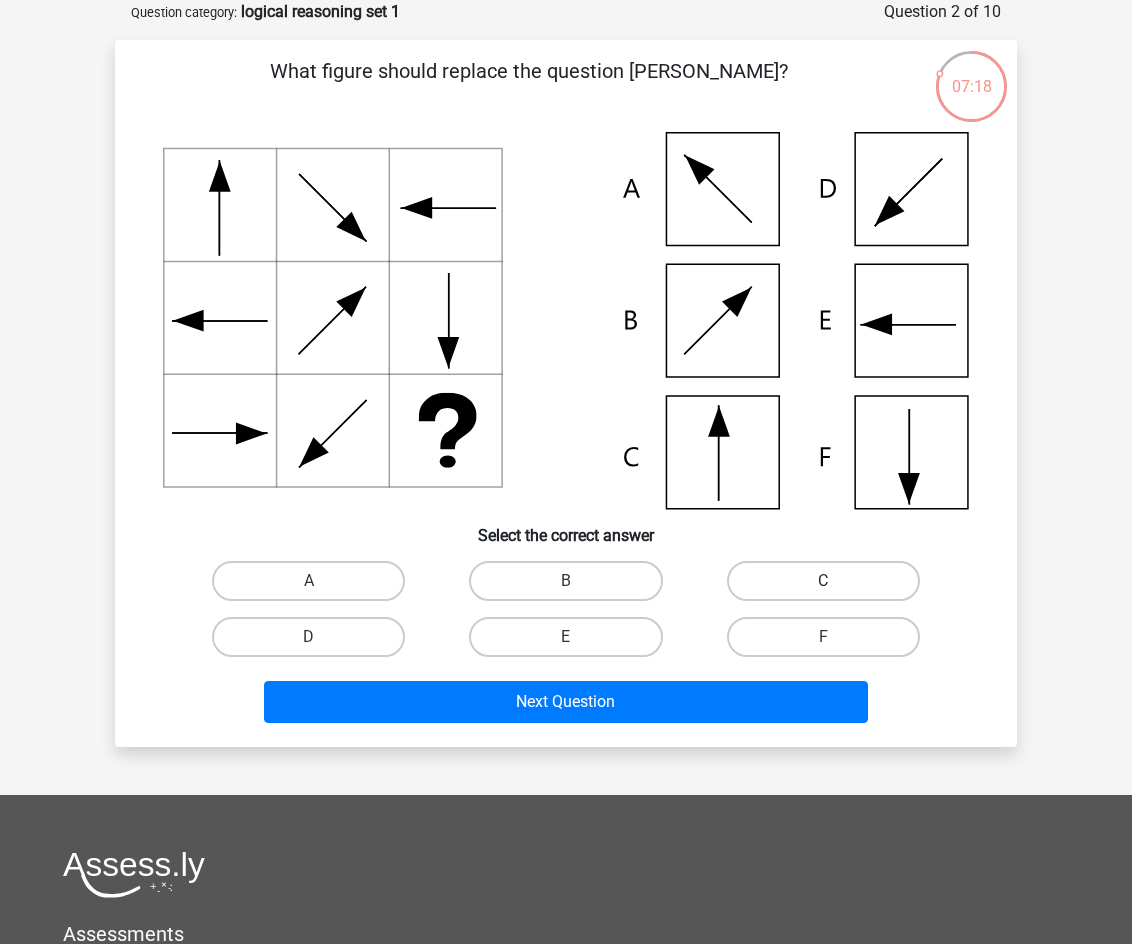 click on "C" at bounding box center (823, 581) 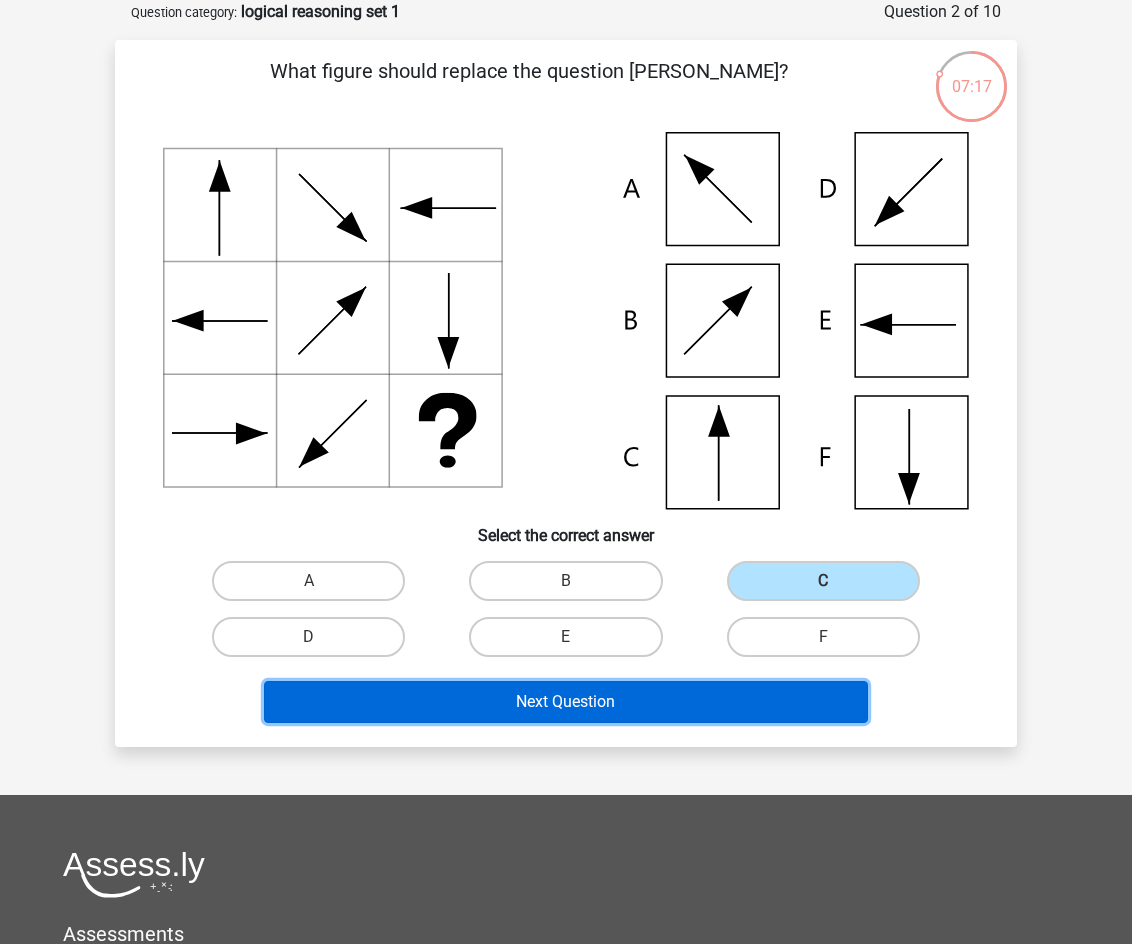 click on "Next Question" at bounding box center [566, 702] 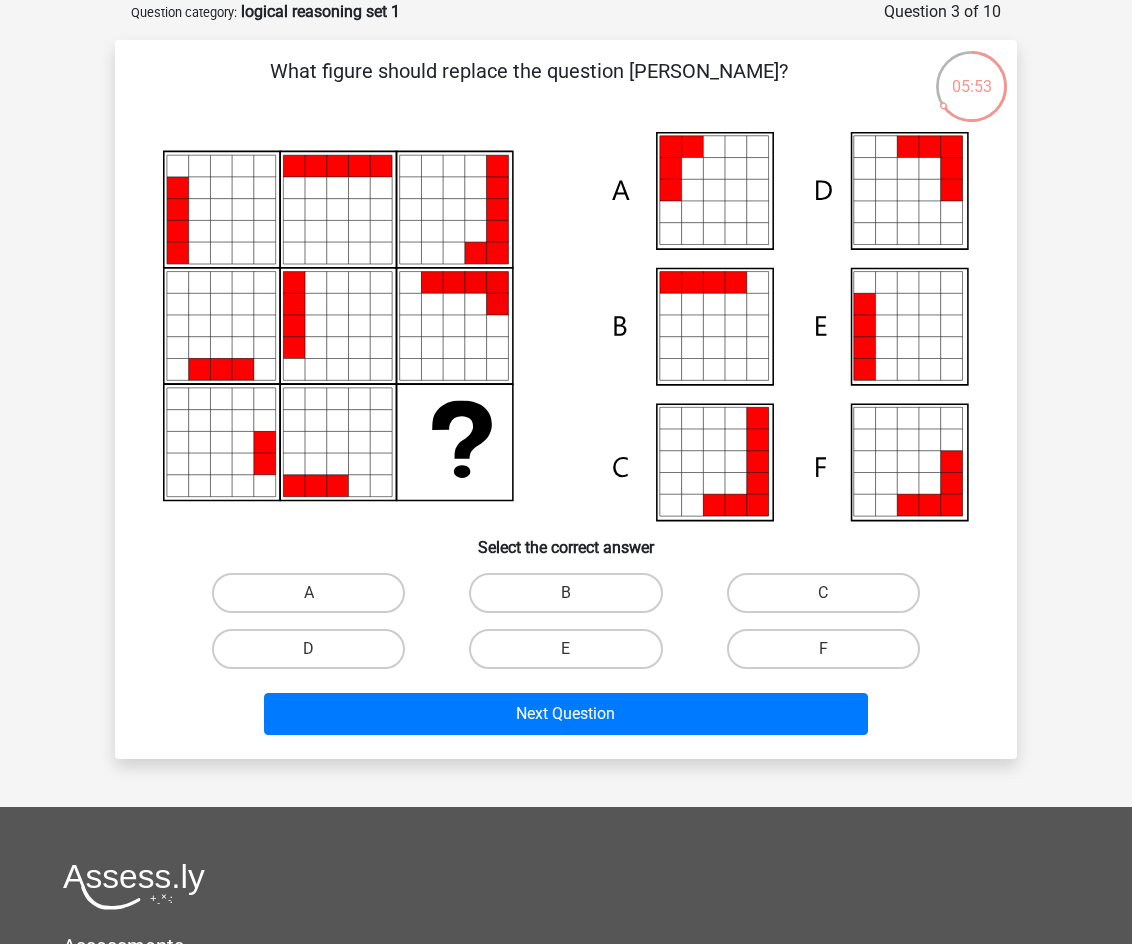 click 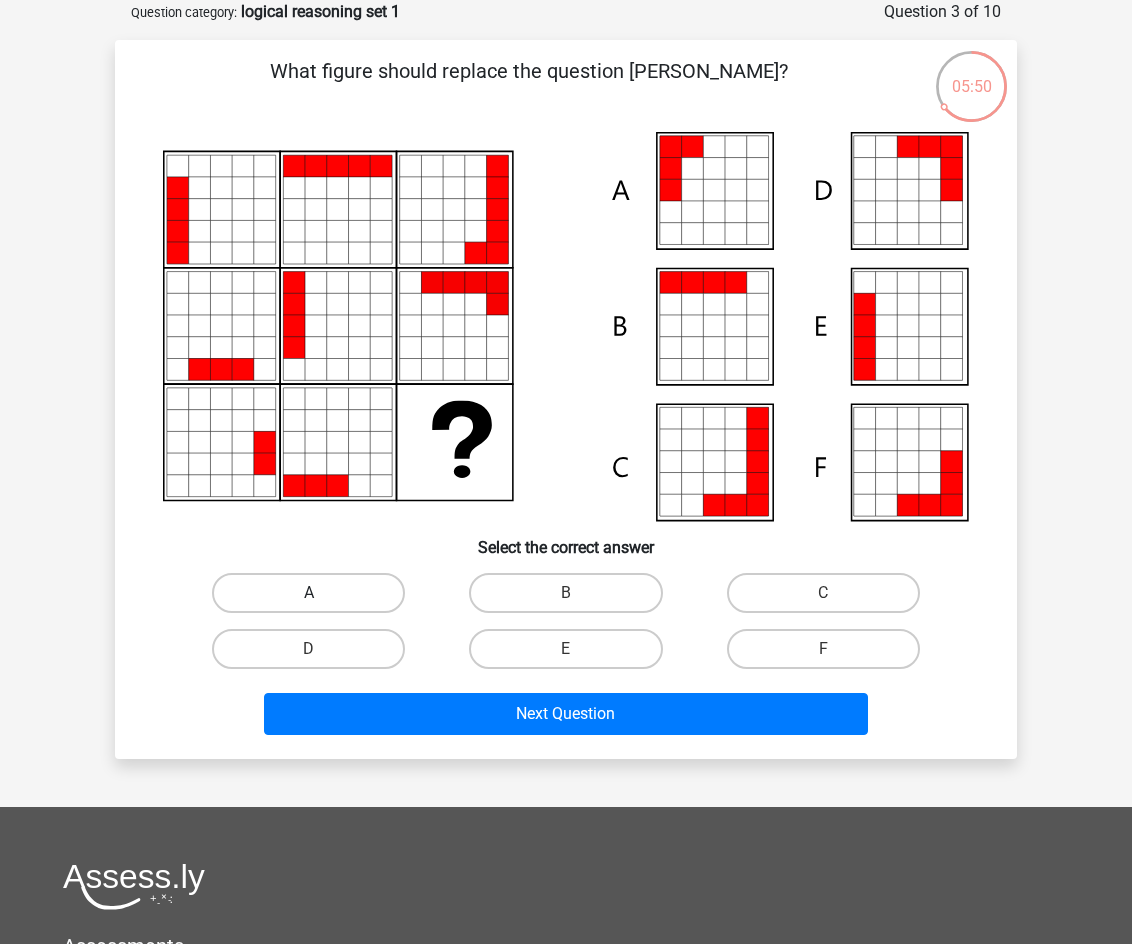 click on "A" at bounding box center (308, 593) 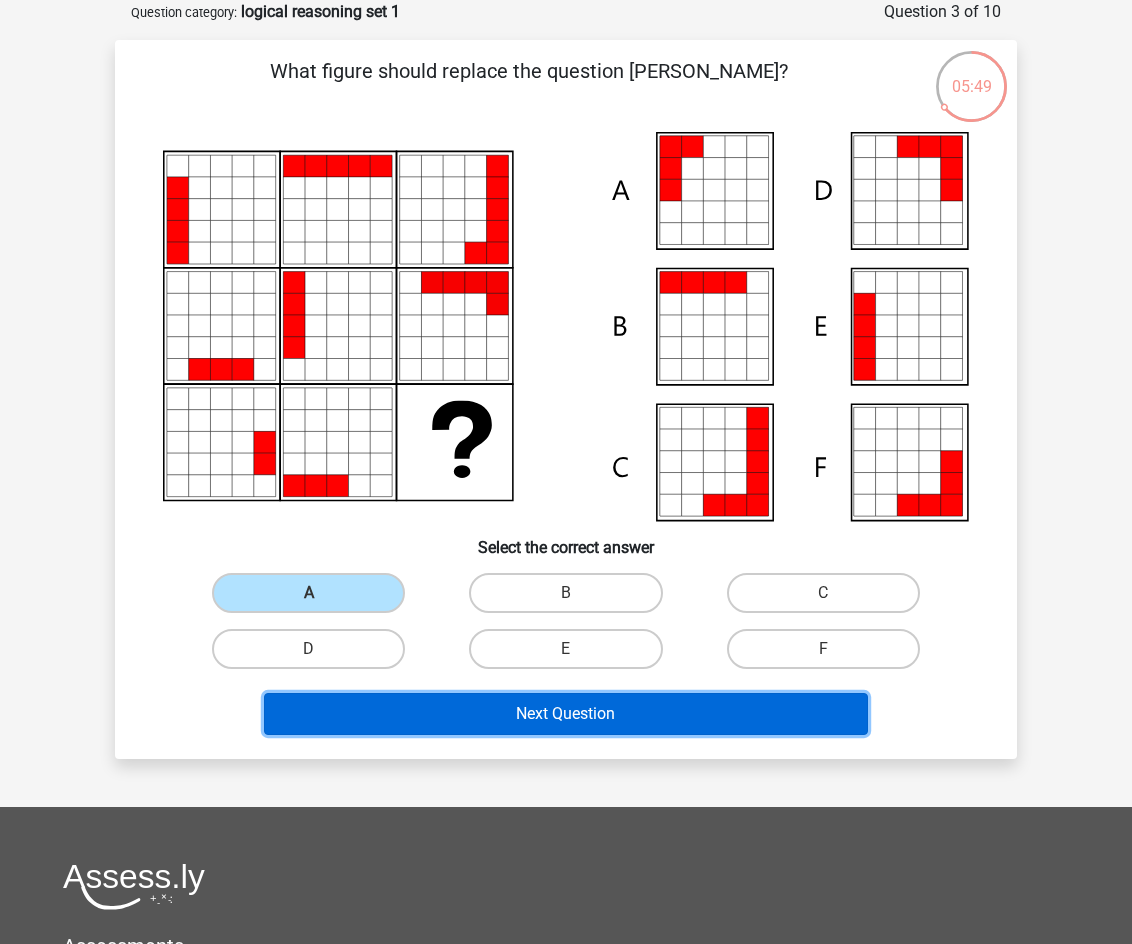 click on "Next Question" at bounding box center (566, 714) 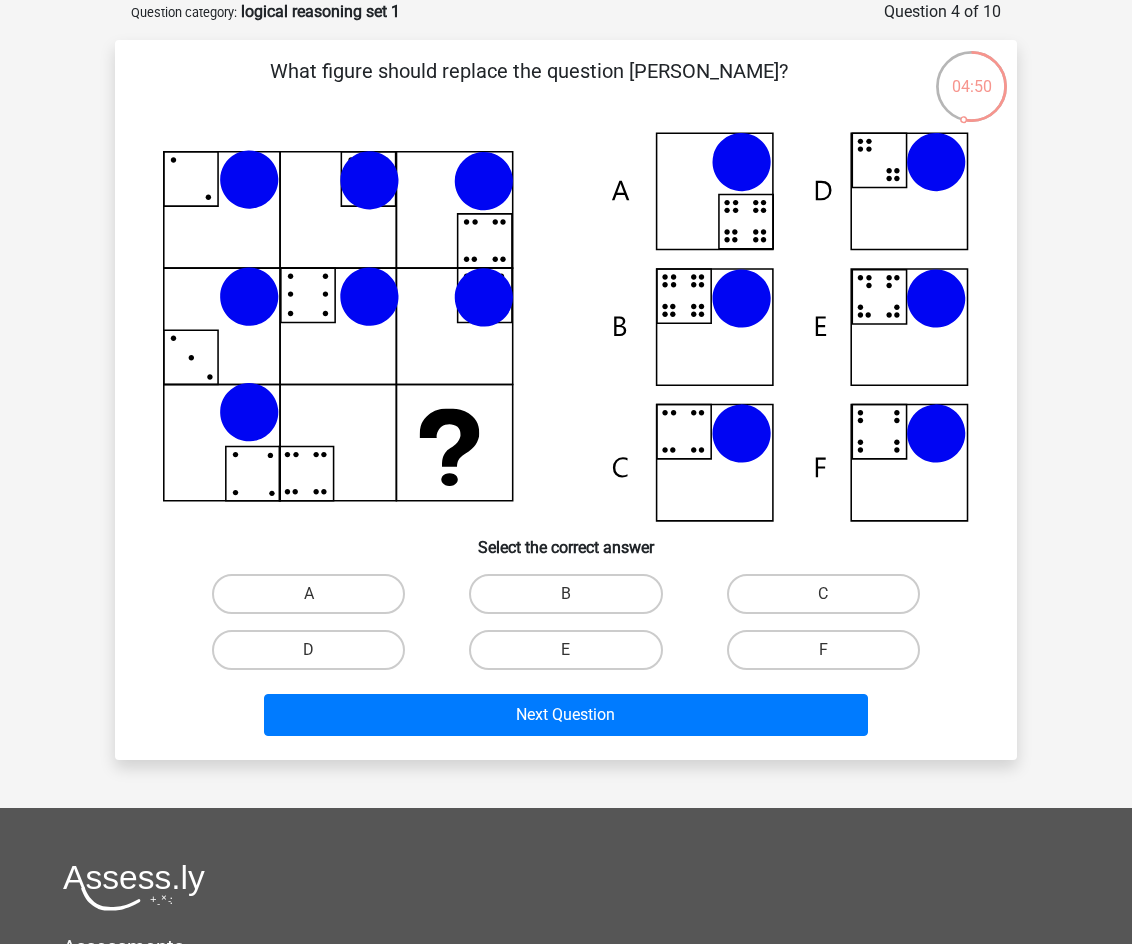 click 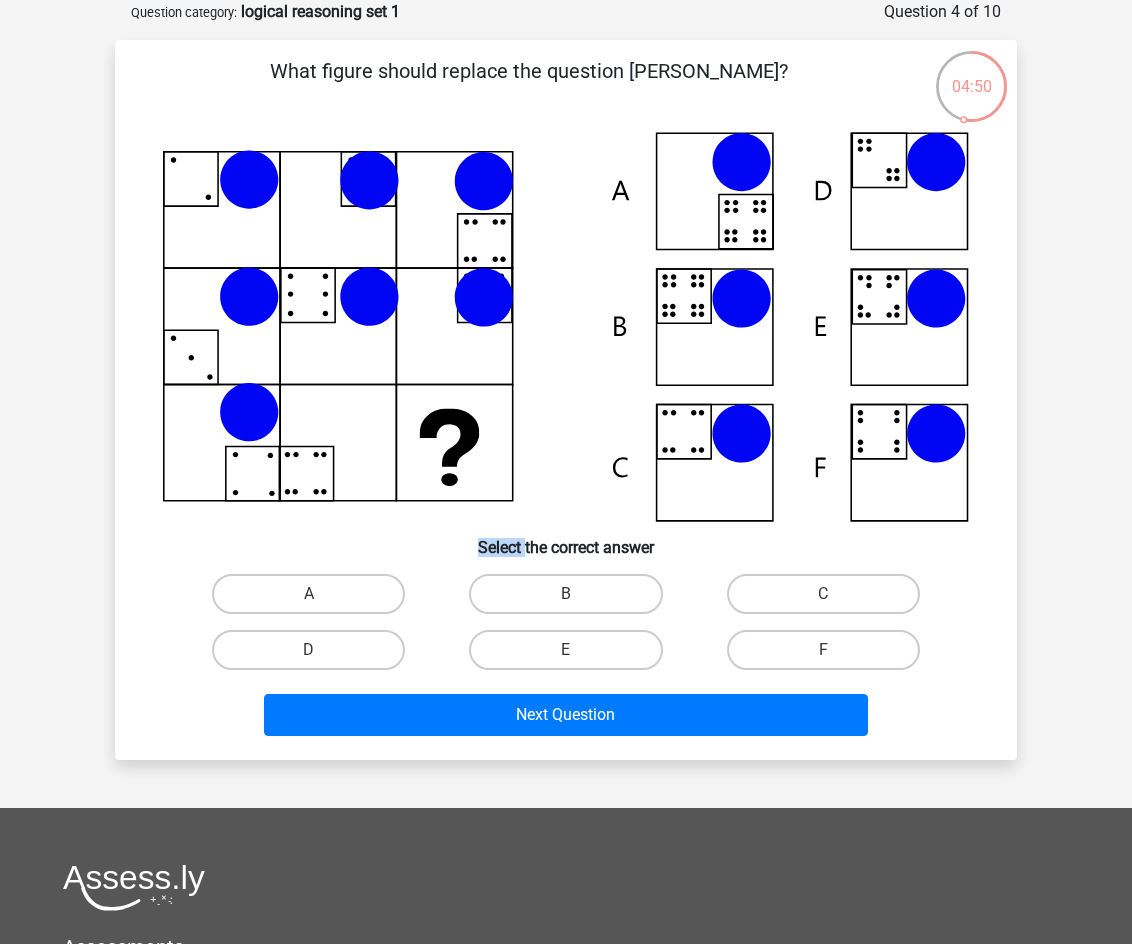 click 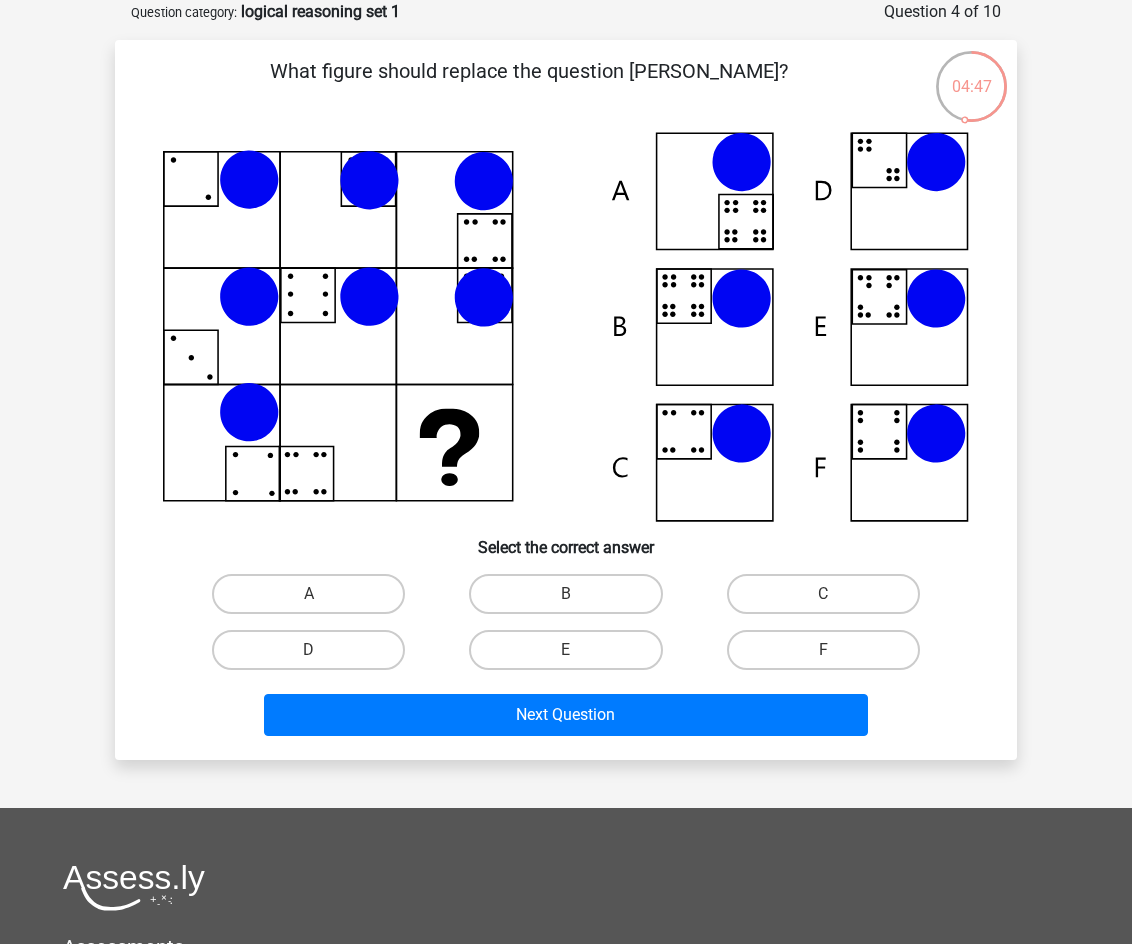 click 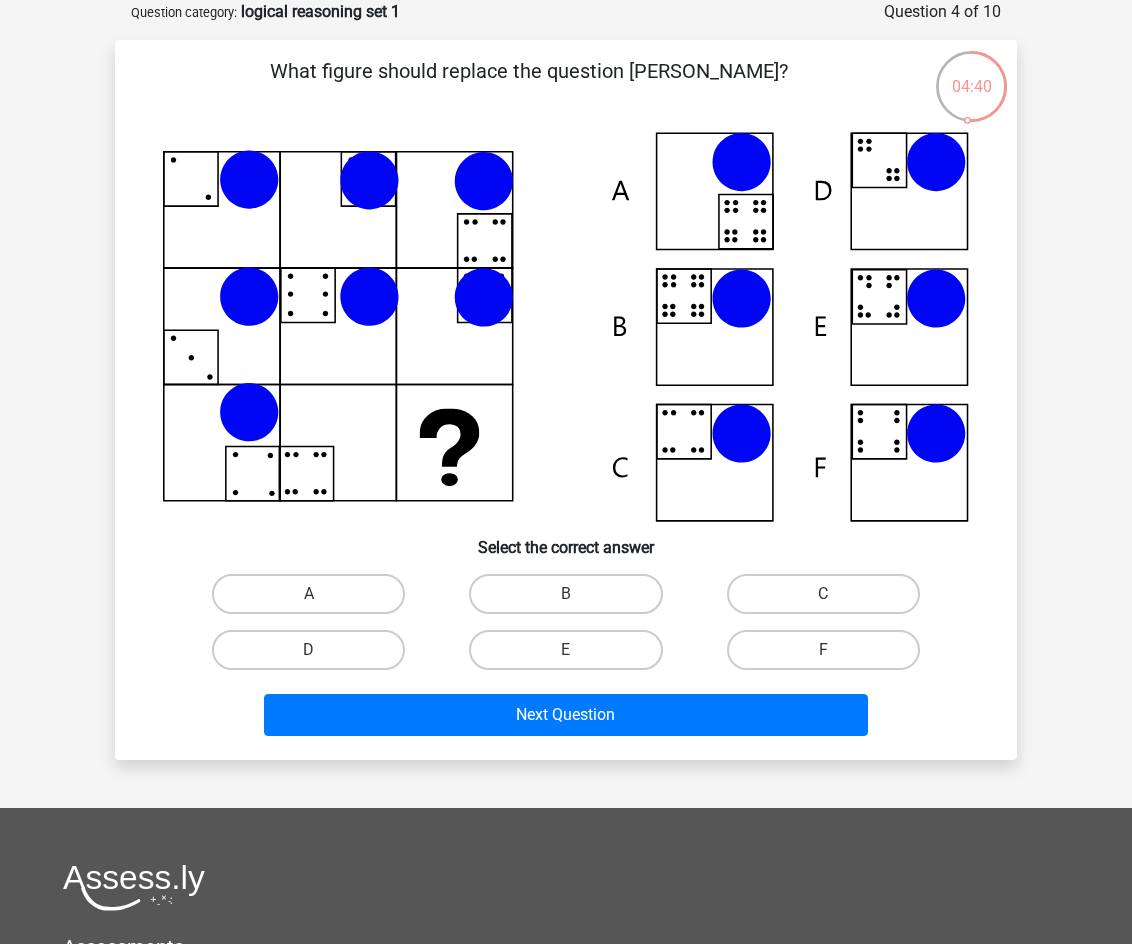 click 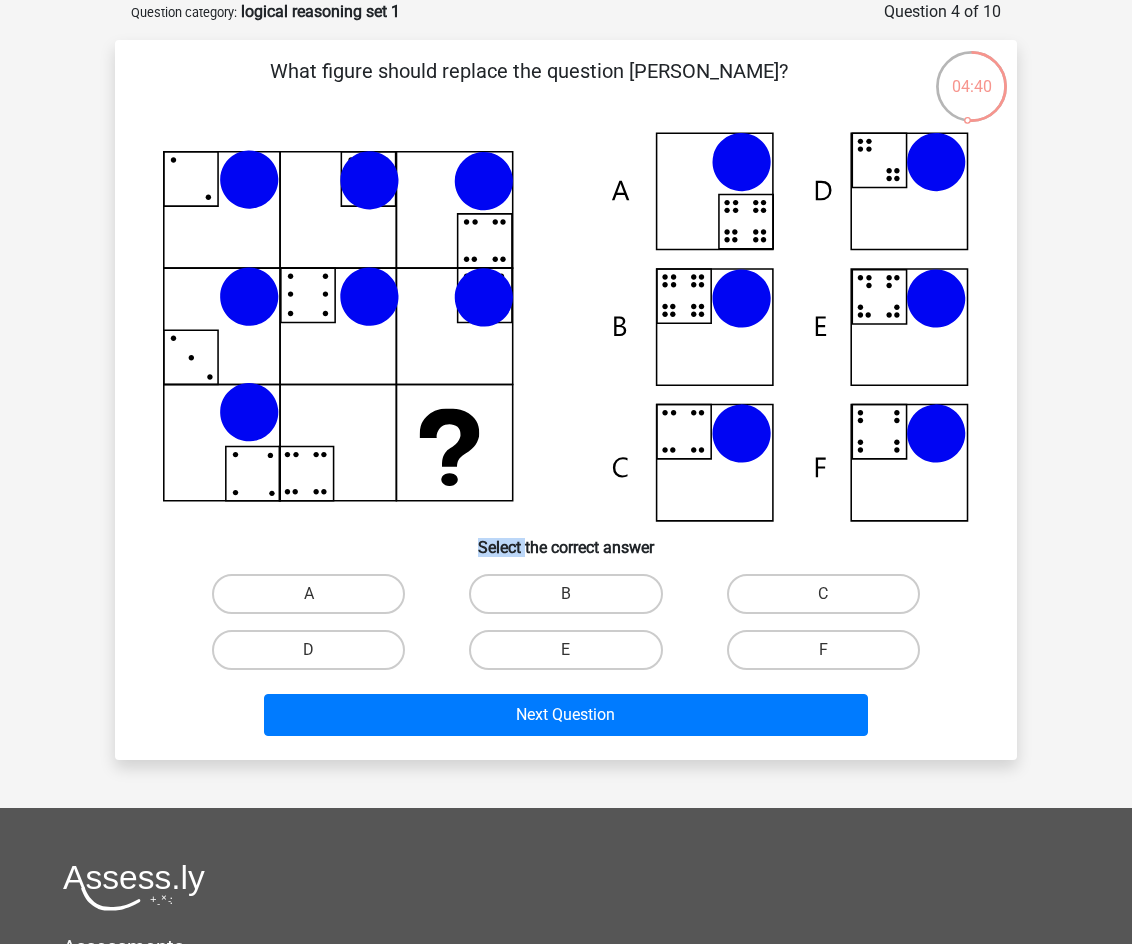 click 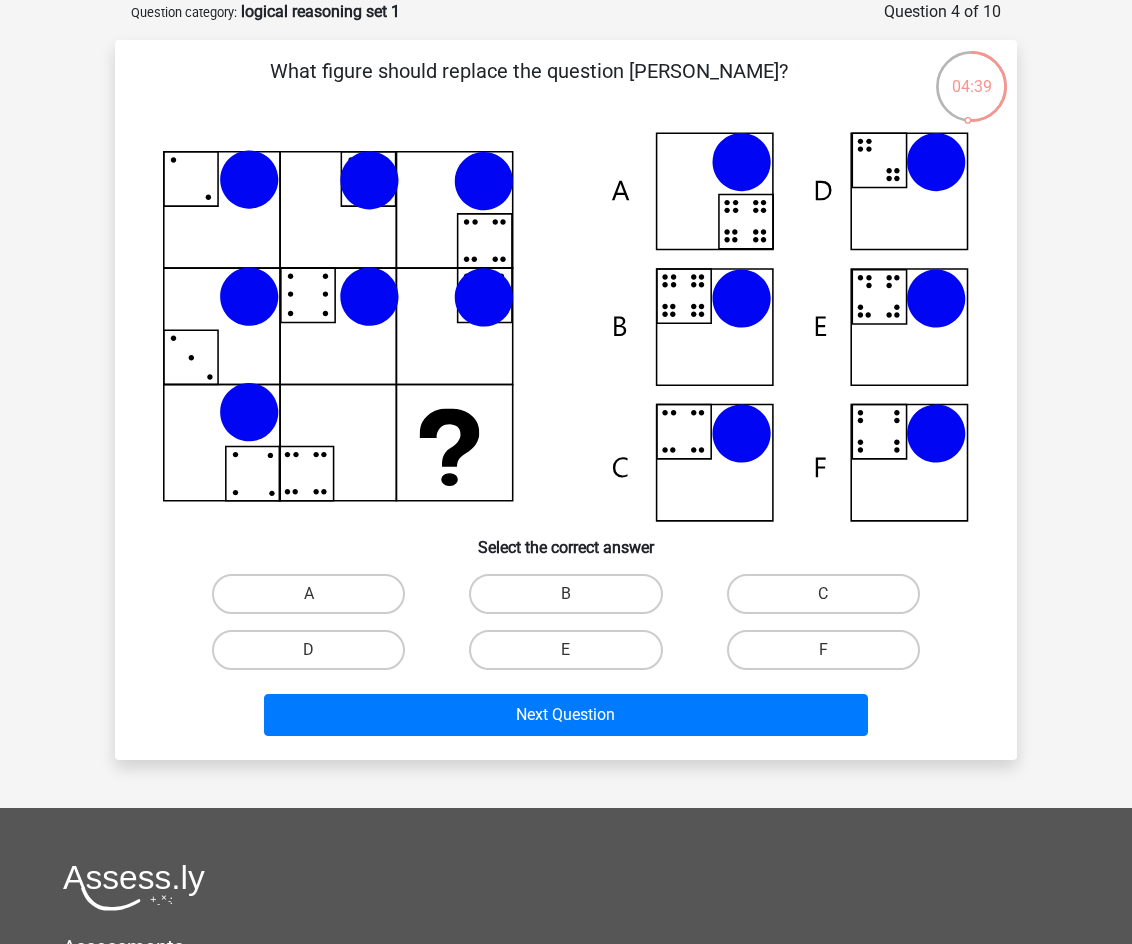 click 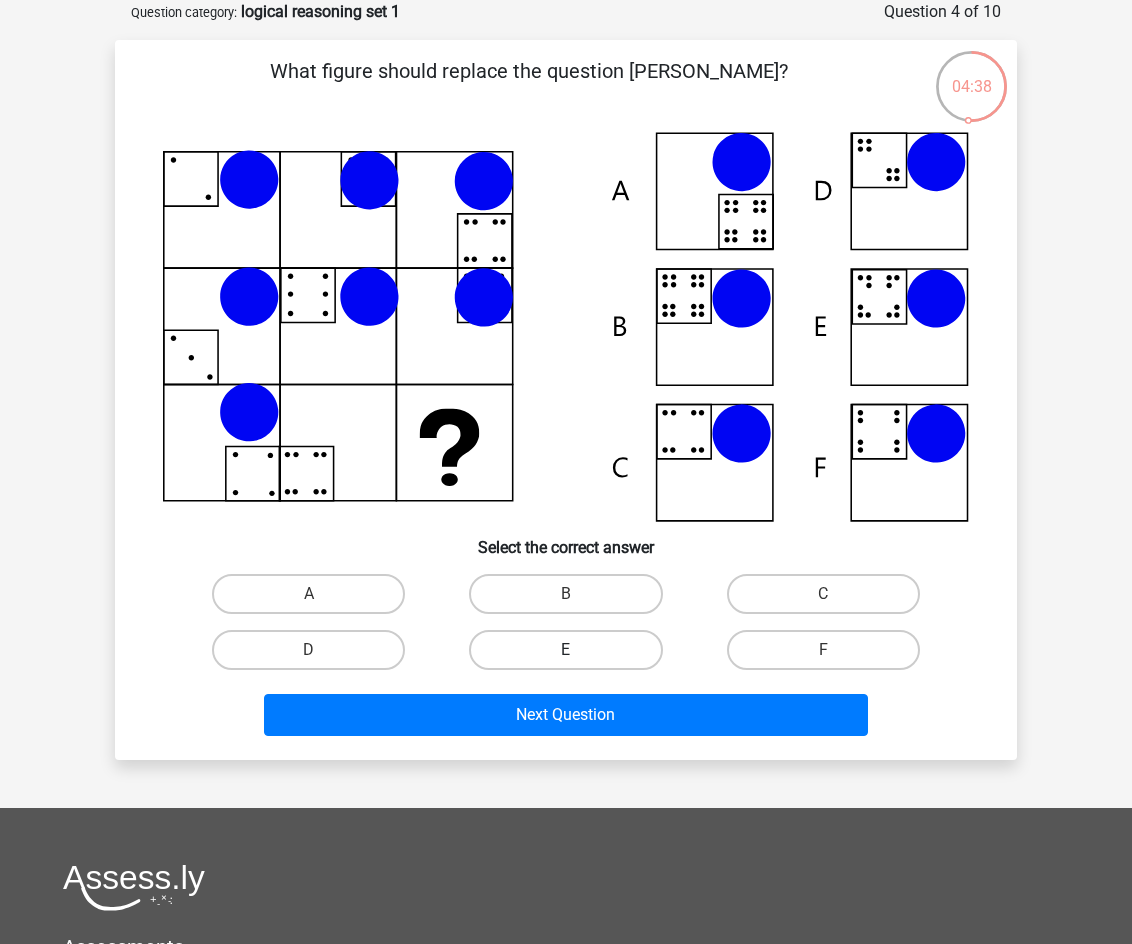 click on "E" at bounding box center [565, 650] 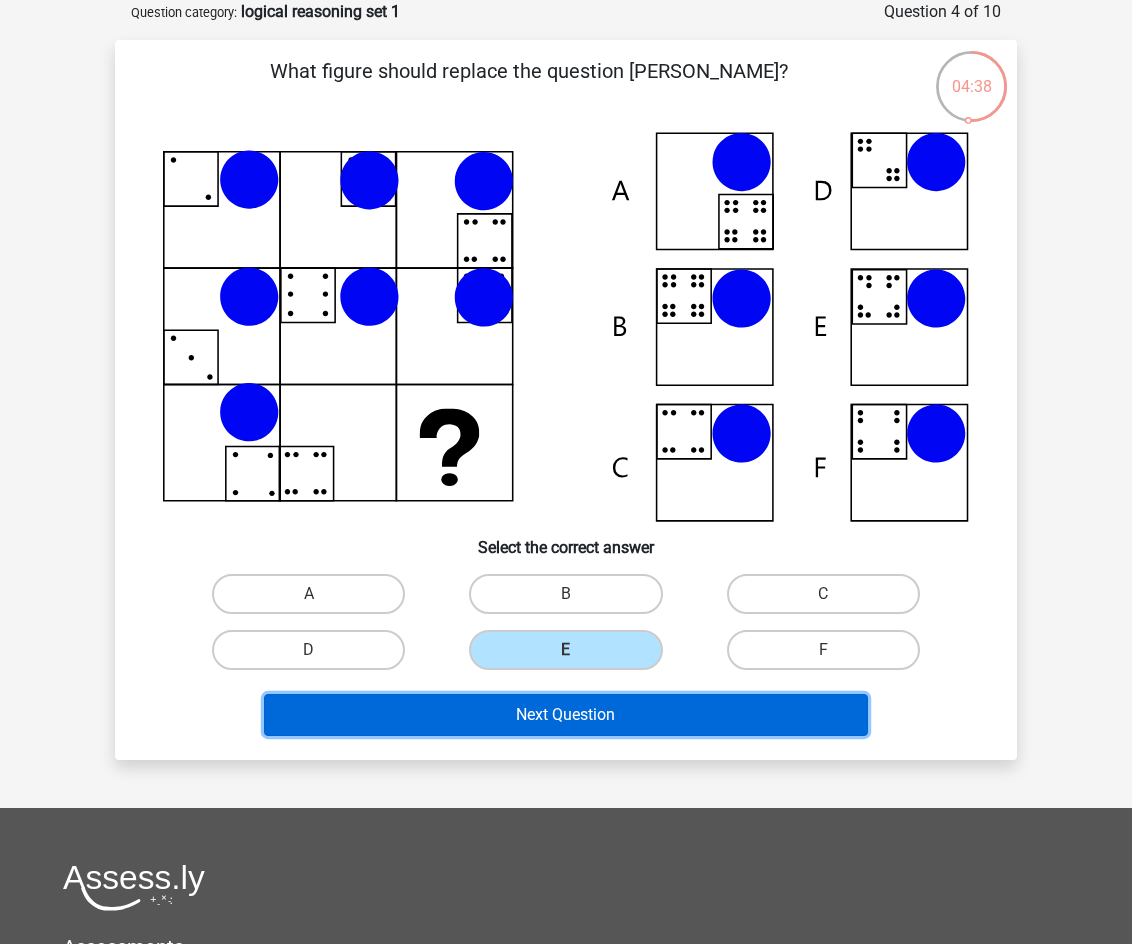 click on "Next Question" at bounding box center (566, 715) 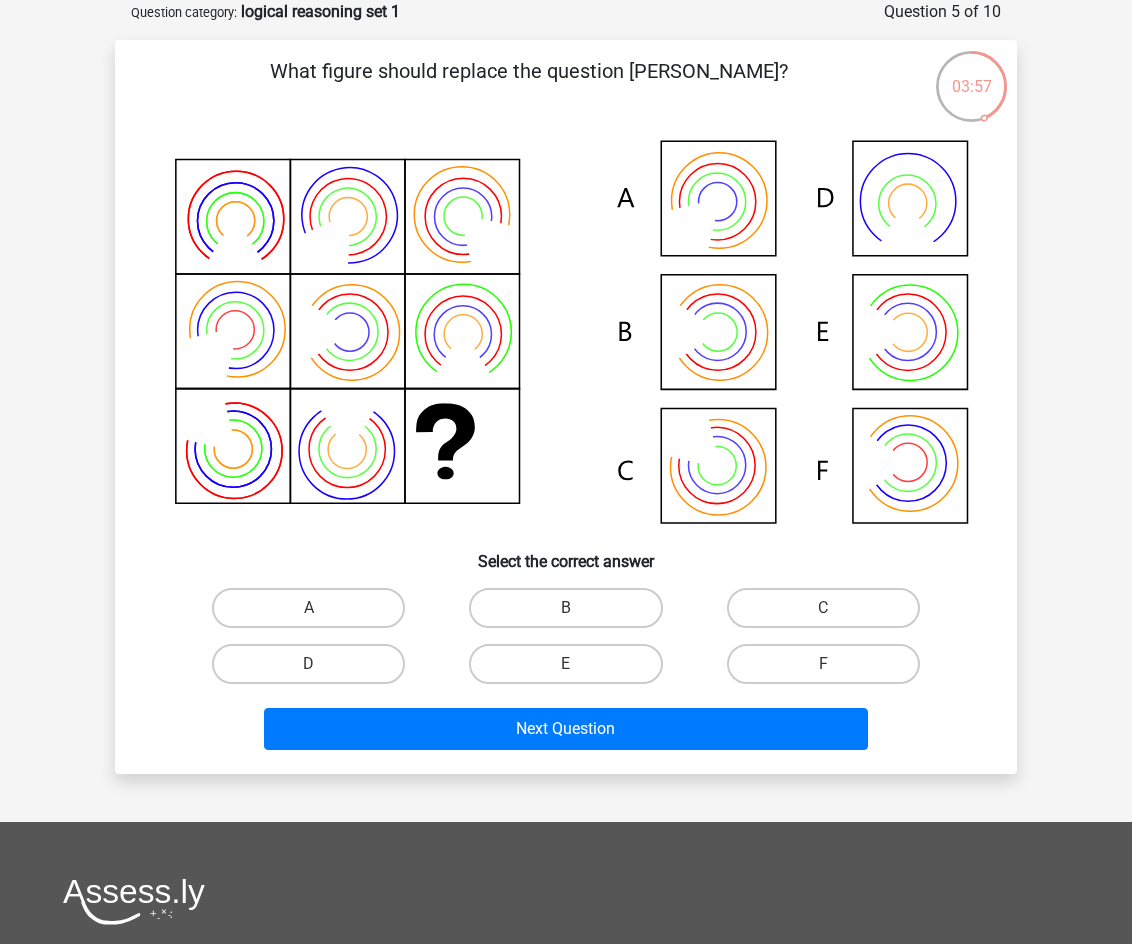 click 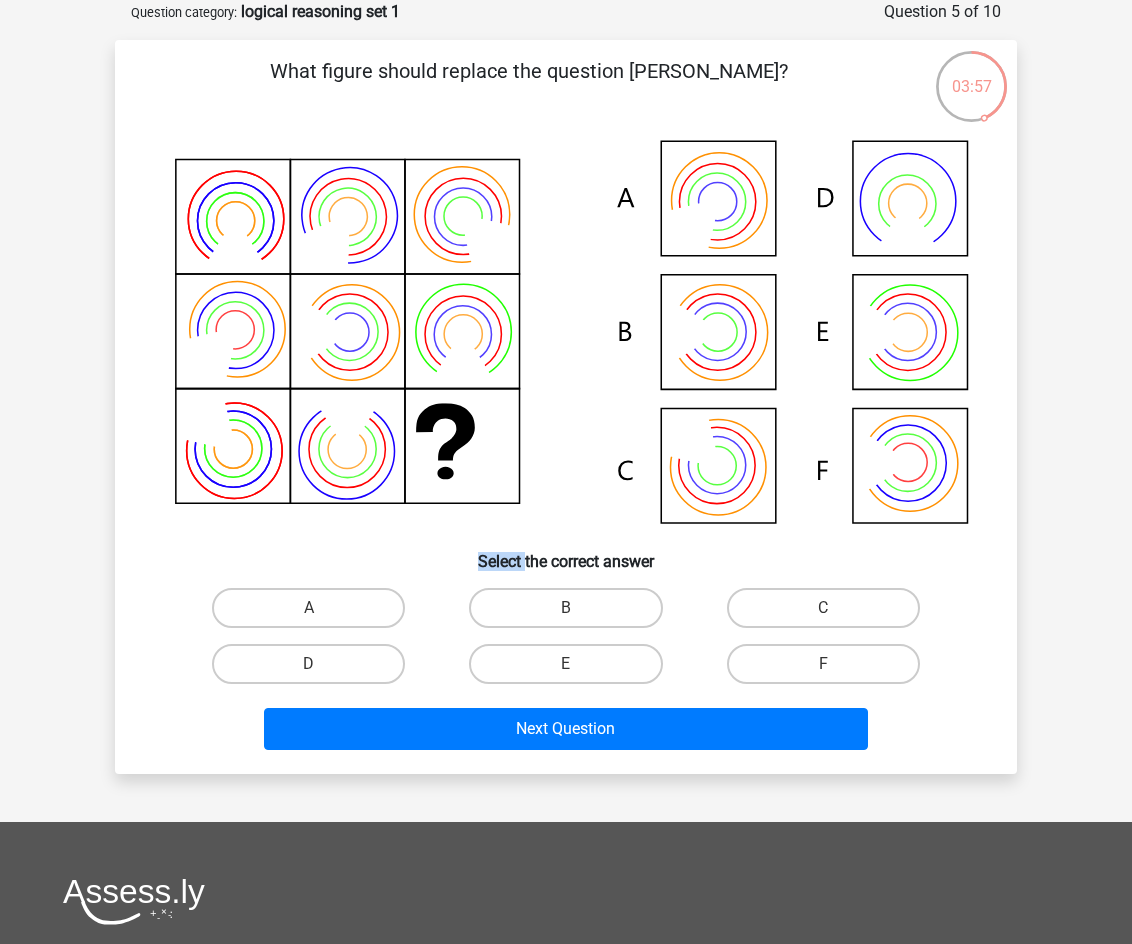 click 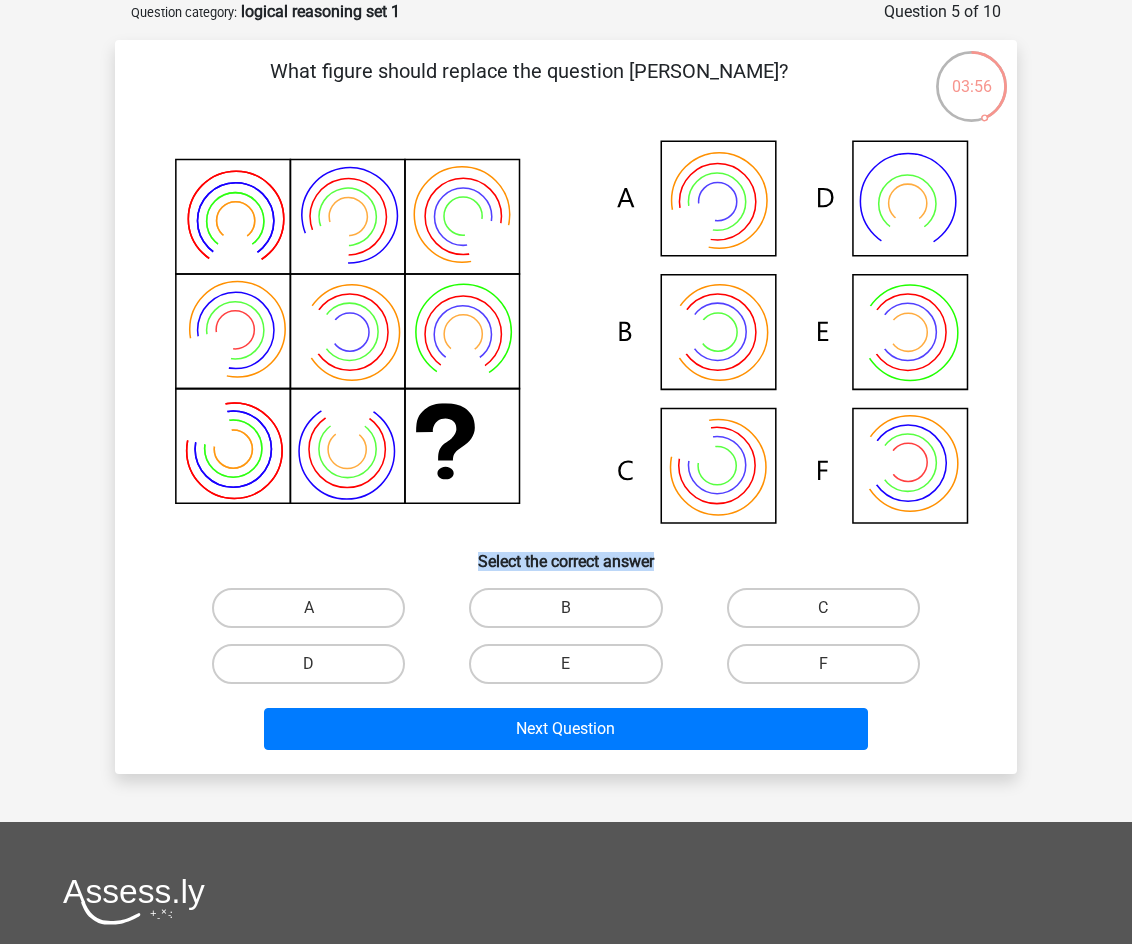 click 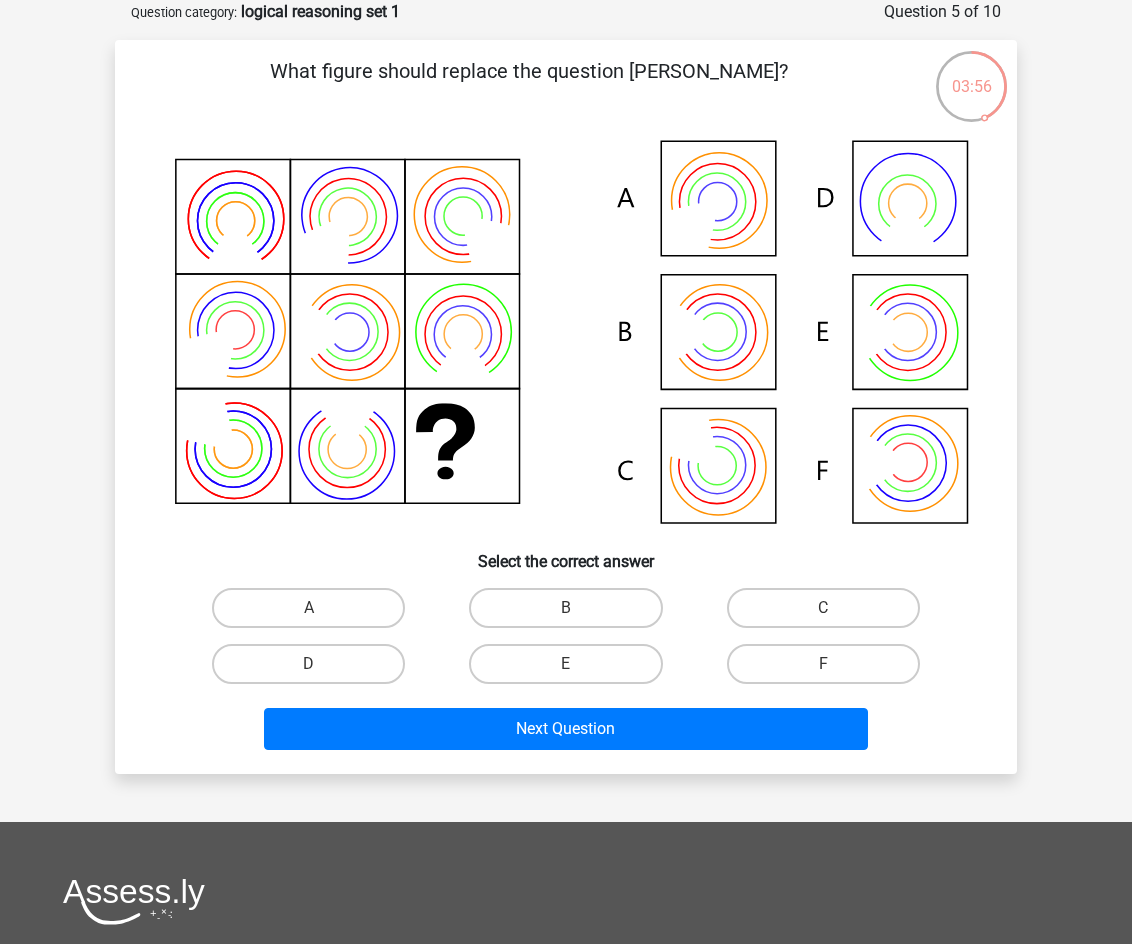 click 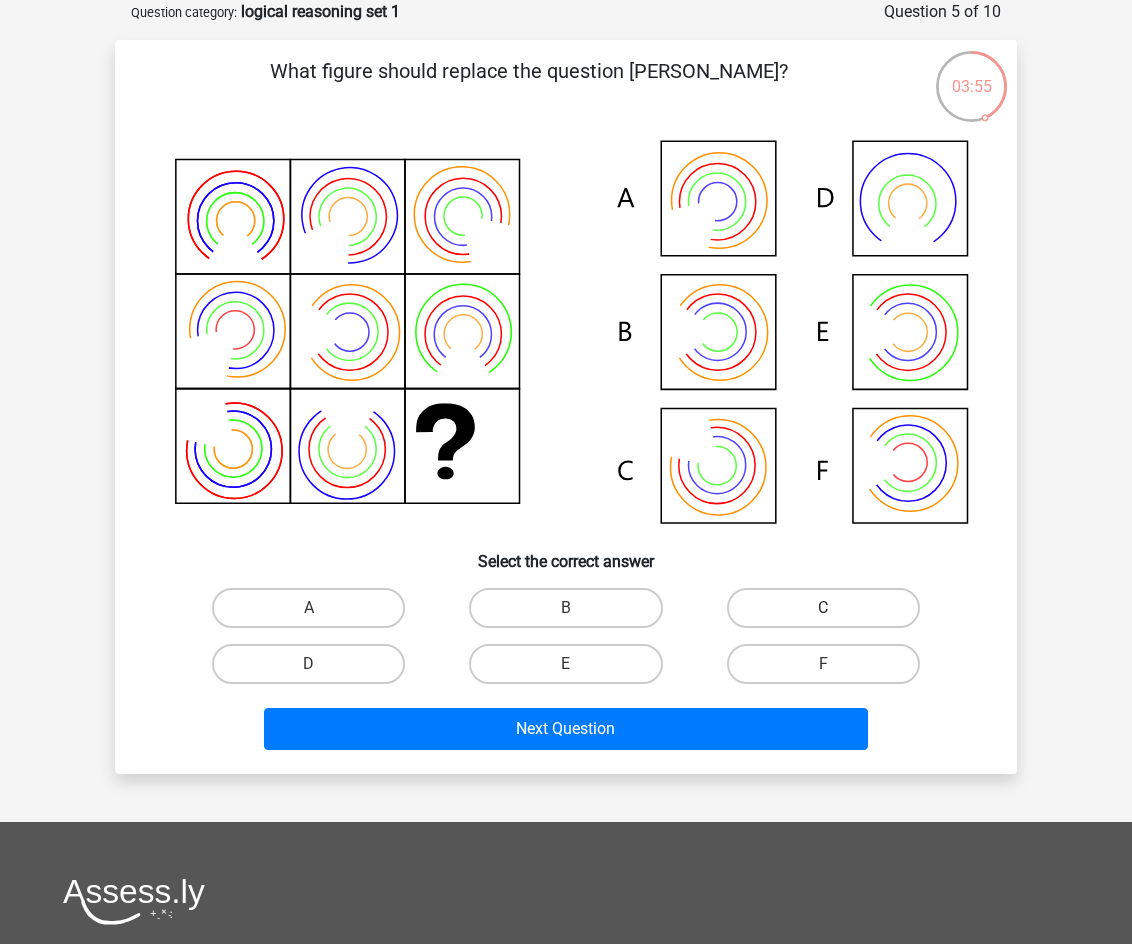 click on "C" at bounding box center (823, 608) 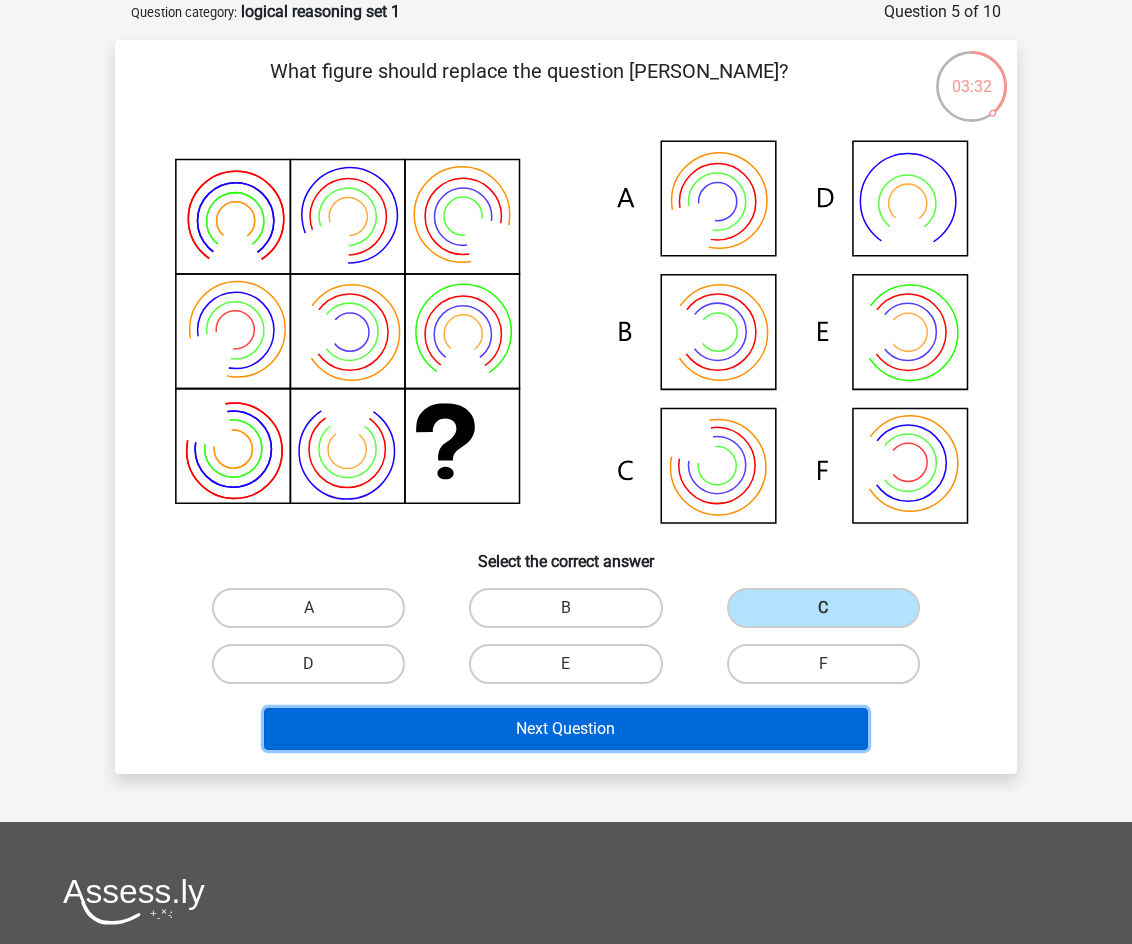 click on "Next Question" at bounding box center [566, 729] 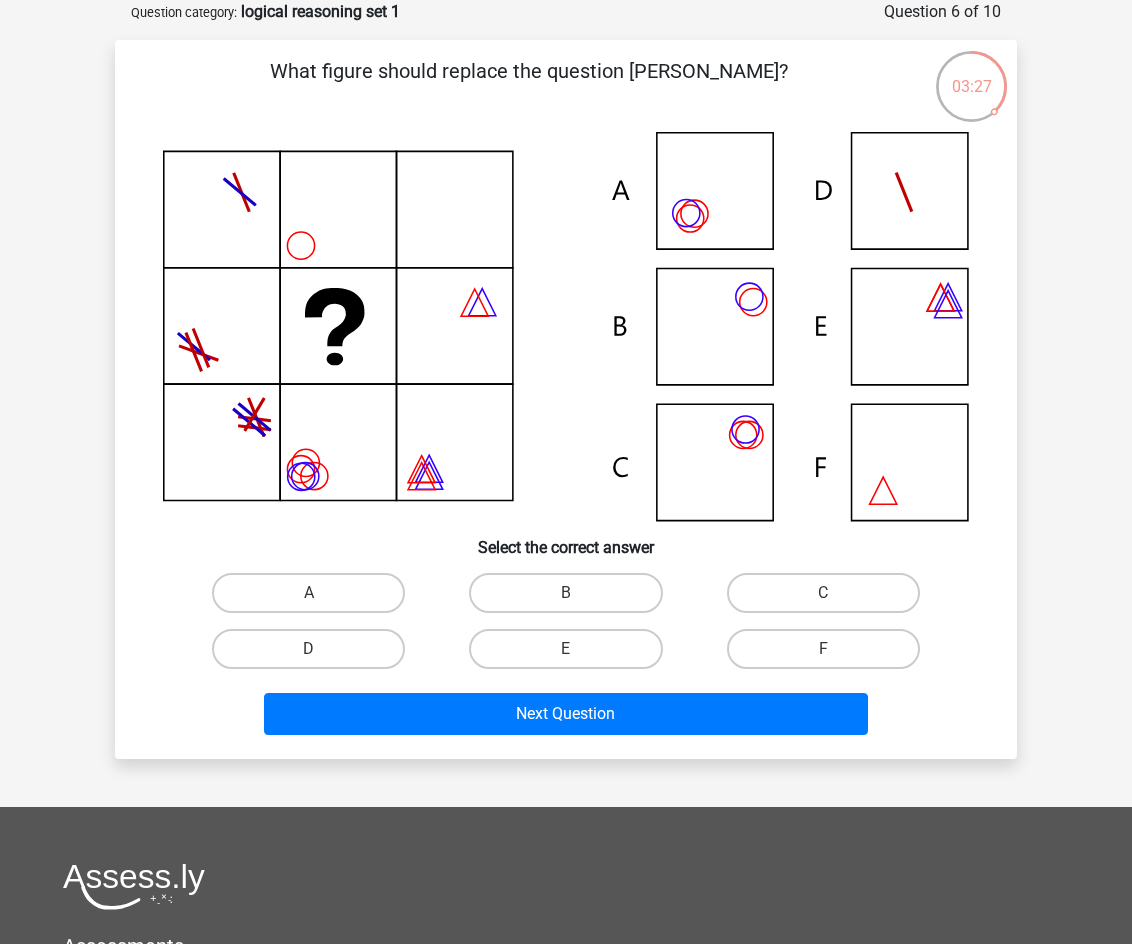 drag, startPoint x: 623, startPoint y: 72, endPoint x: 715, endPoint y: 72, distance: 92 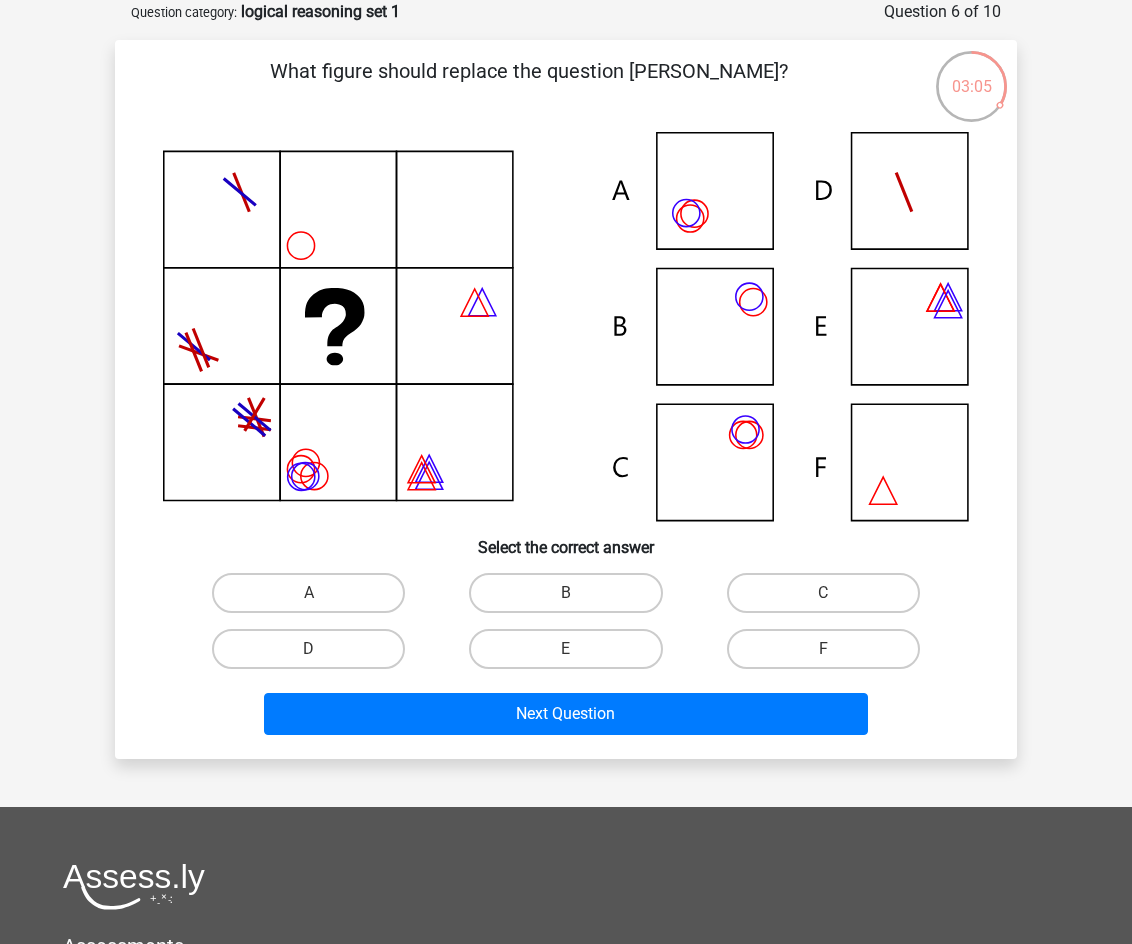click 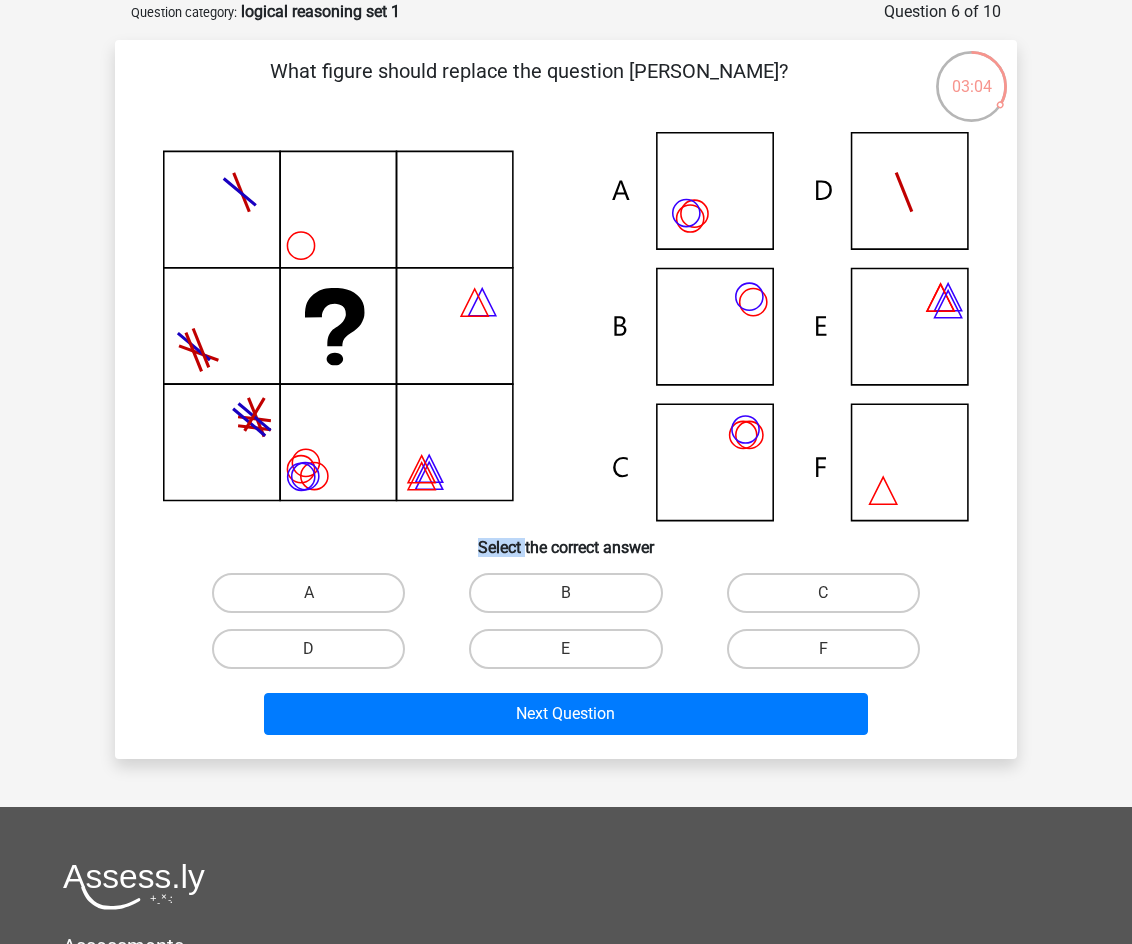 click 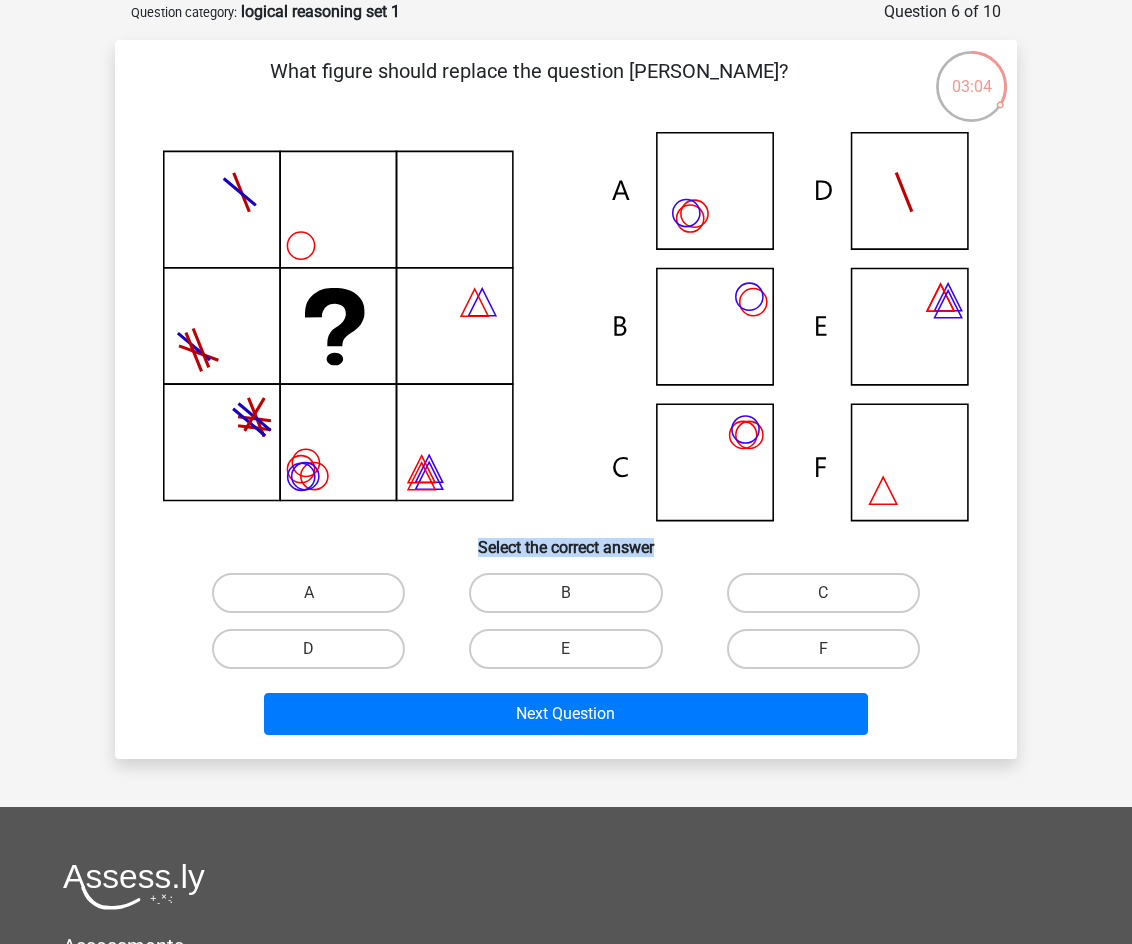 click 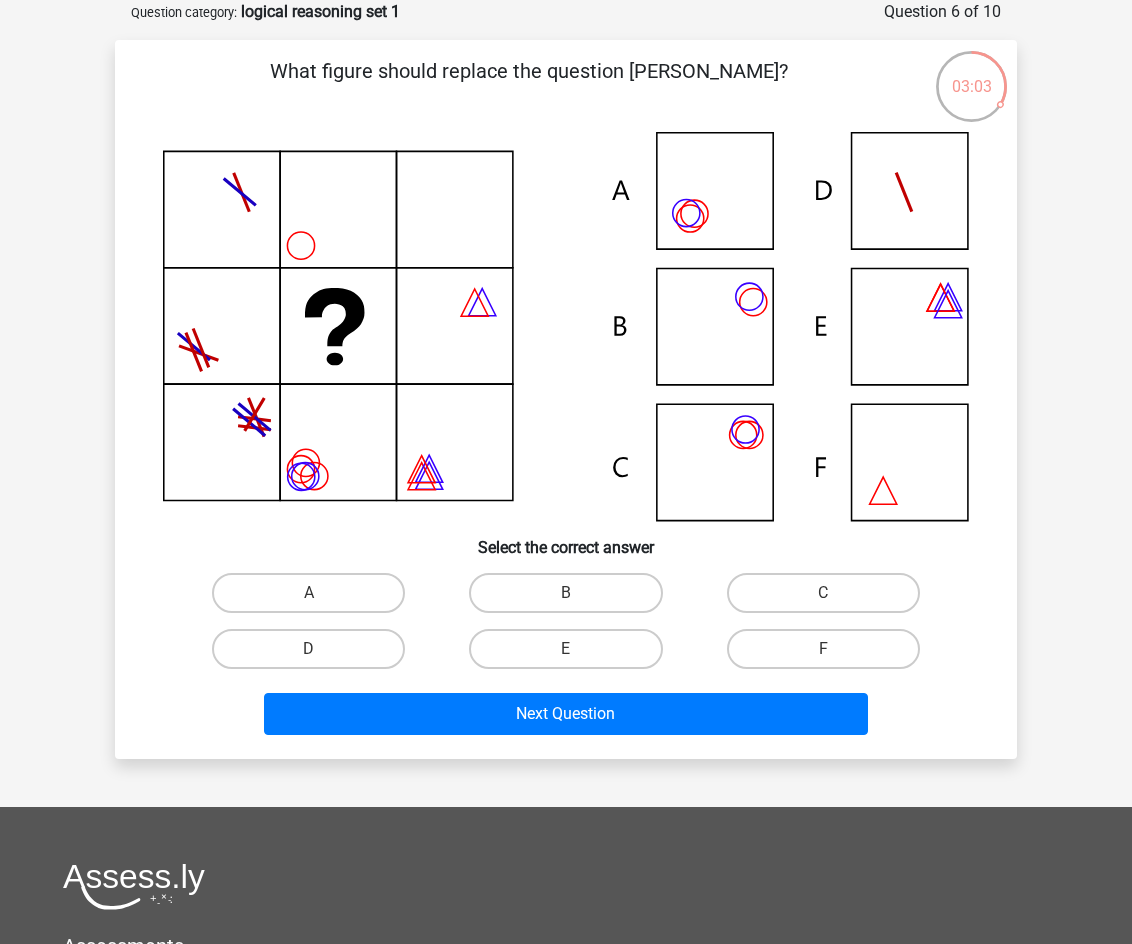 click on "Register
Nederlands
English" at bounding box center [566, 617] 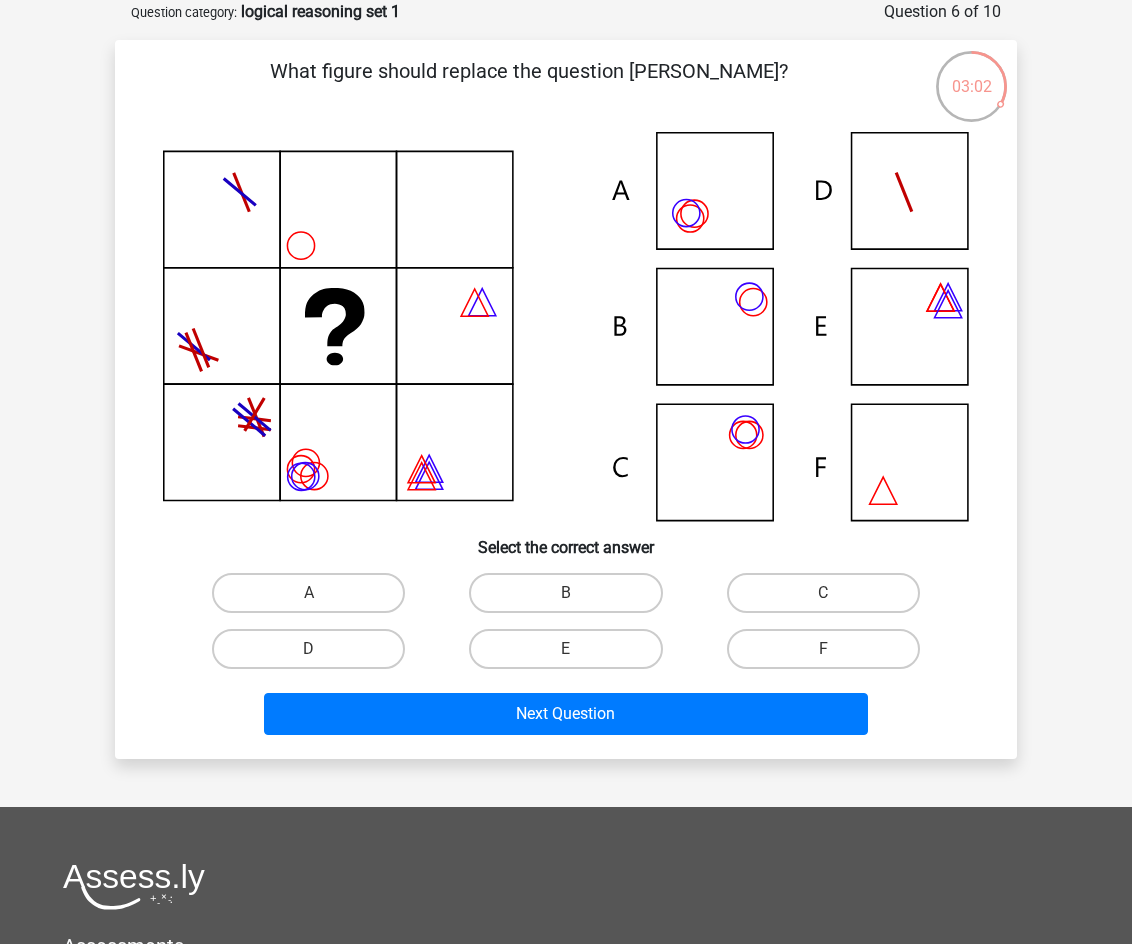 click on "F" at bounding box center [829, 655] 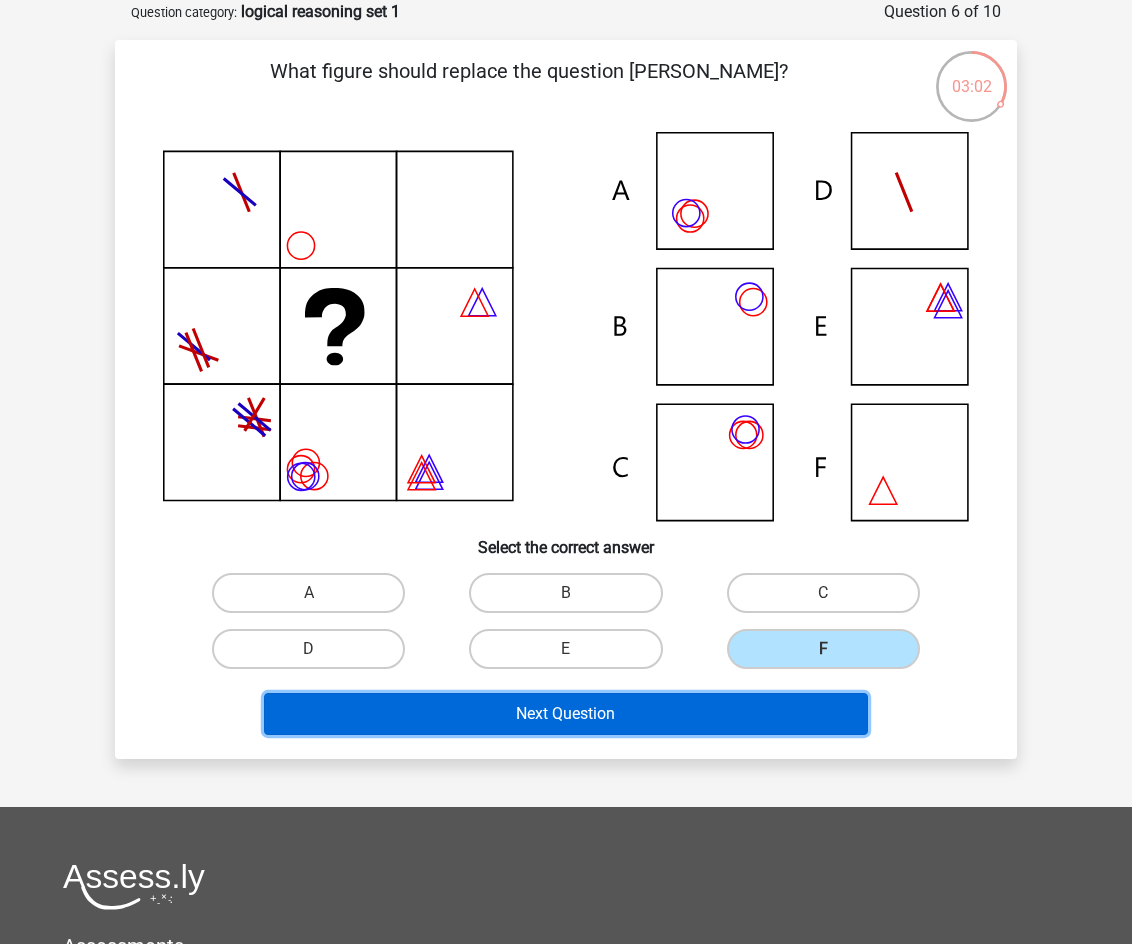 click on "Next Question" at bounding box center [566, 714] 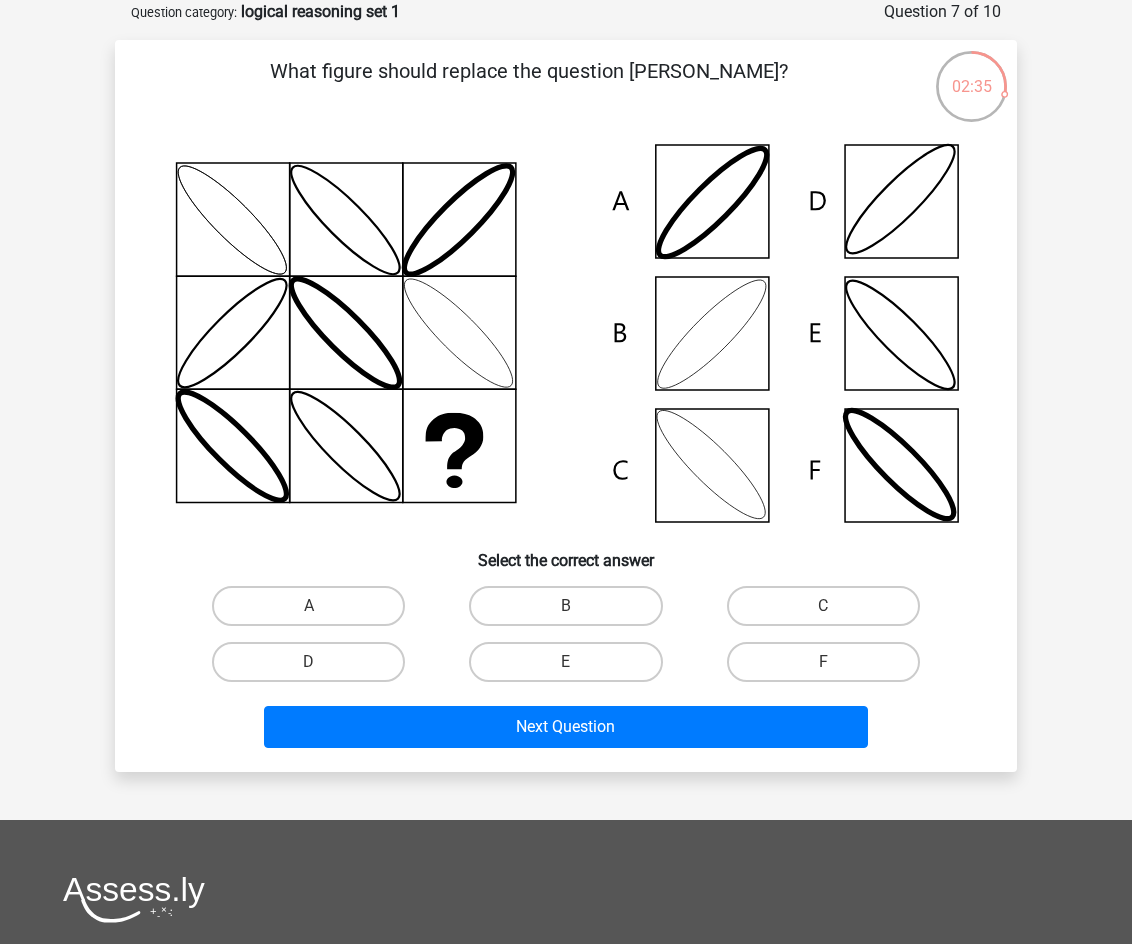 click 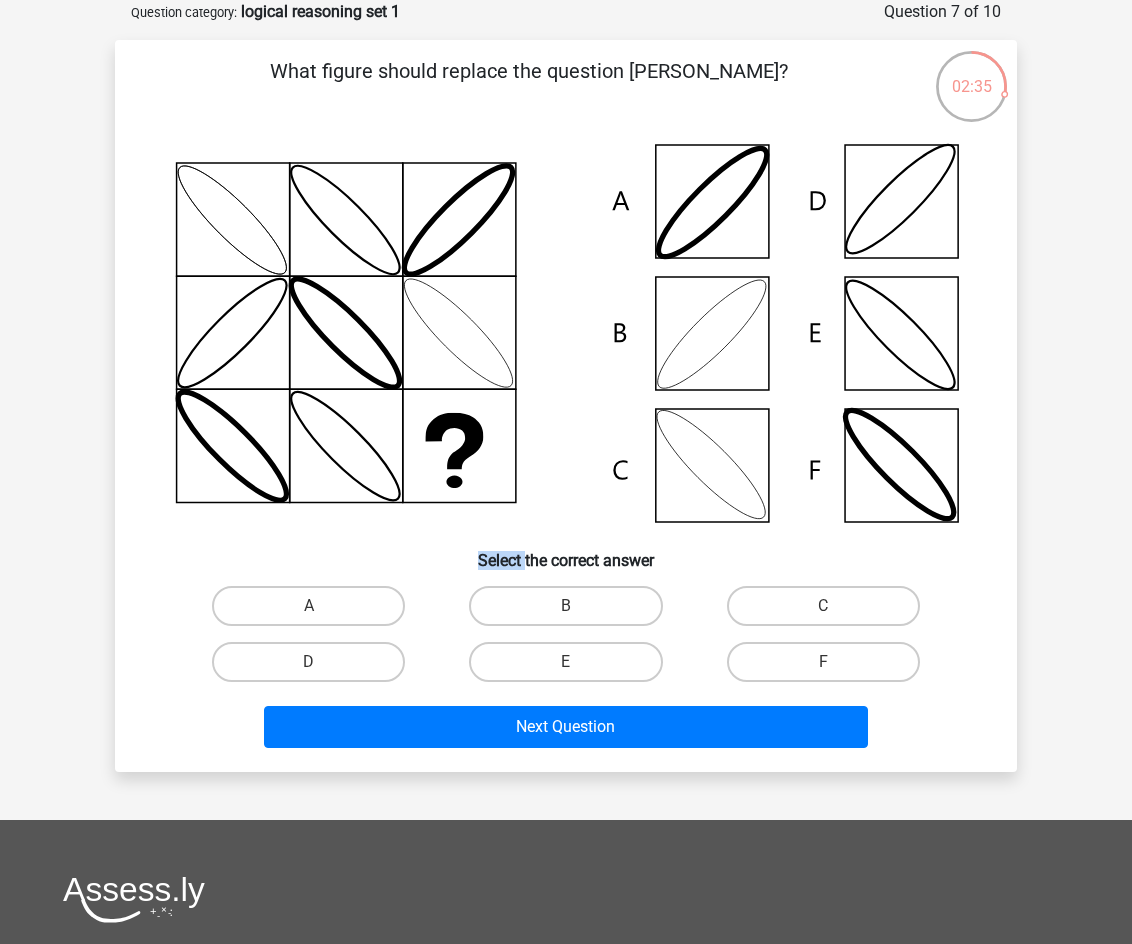 click 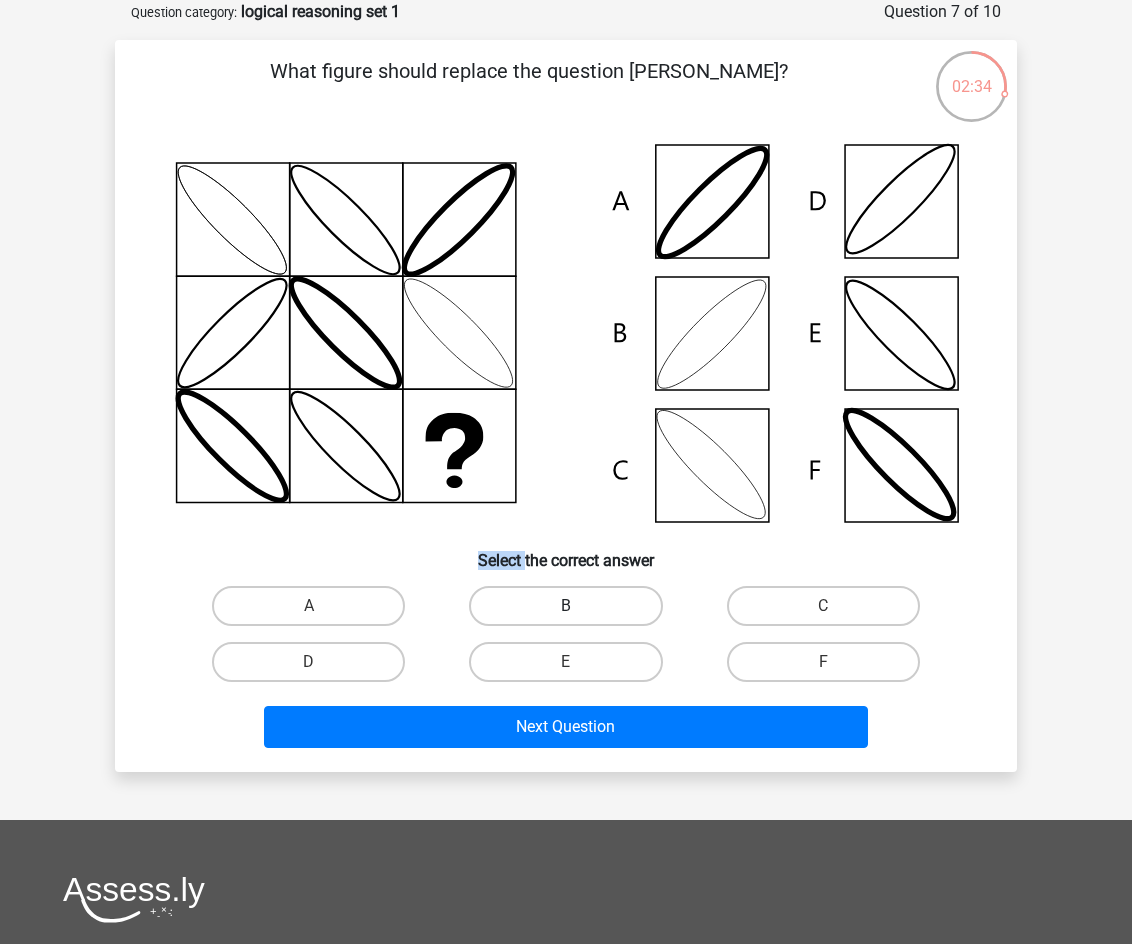 click on "B" at bounding box center [565, 606] 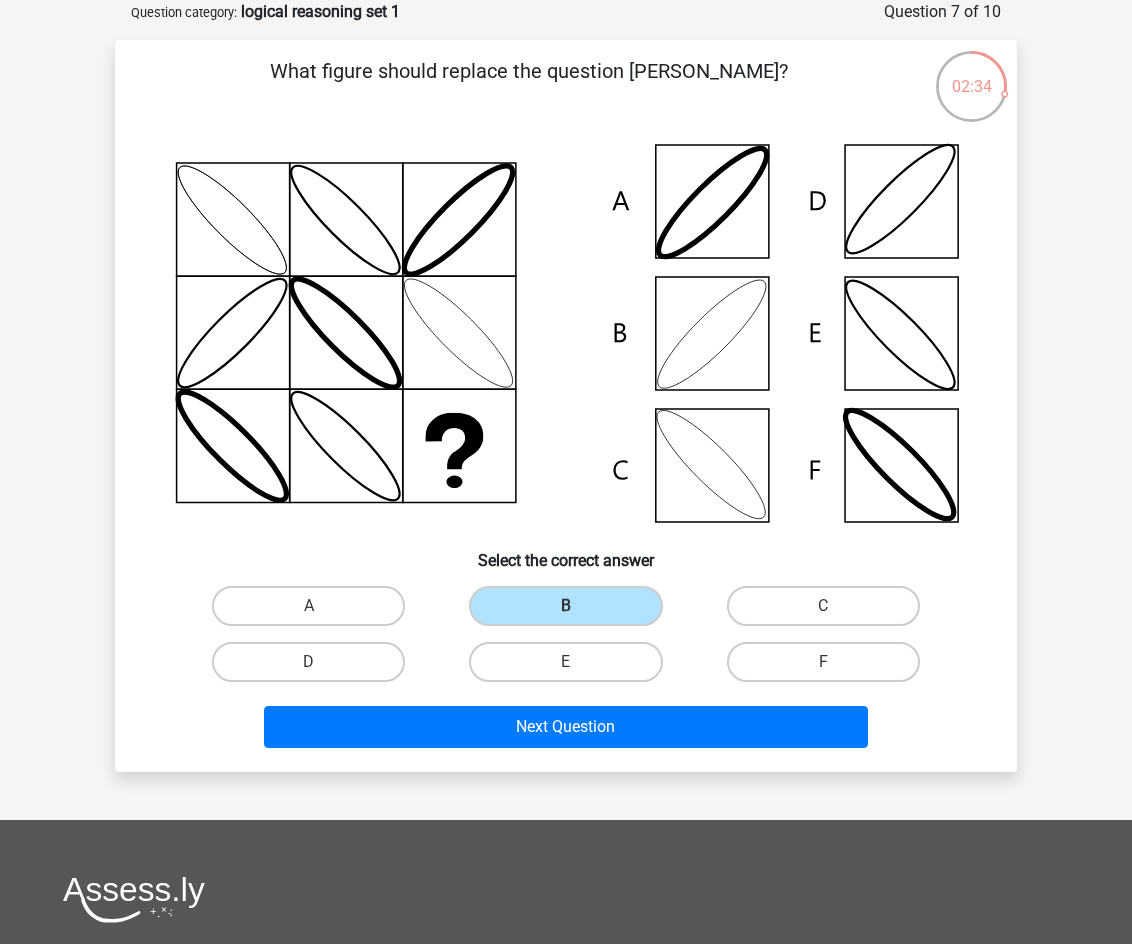 click 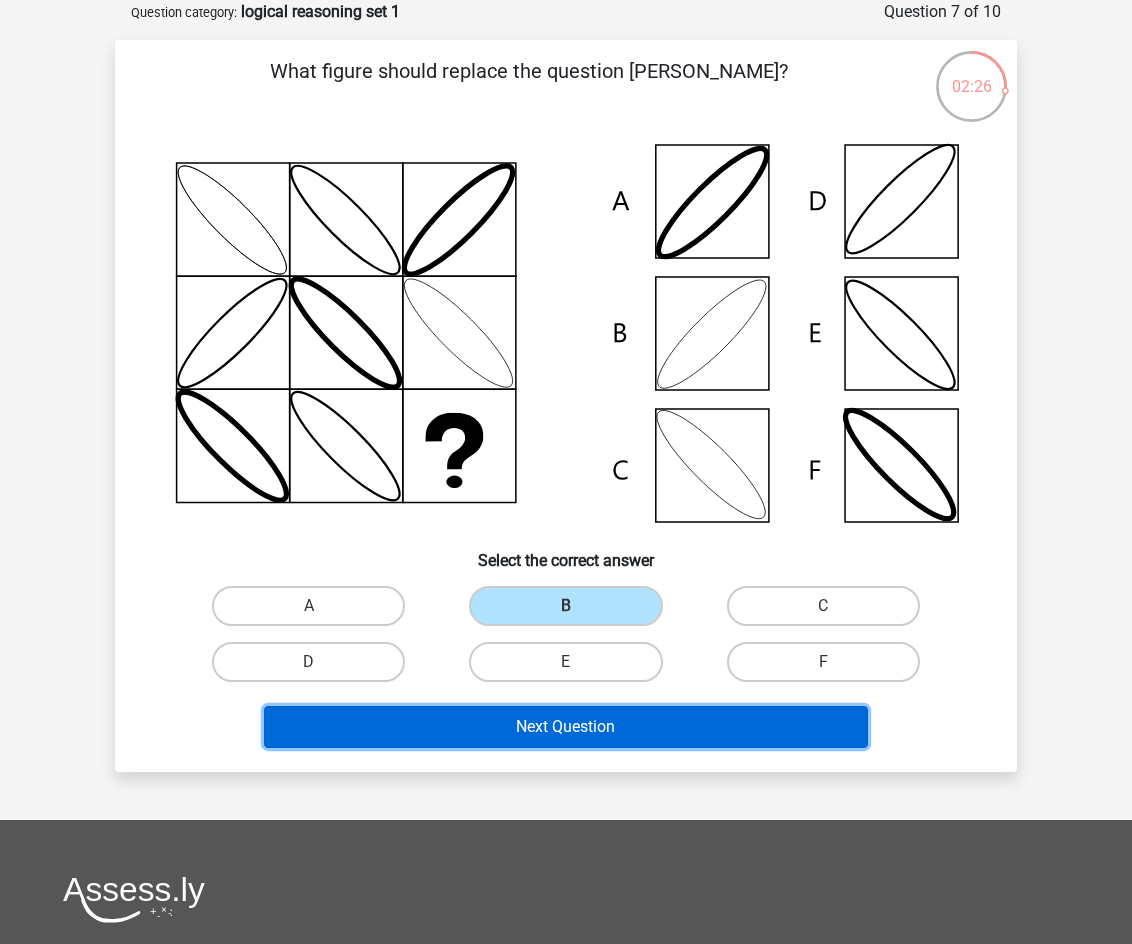 click on "Next Question" at bounding box center [566, 727] 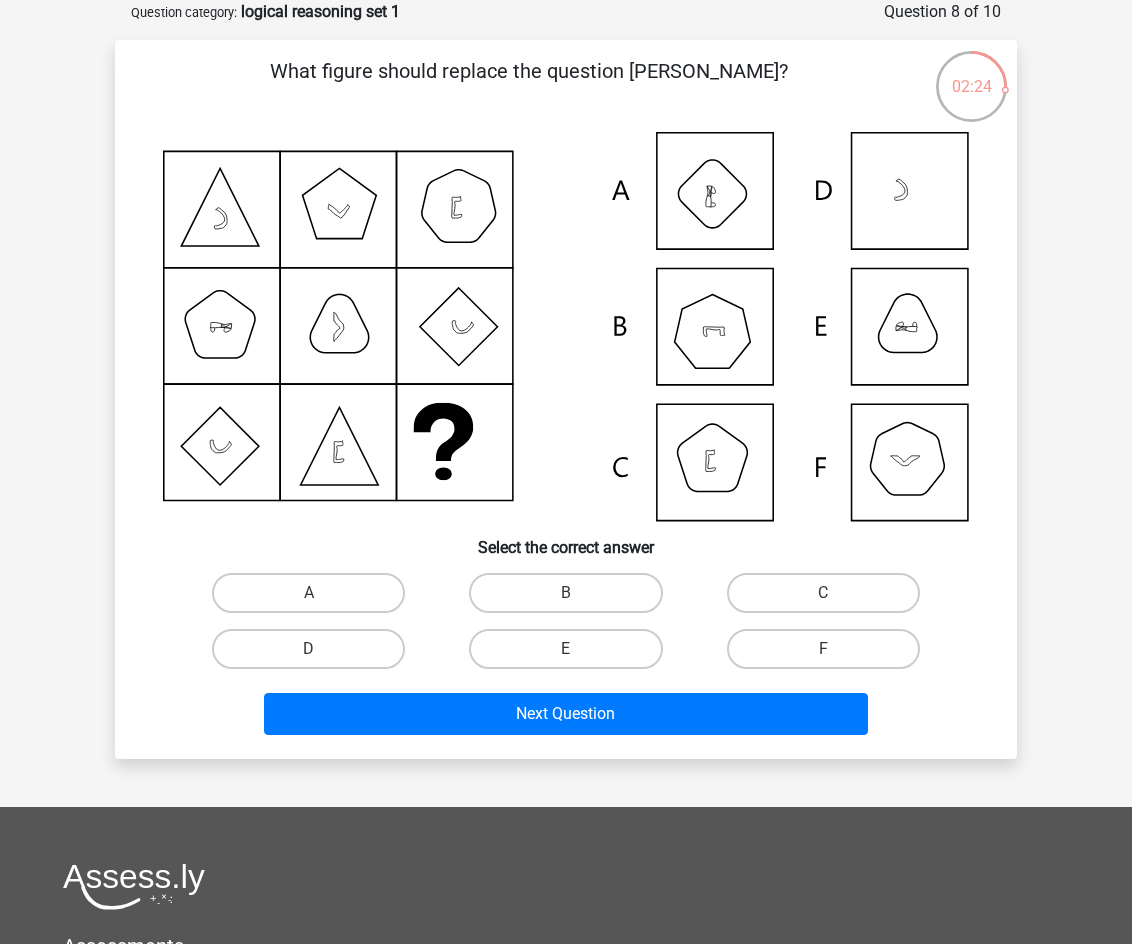 drag, startPoint x: 389, startPoint y: 68, endPoint x: 680, endPoint y: 68, distance: 291 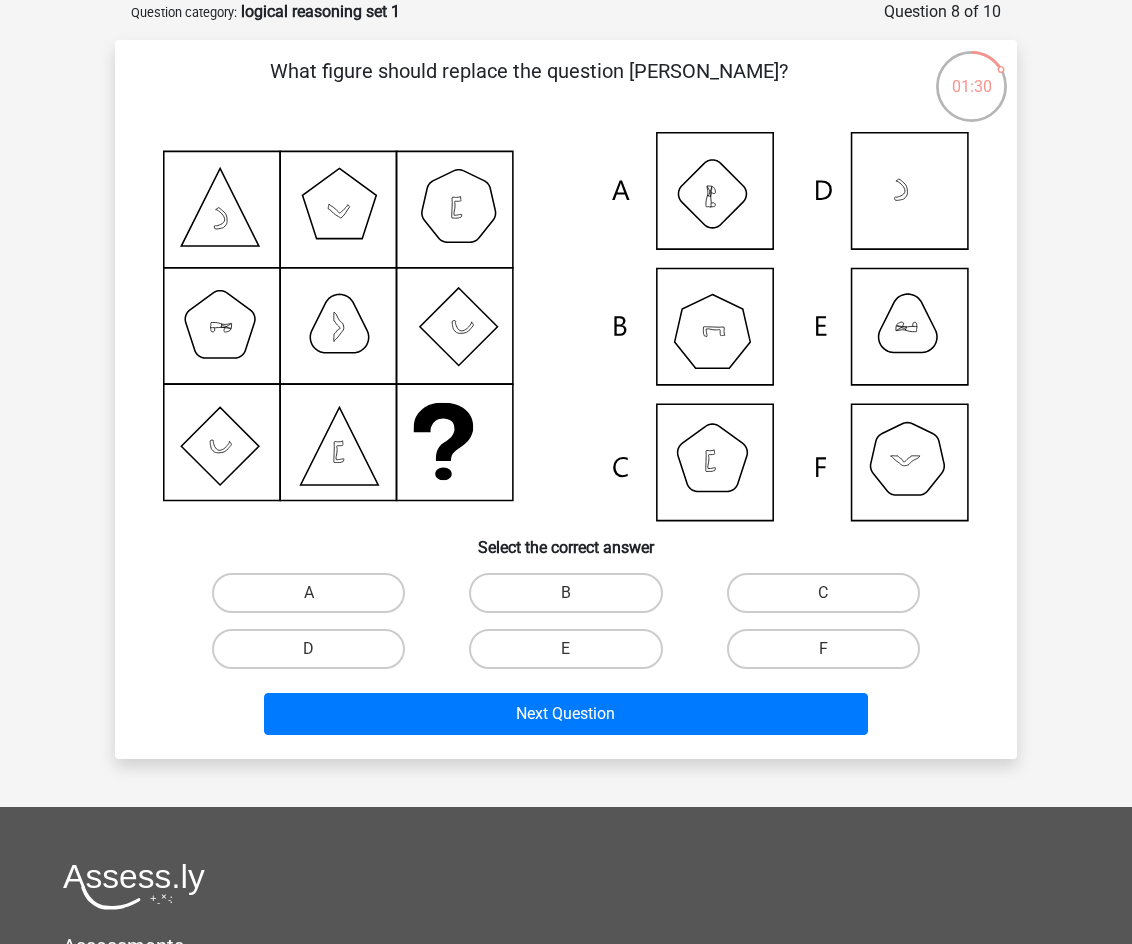 click 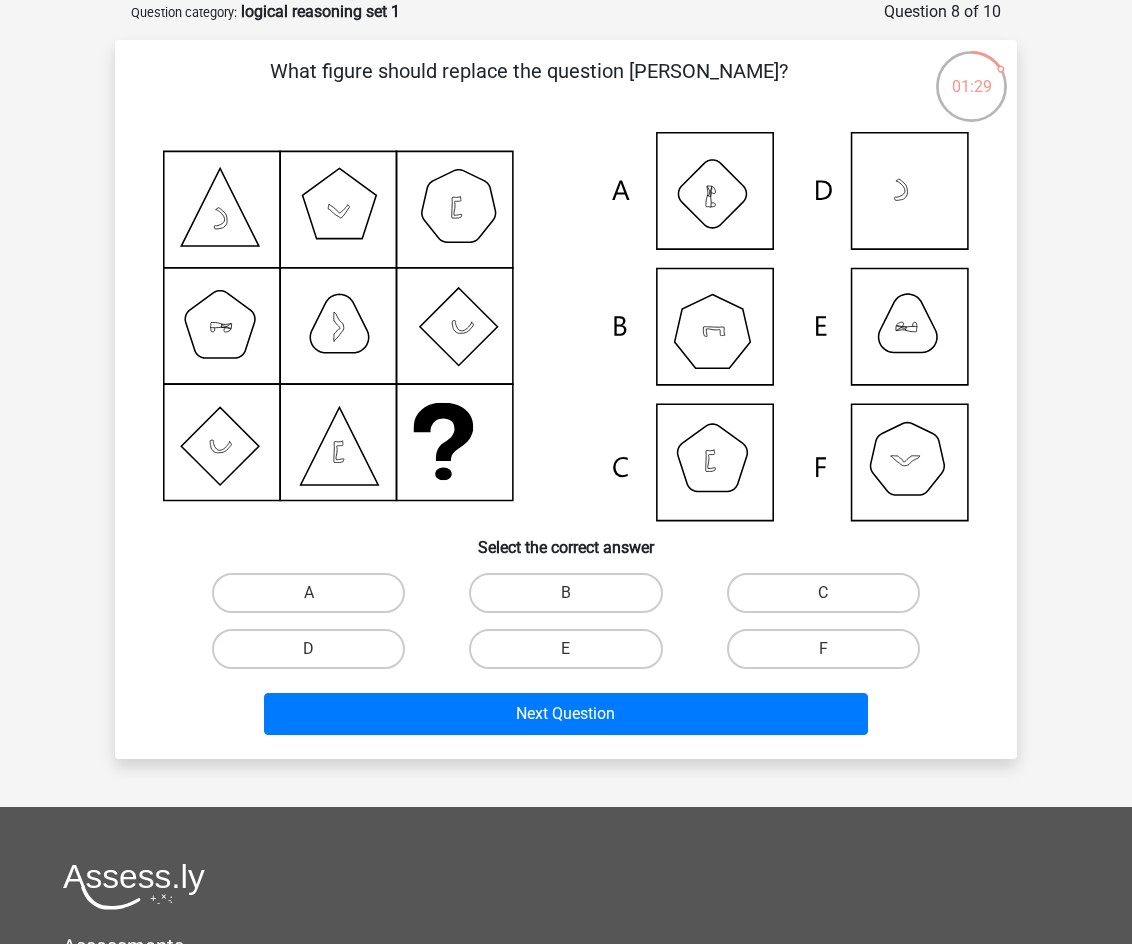 click 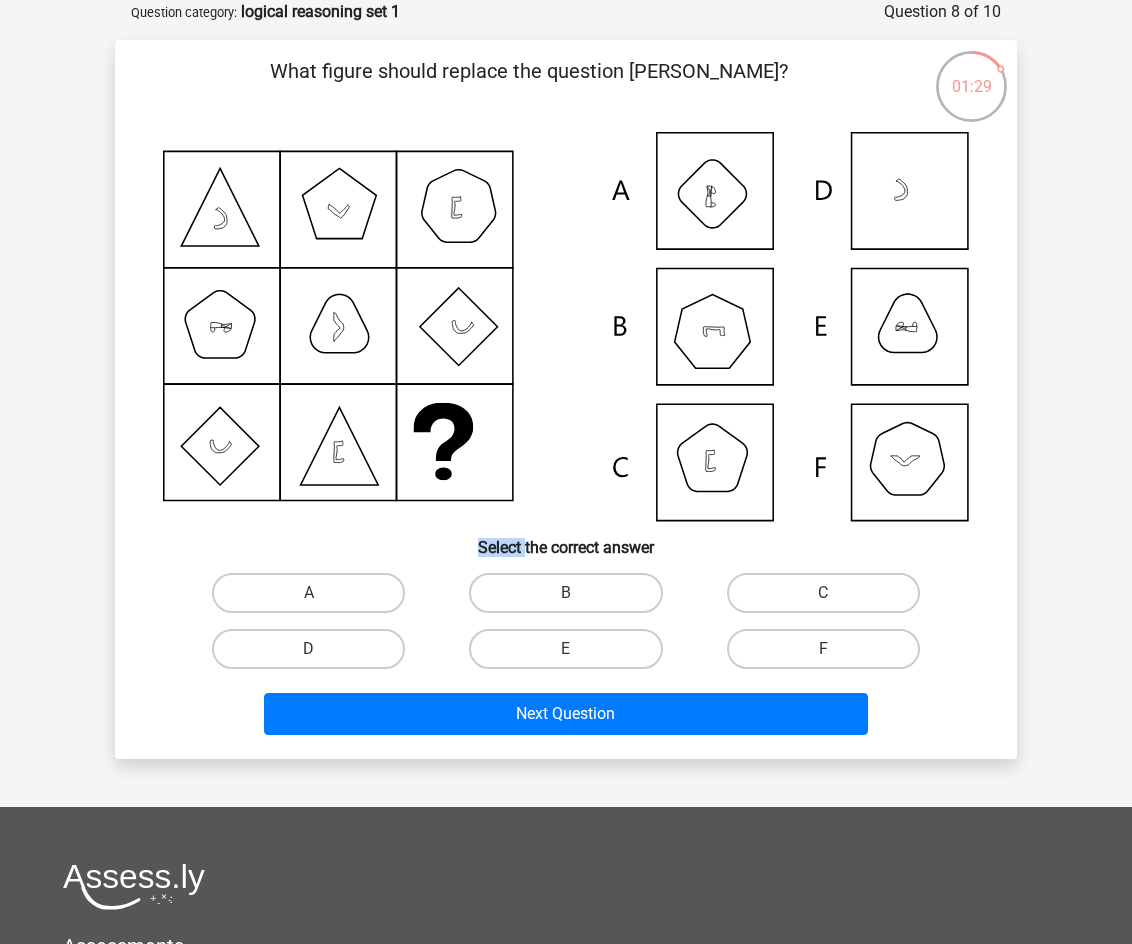 click 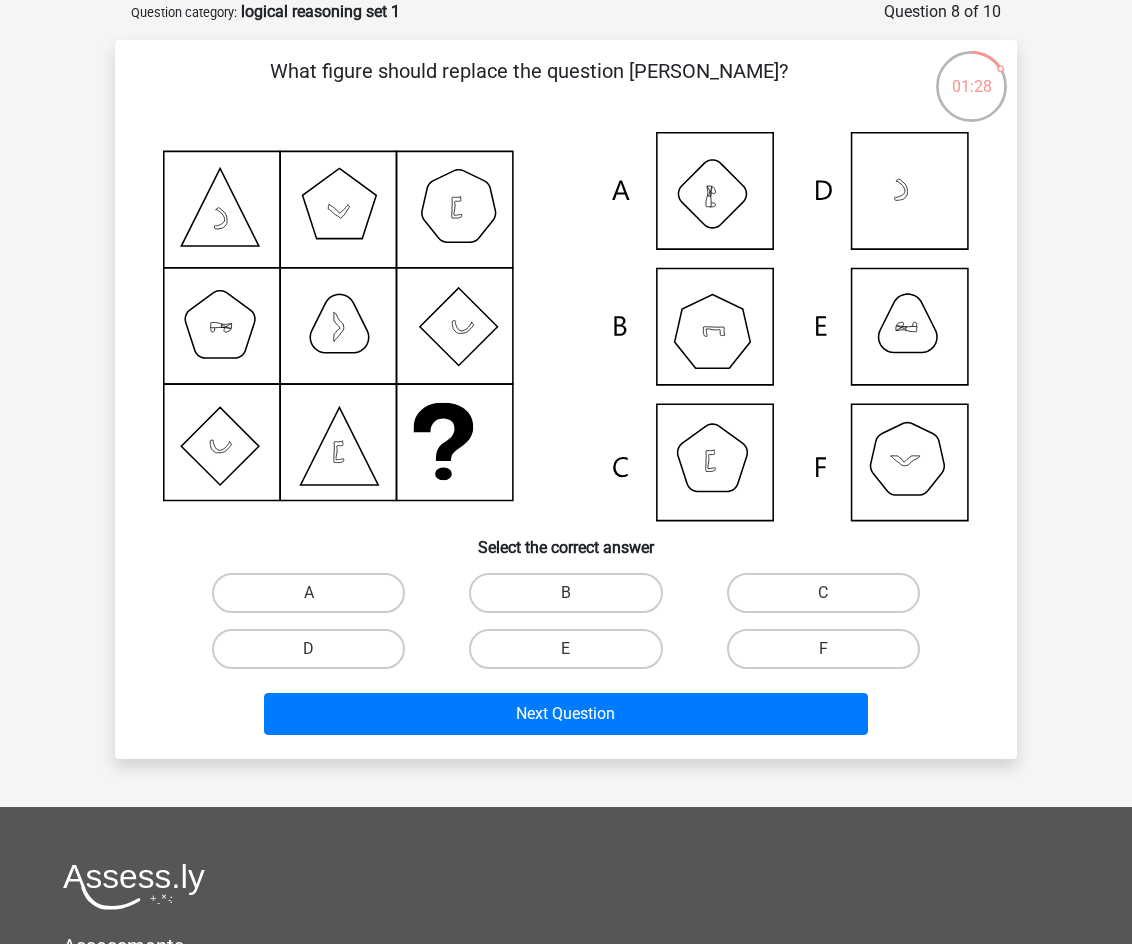 click 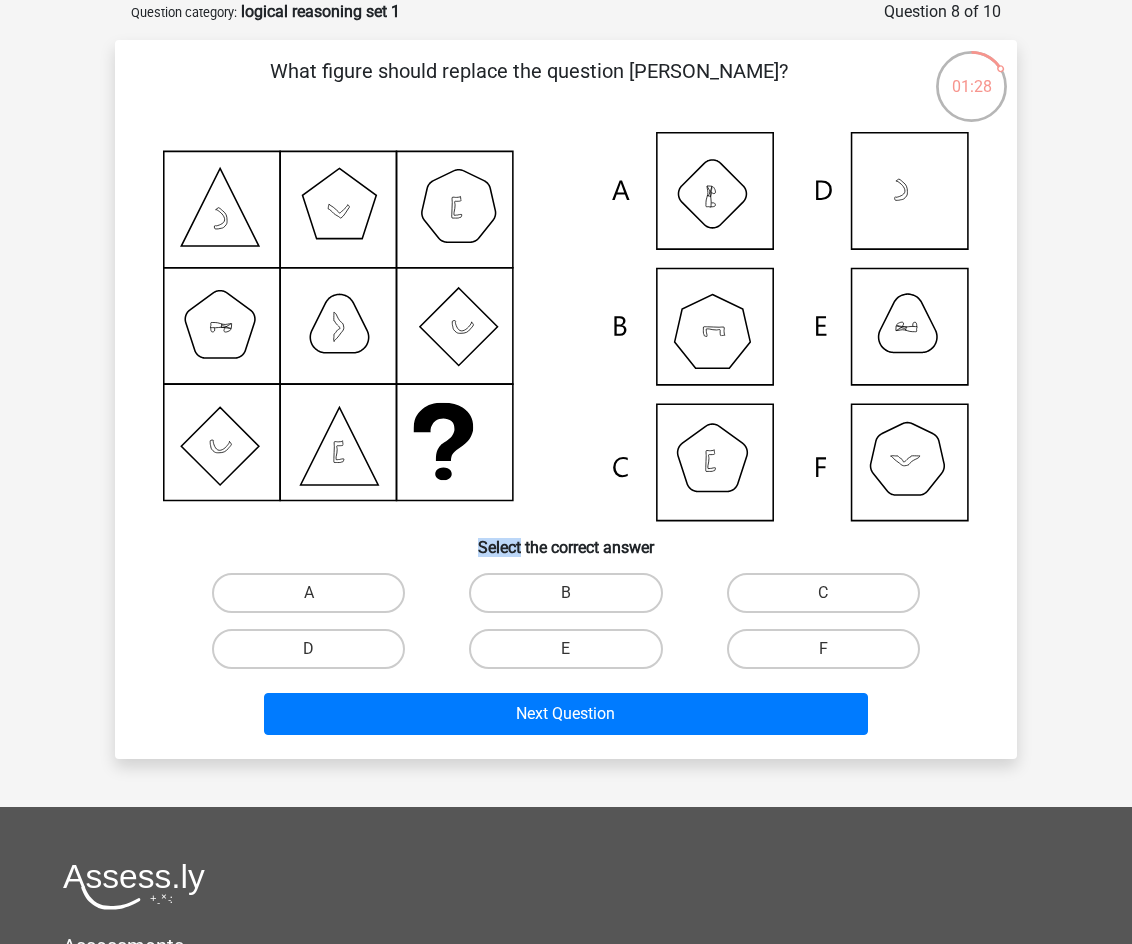 click 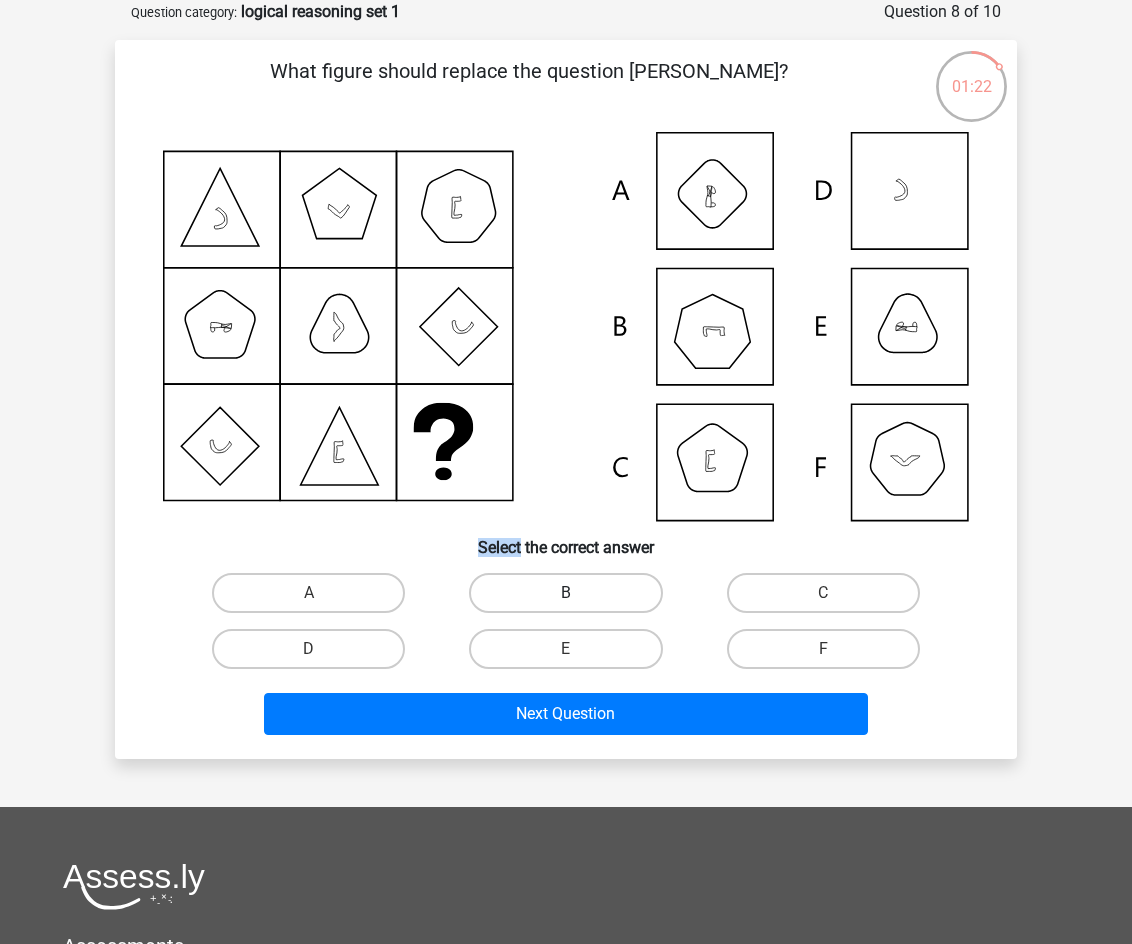 click on "B" at bounding box center (565, 593) 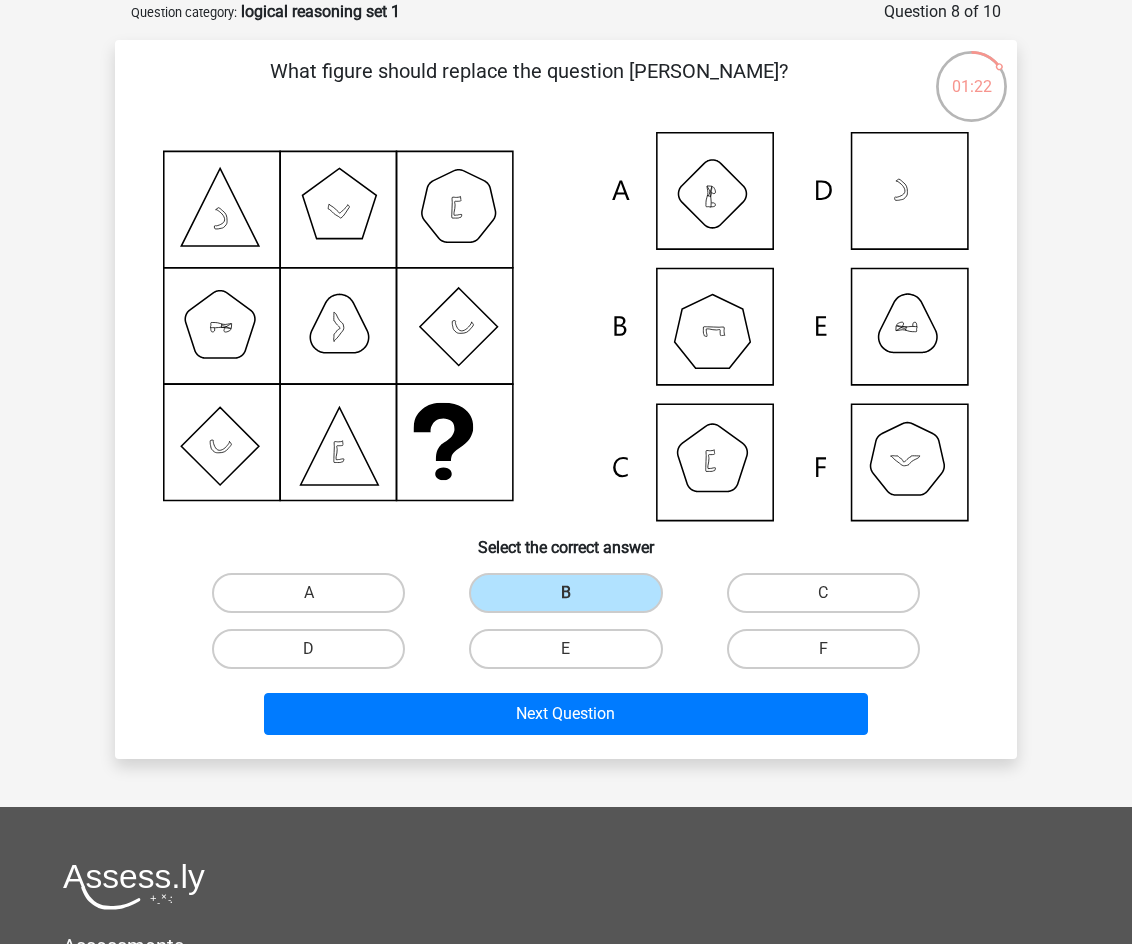 click on "Select the correct answer" at bounding box center [566, 539] 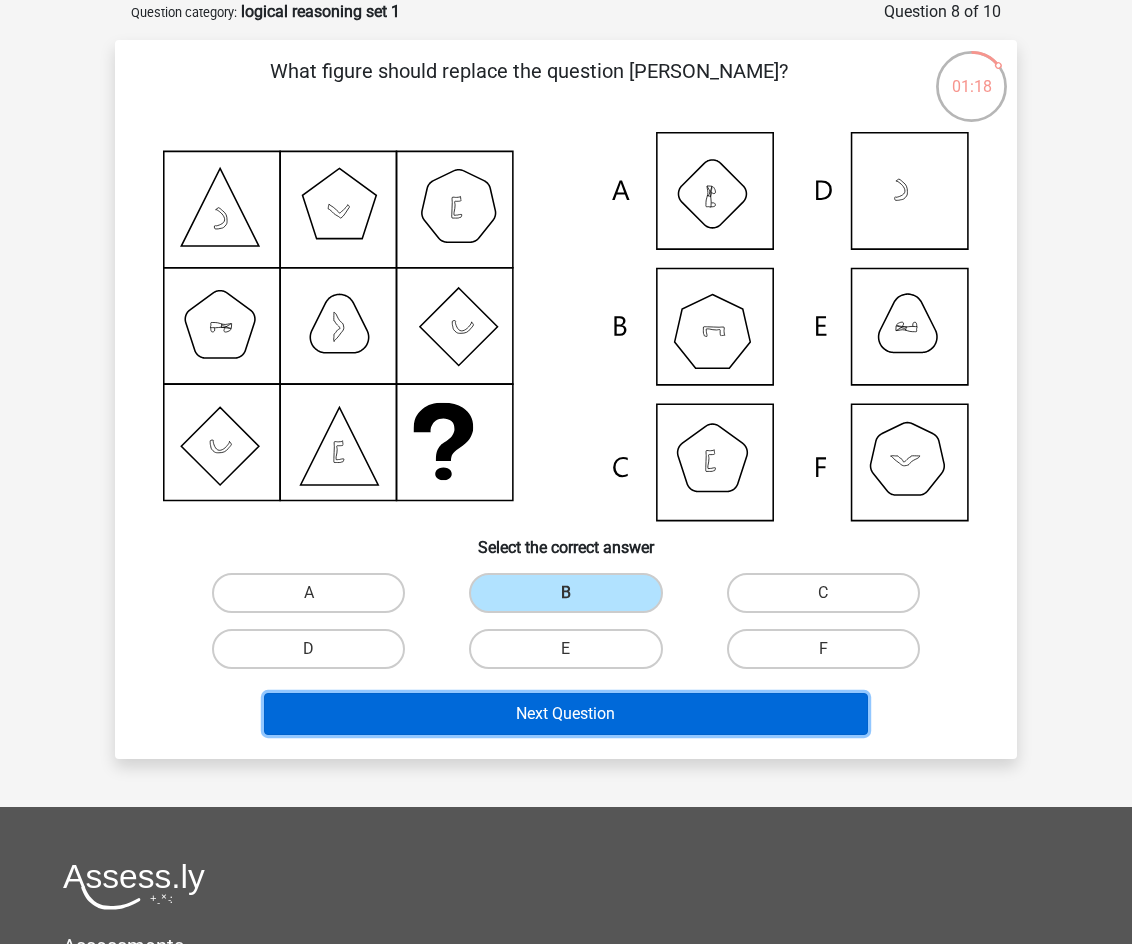 click on "Next Question" at bounding box center [566, 714] 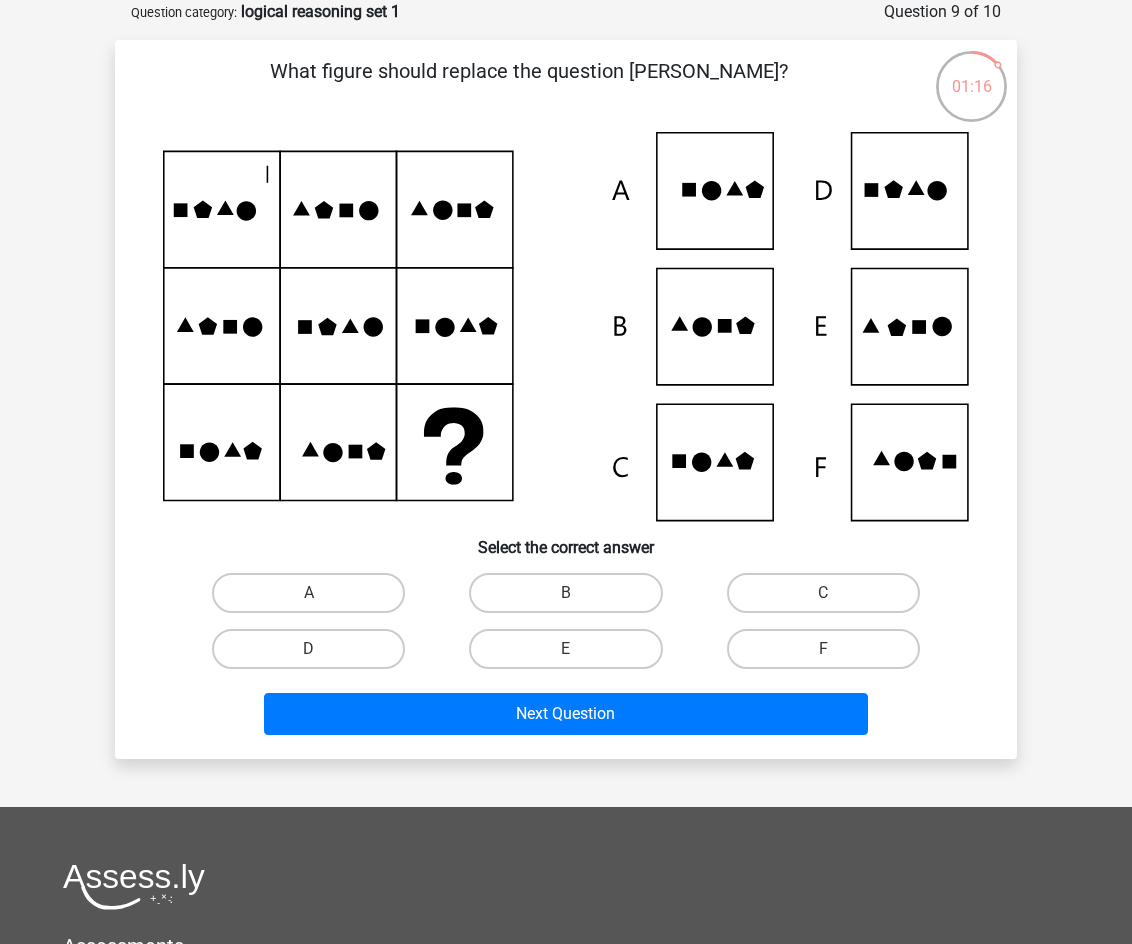 drag, startPoint x: 604, startPoint y: 68, endPoint x: 834, endPoint y: 70, distance: 230.0087 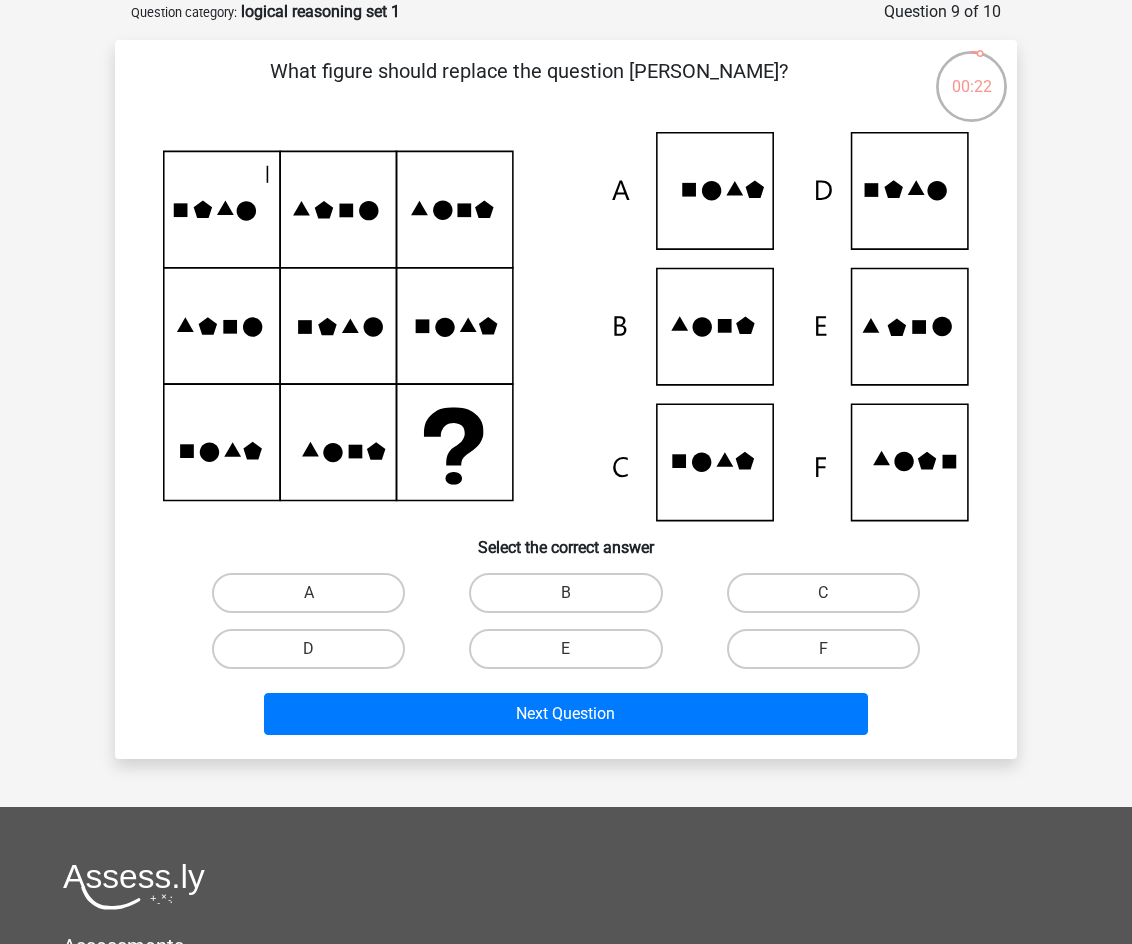 click 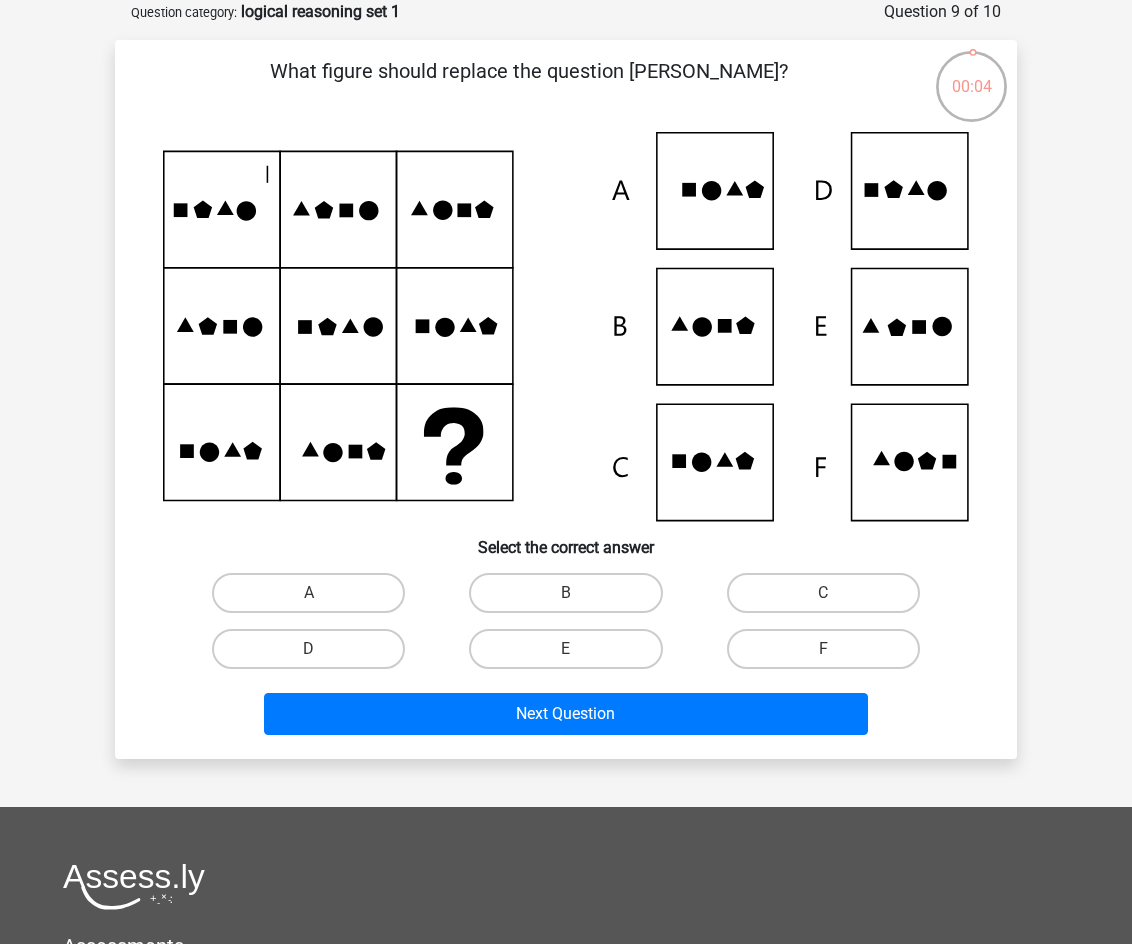 drag, startPoint x: 907, startPoint y: 334, endPoint x: 804, endPoint y: 444, distance: 150.69505 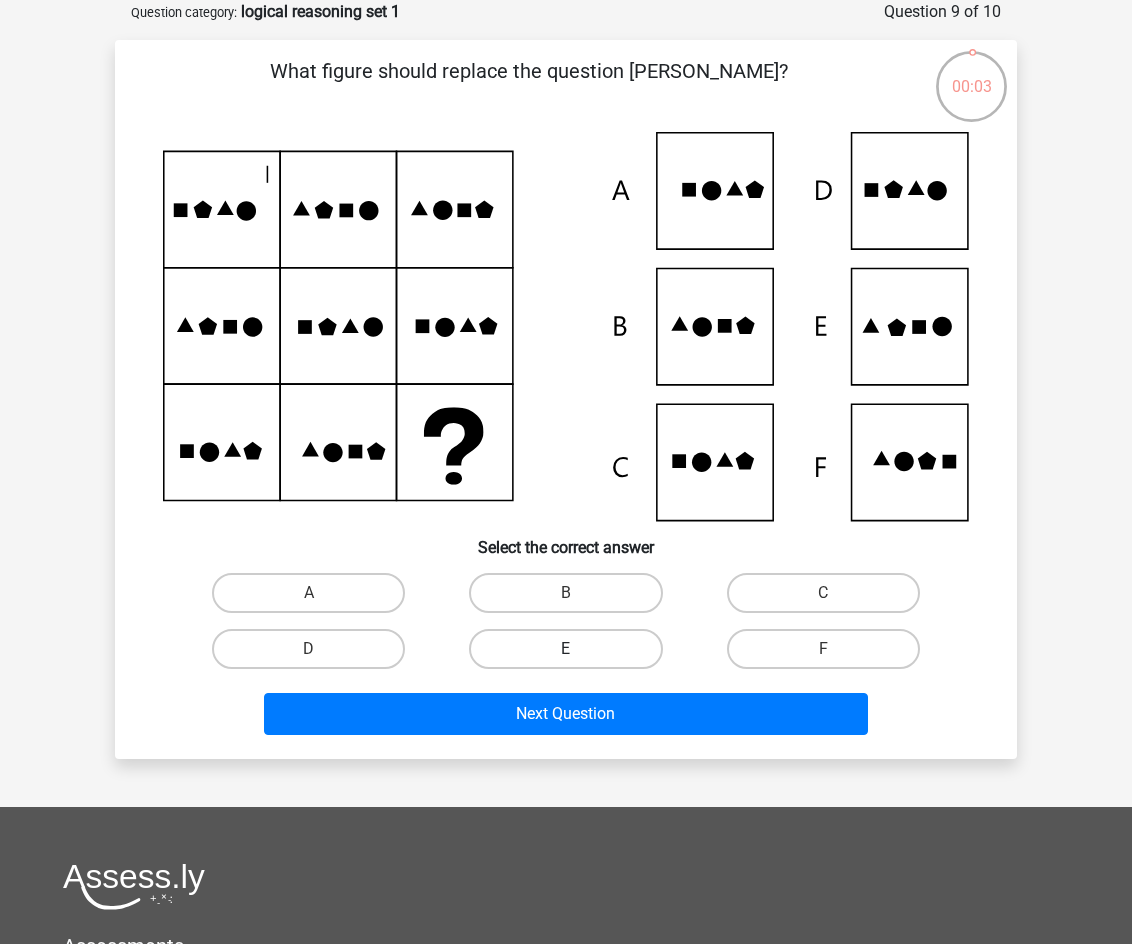 drag, startPoint x: 465, startPoint y: 633, endPoint x: 482, endPoint y: 641, distance: 18.788294 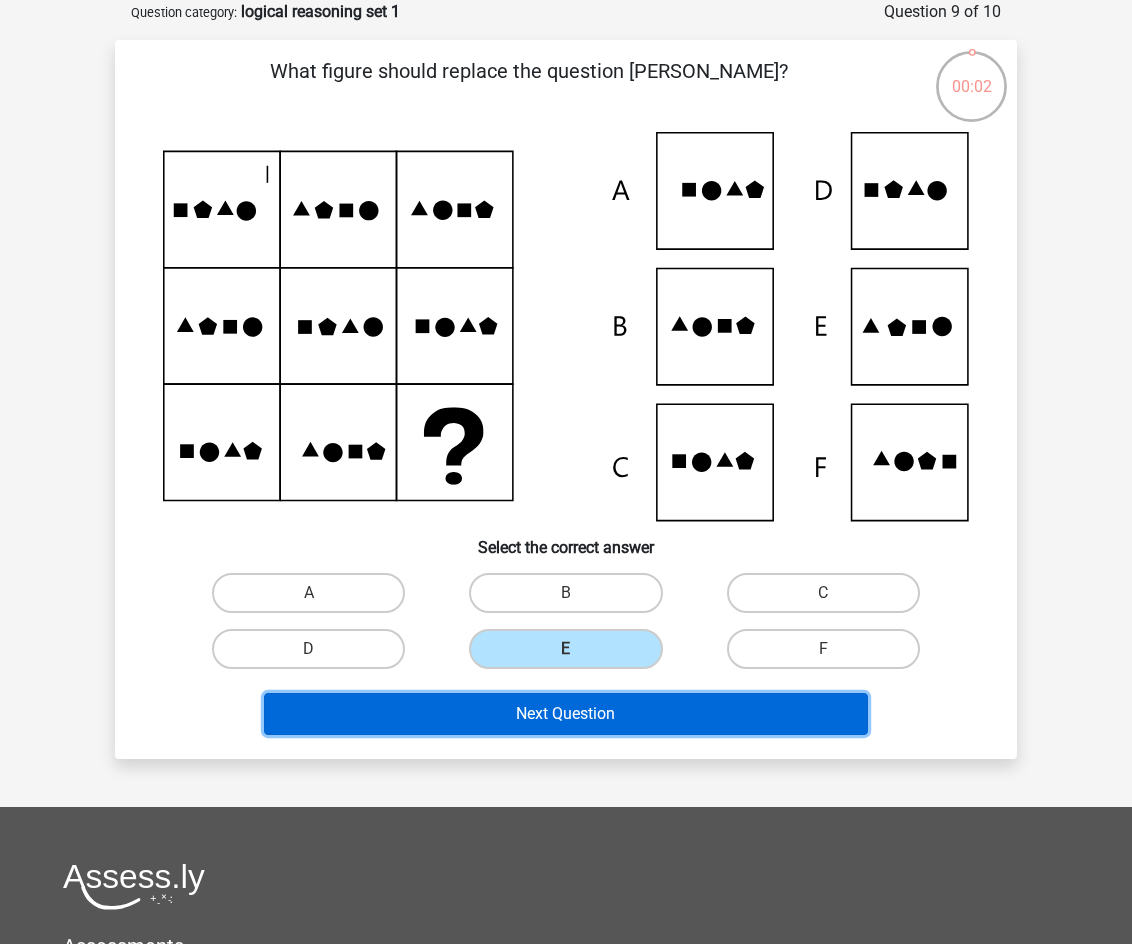 click on "Next Question" at bounding box center (566, 714) 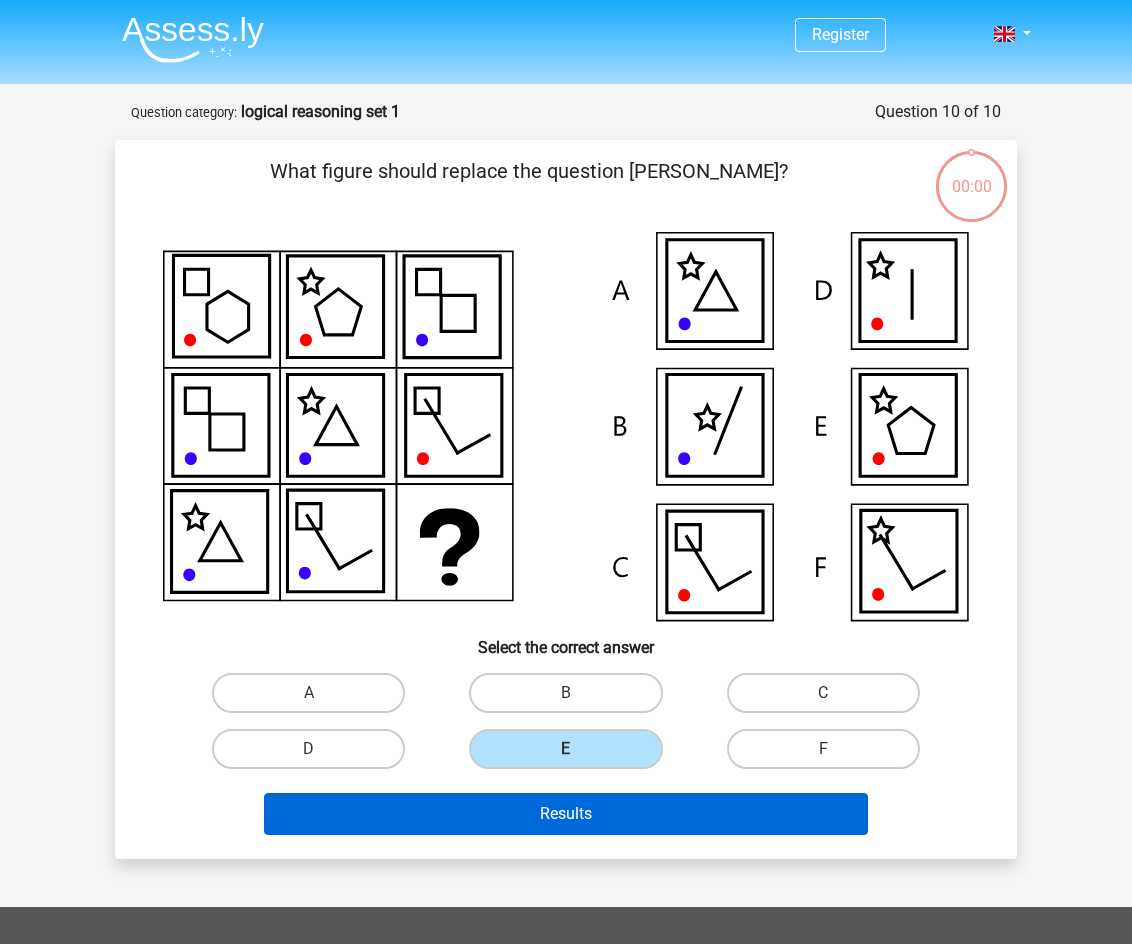scroll, scrollTop: 100, scrollLeft: 0, axis: vertical 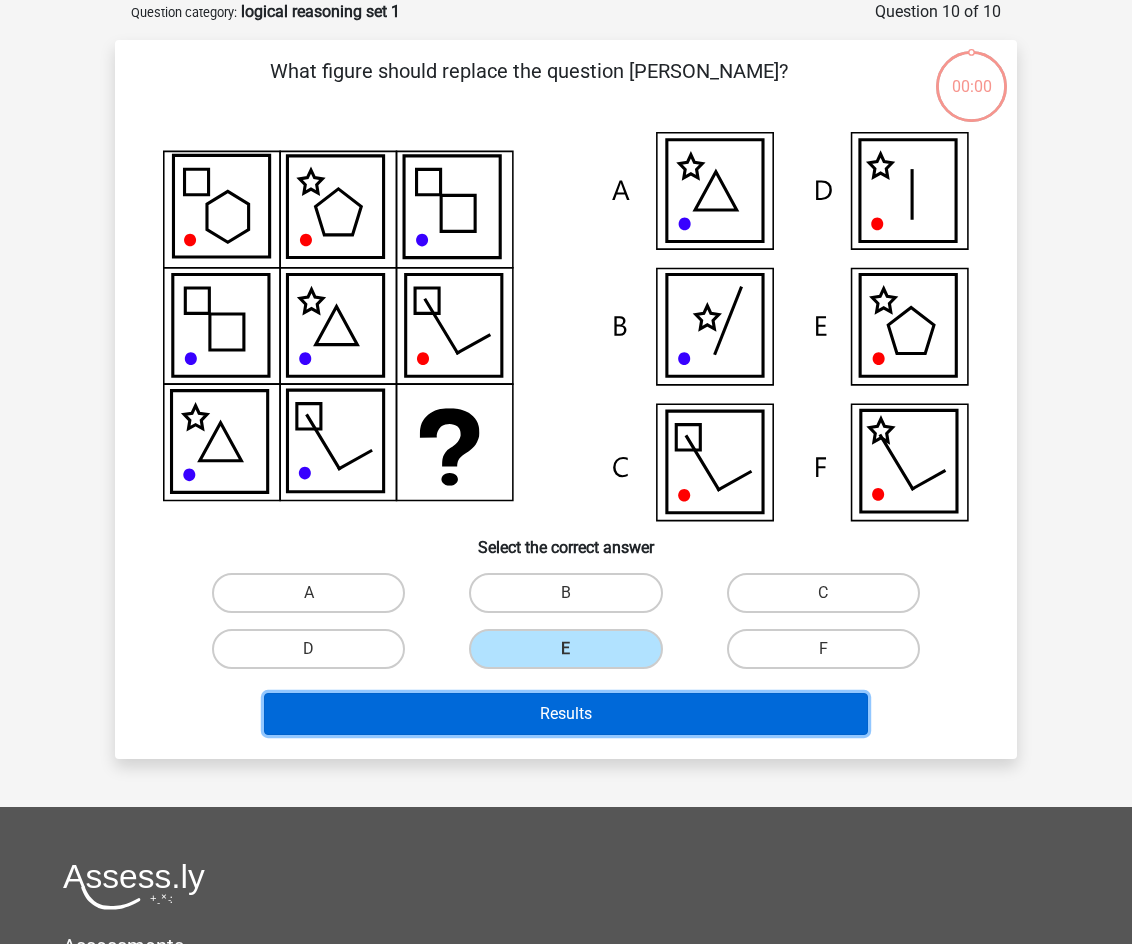 click on "Results" at bounding box center [566, 714] 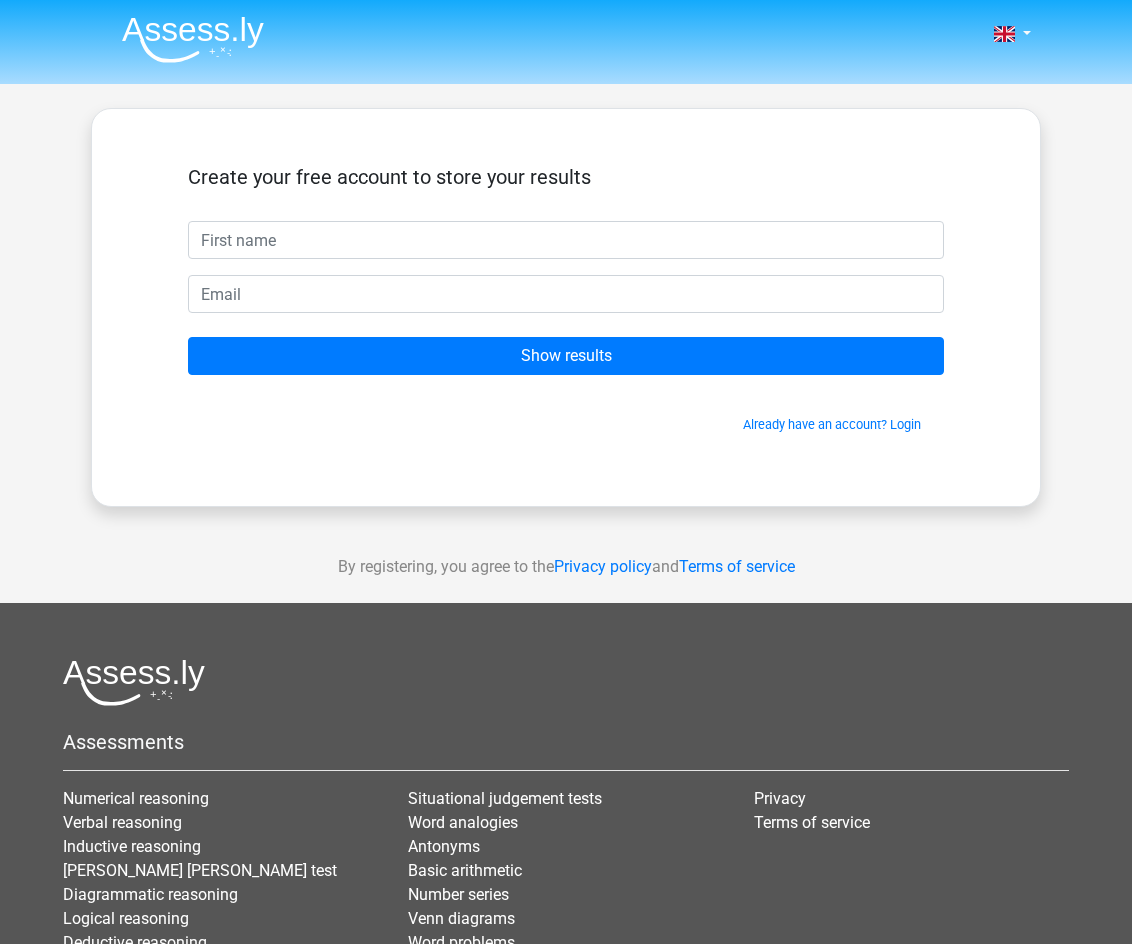 scroll, scrollTop: 0, scrollLeft: 0, axis: both 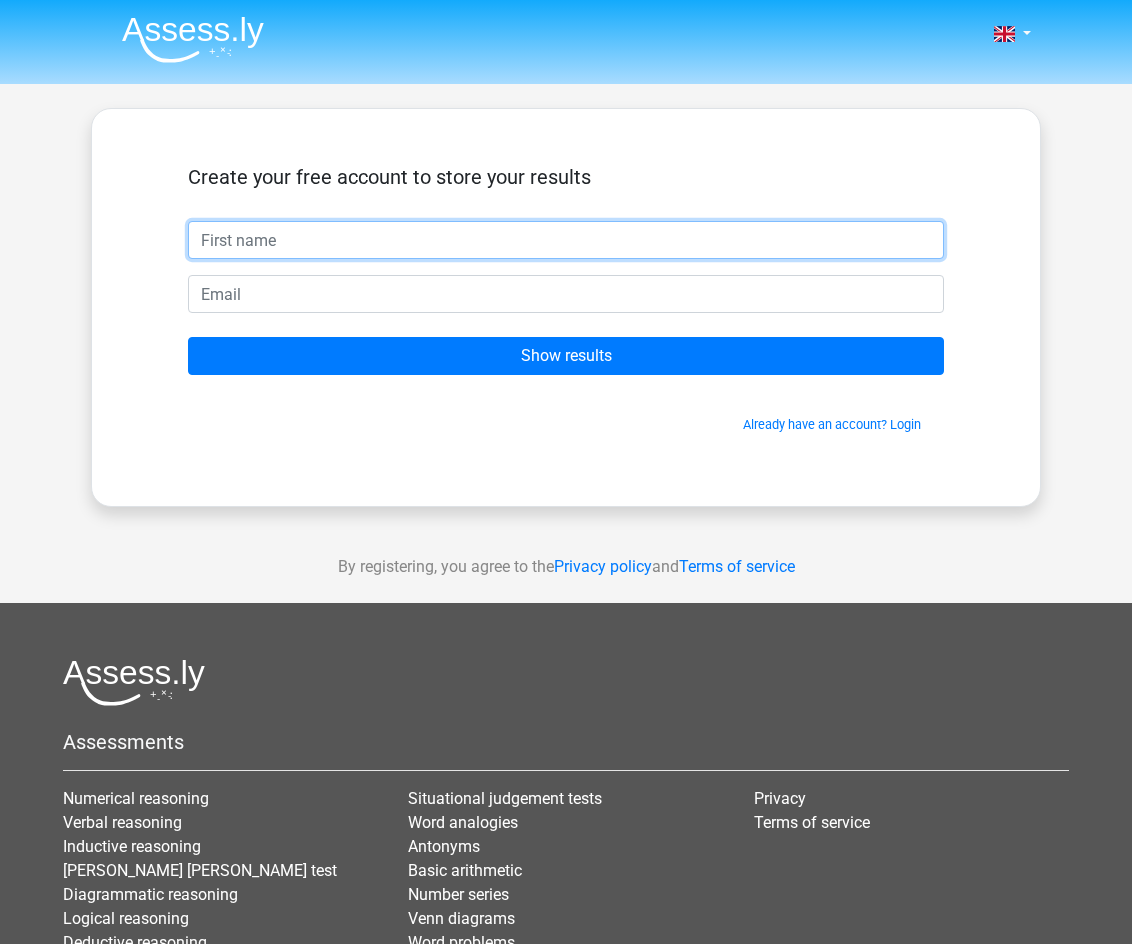 click at bounding box center (566, 240) 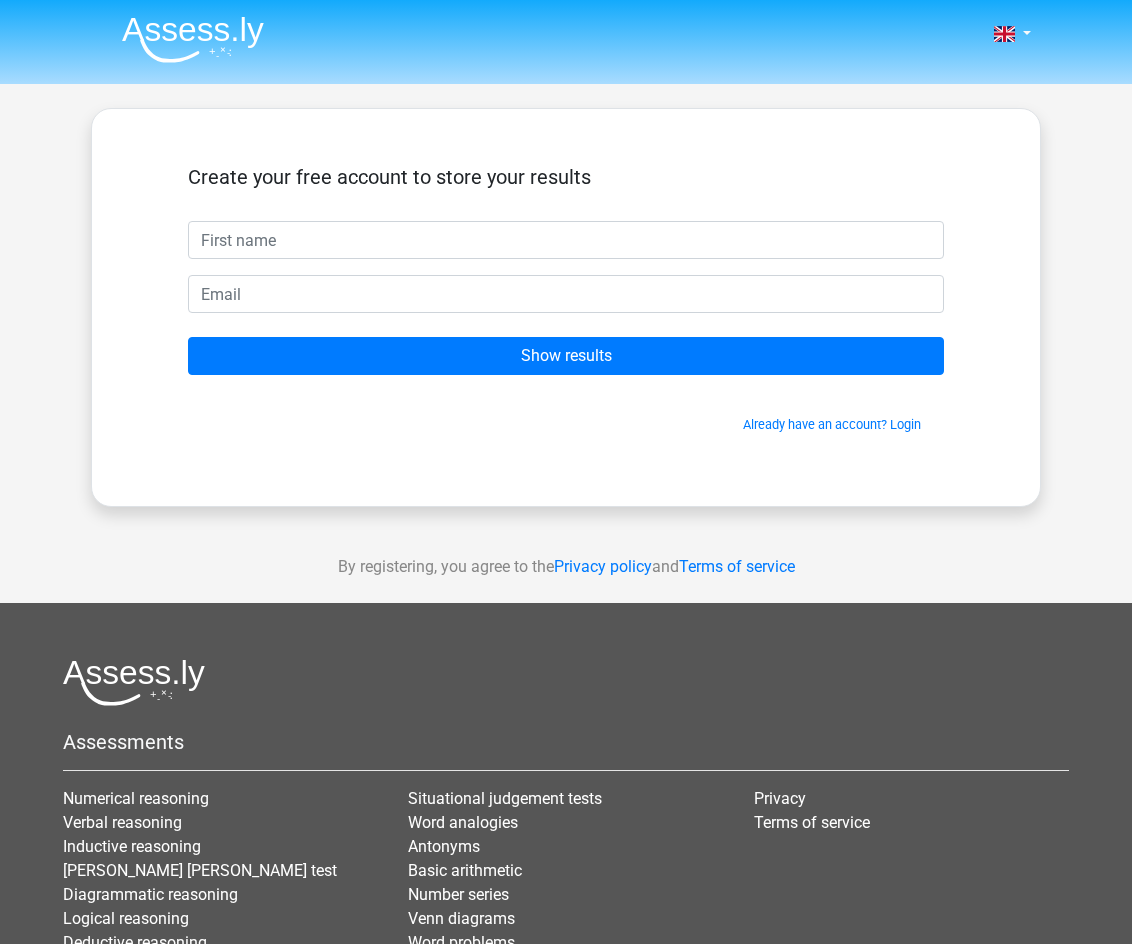 click on "Create your free account to store your results
Show results
Already have an account? Login" at bounding box center (566, 299) 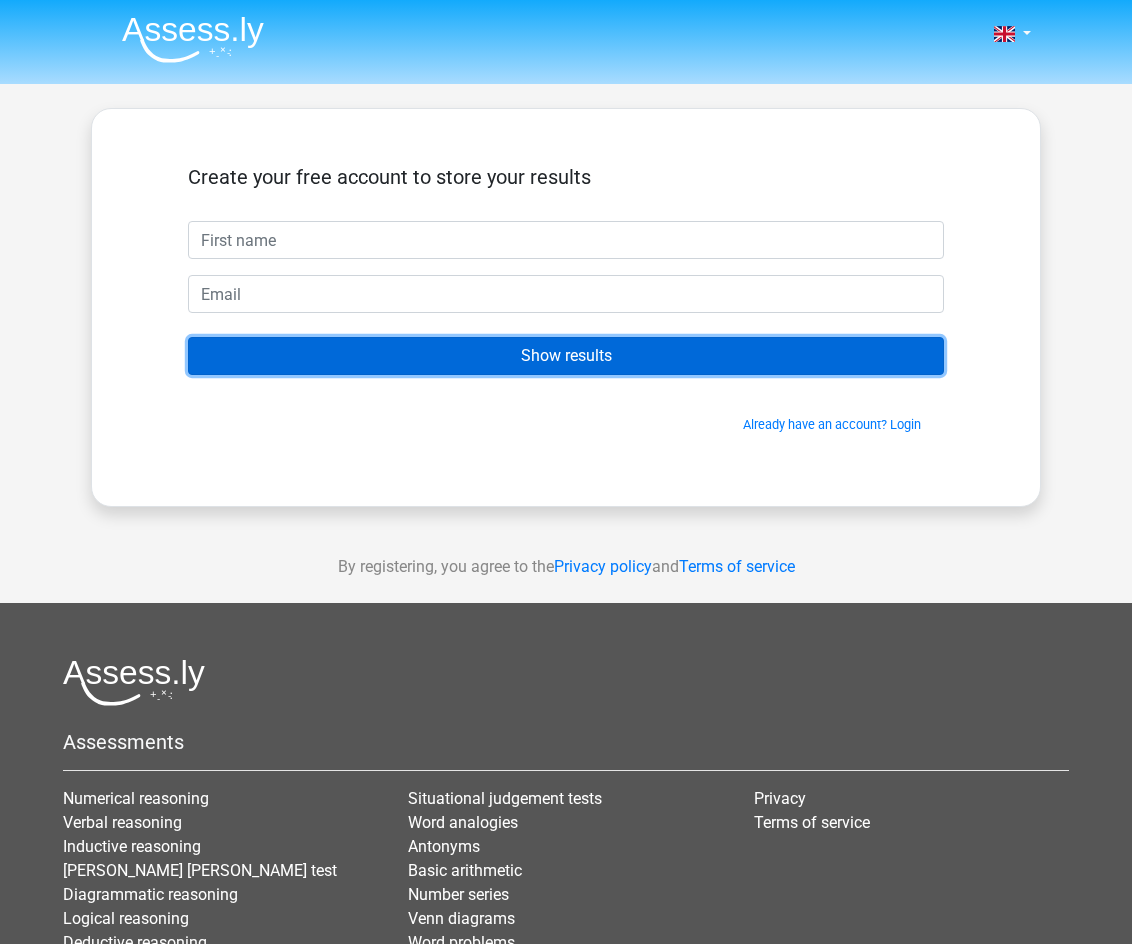 click on "Show results" at bounding box center [566, 356] 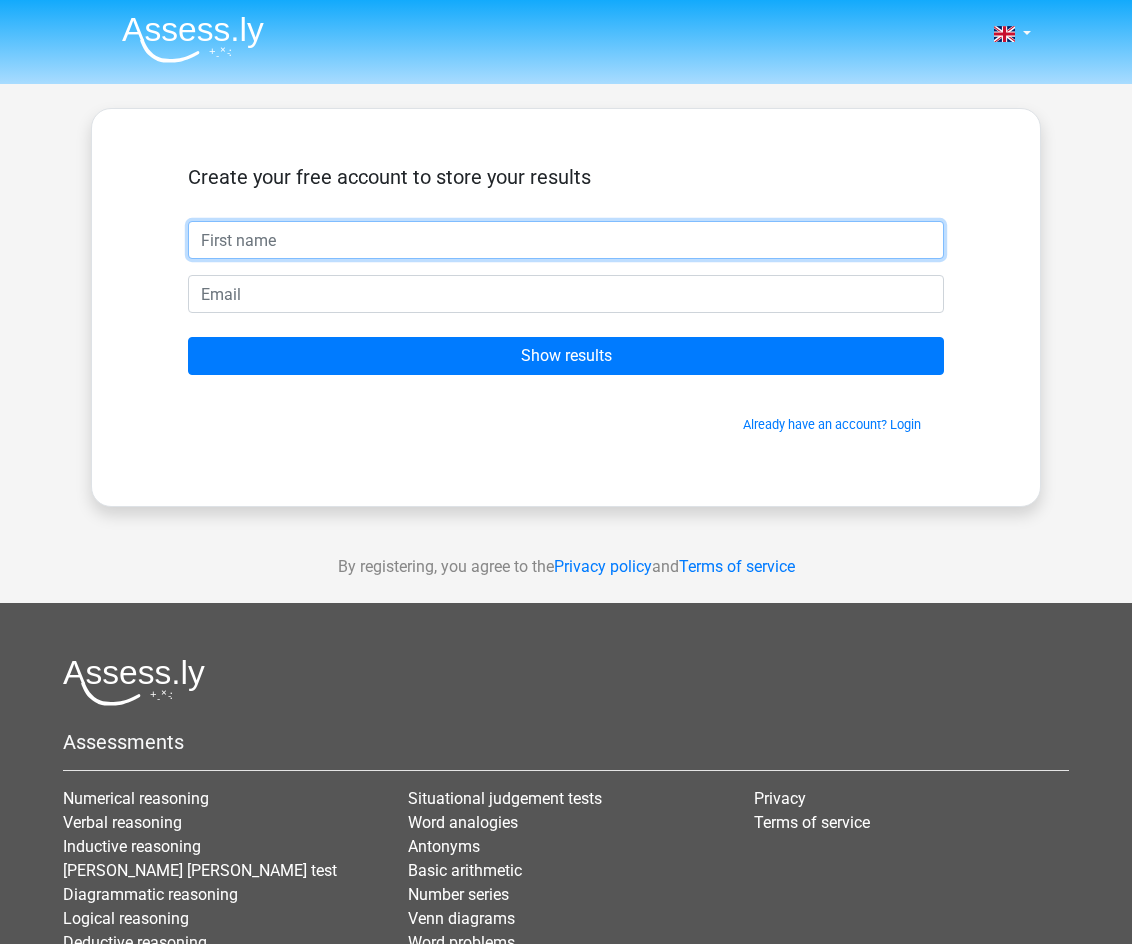 click at bounding box center (566, 240) 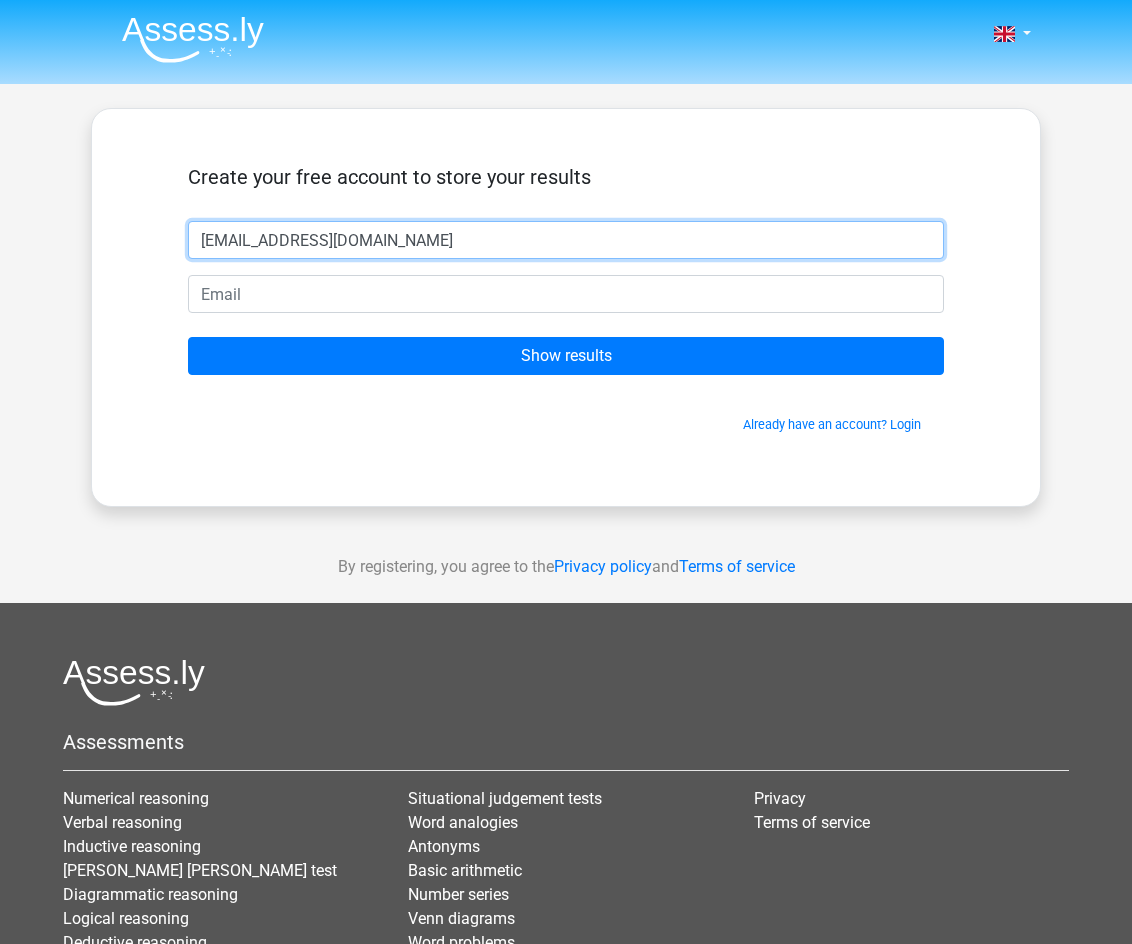 type on "[EMAIL_ADDRESS][DOMAIN_NAME]" 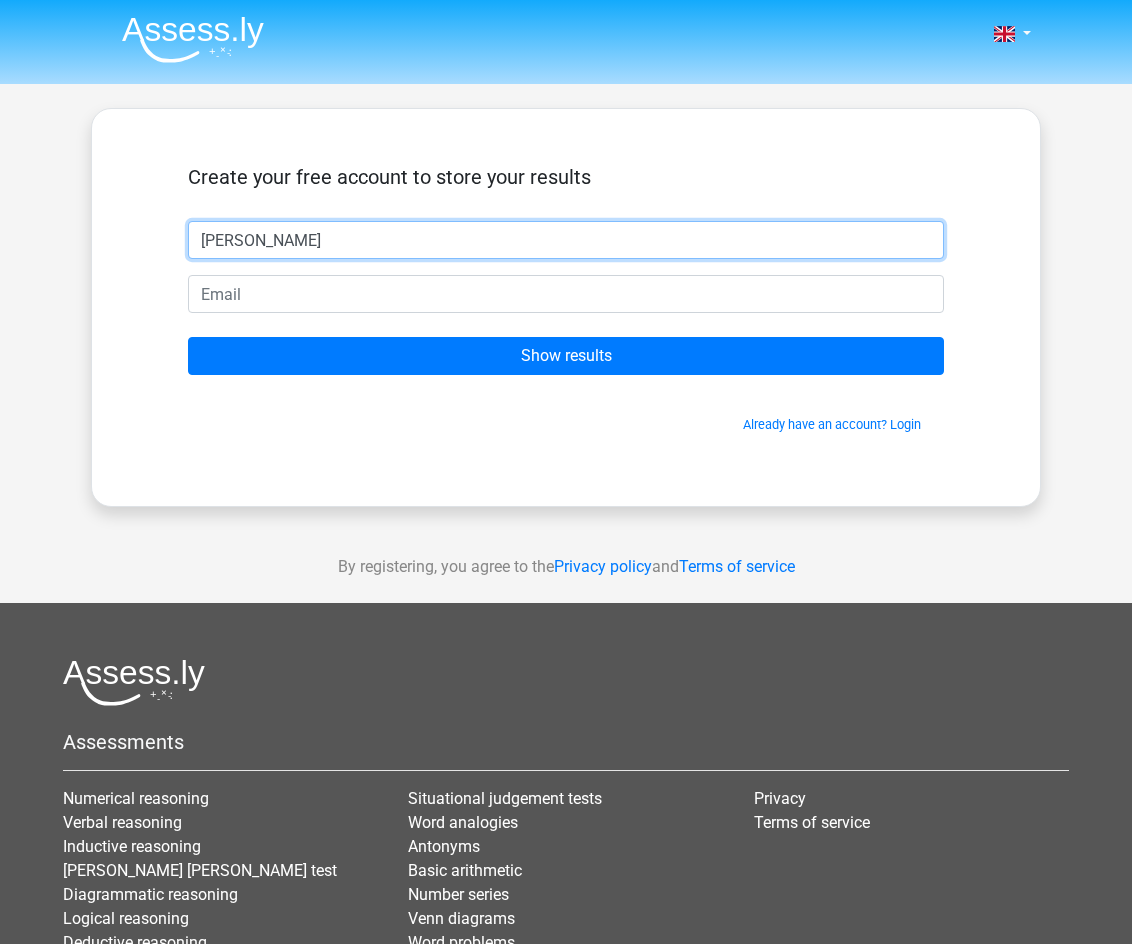 type on "[PERSON_NAME]" 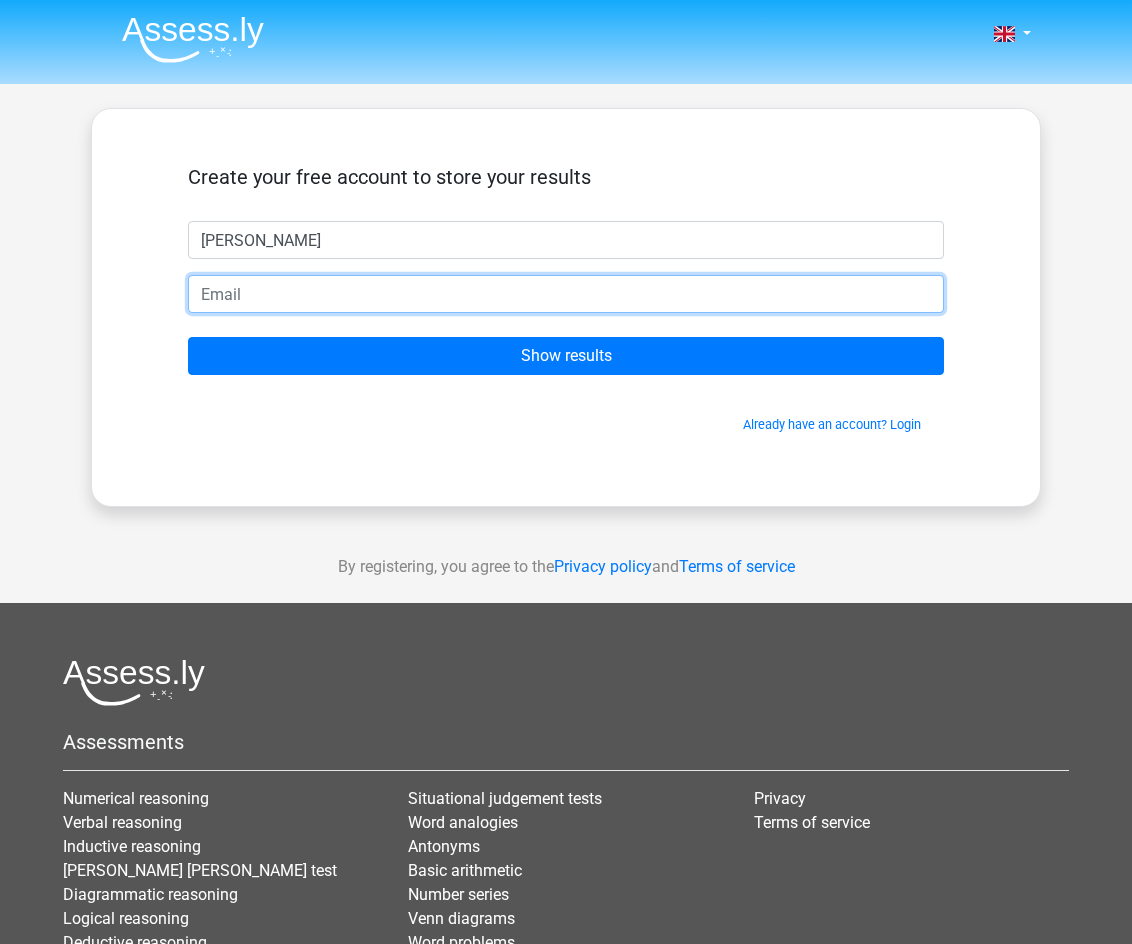 click at bounding box center [566, 294] 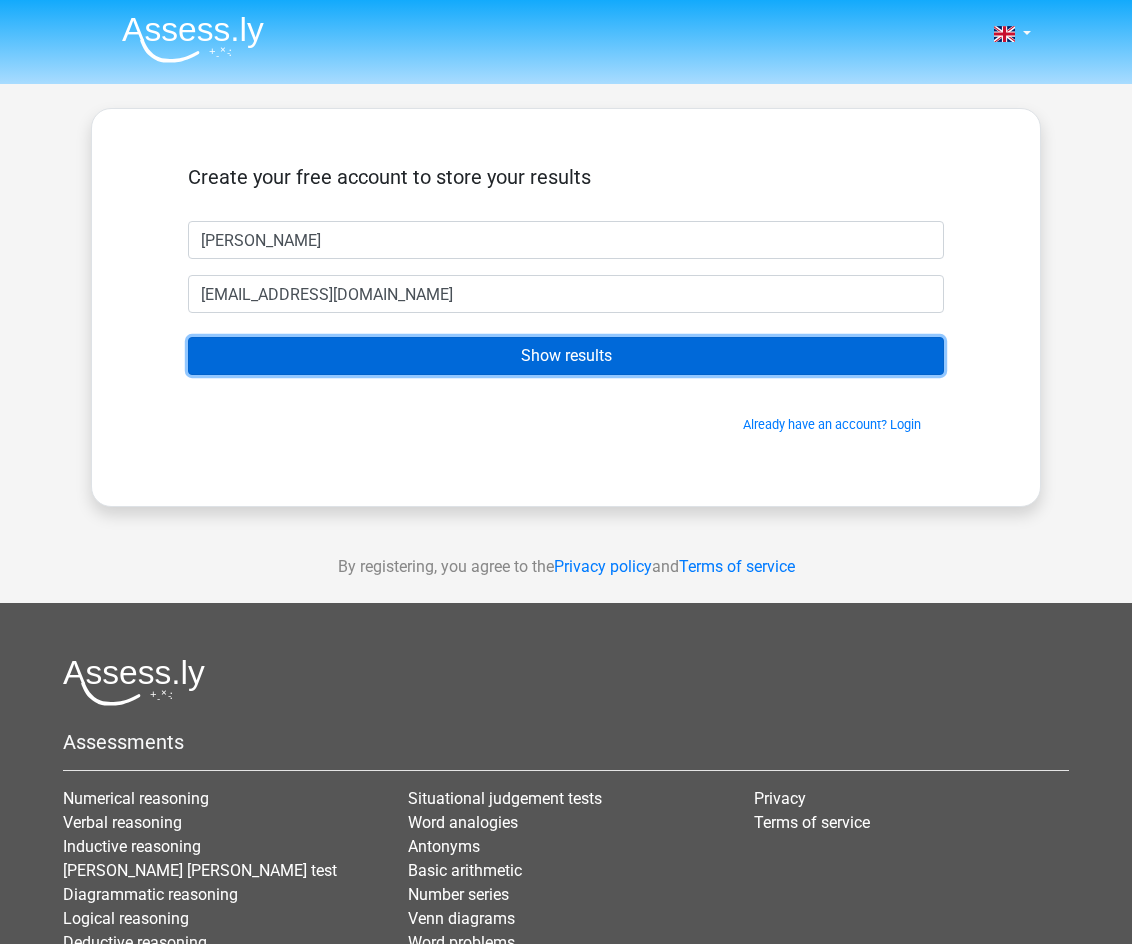 click on "Show results" at bounding box center (566, 356) 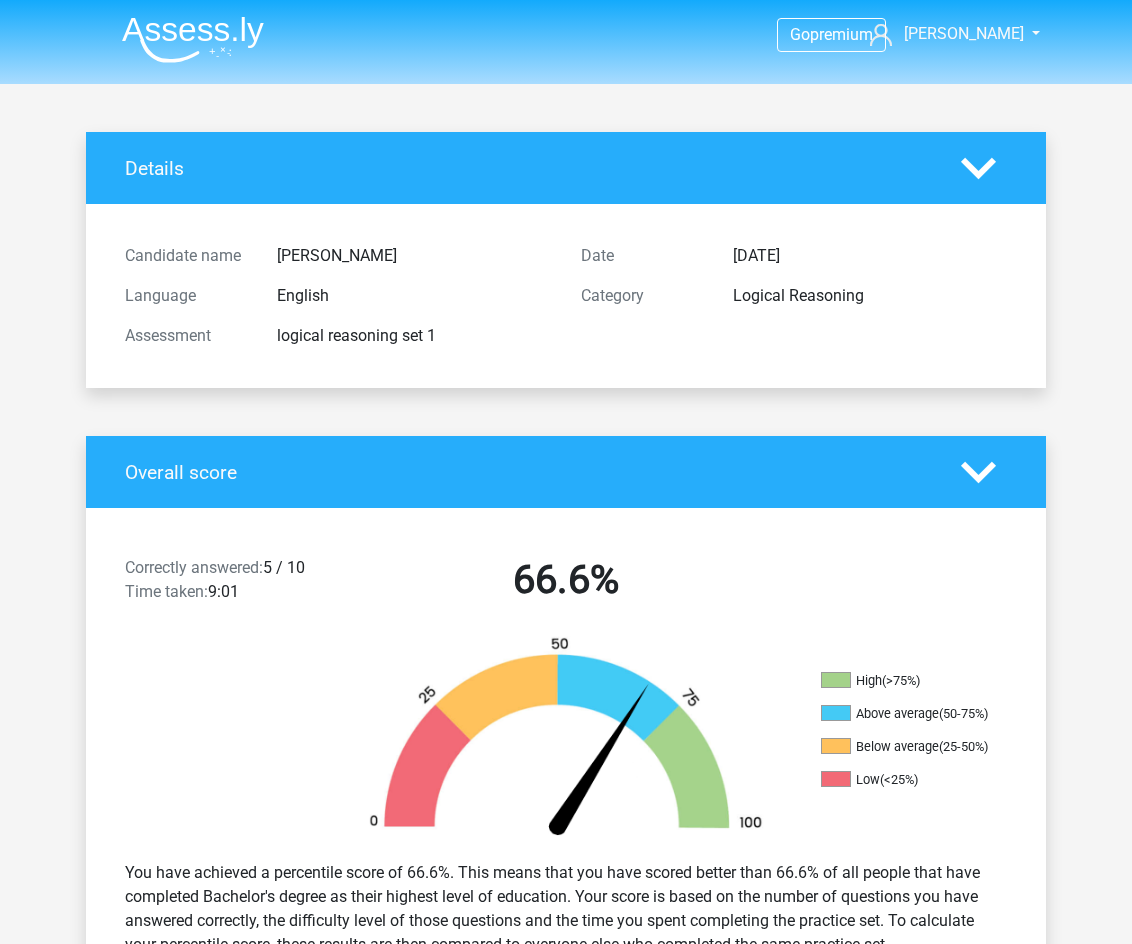 scroll, scrollTop: 0, scrollLeft: 0, axis: both 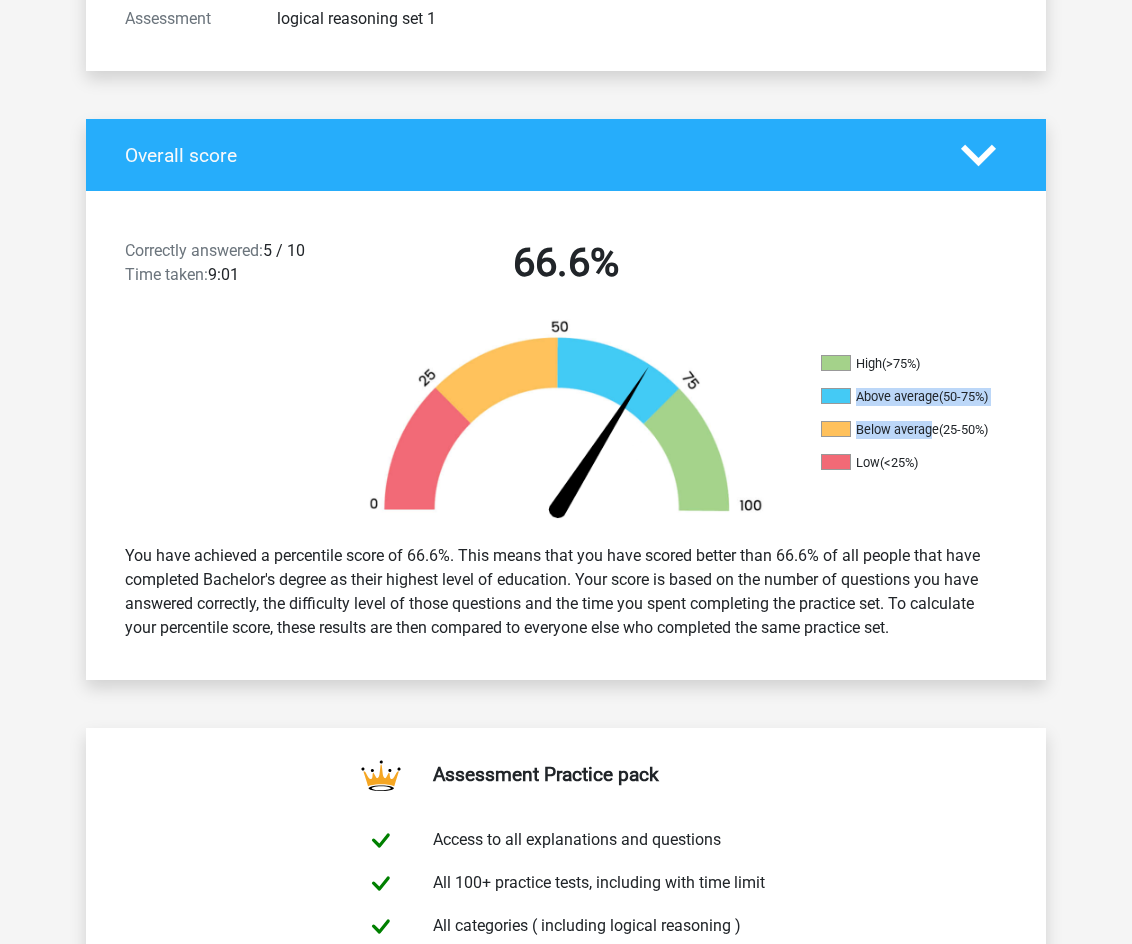 drag, startPoint x: 931, startPoint y: 731, endPoint x: 852, endPoint y: 374, distance: 365.63644 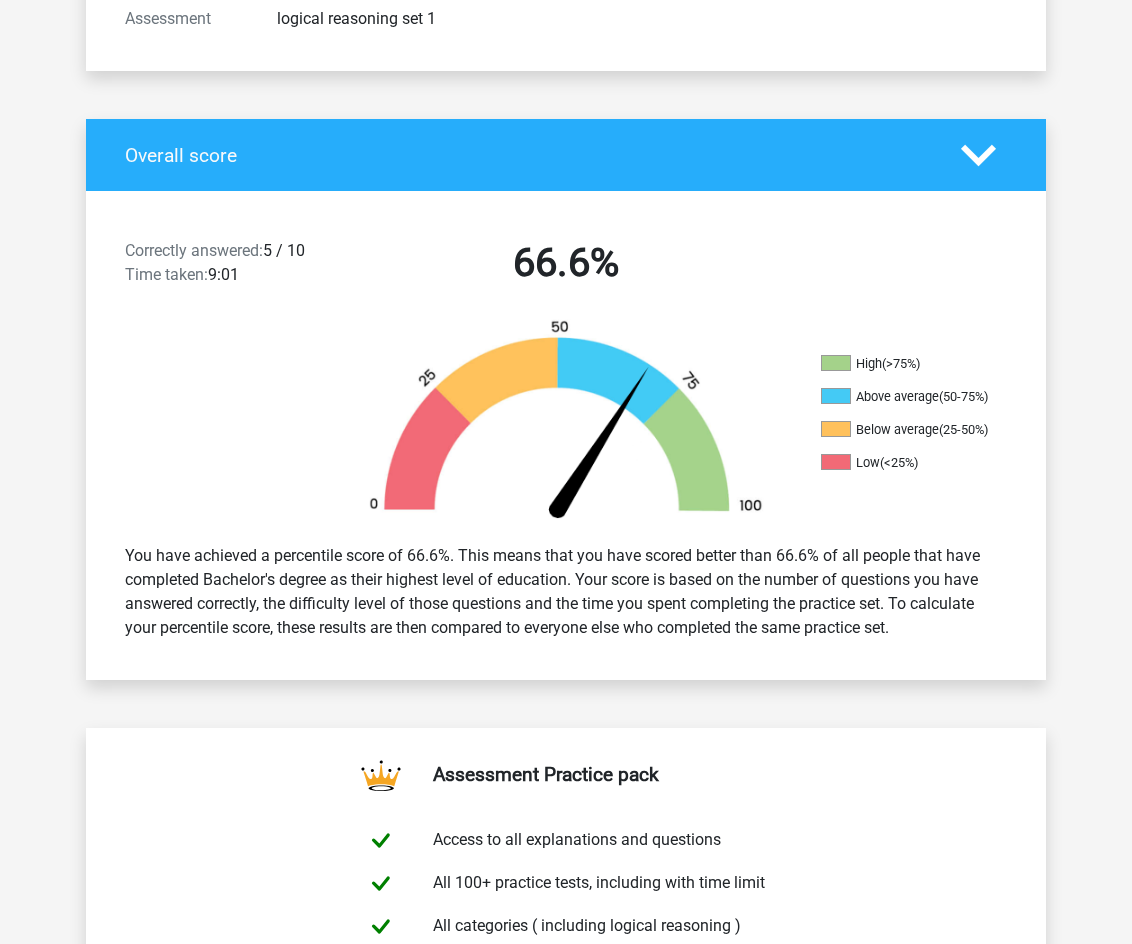 click on "You have achieved a percentile score of 66.6%.
This means that you have scored better than 66.6%
of all people that have completed Bachelor's degree  as their highest level of education.
Your score is based on the number of questions you have answered correctly, the difficulty level of those questions and the time you spent completing the practice set. To calculate your percentile score, these results are then compared to everyone else who completed the same practice set." at bounding box center (566, 592) 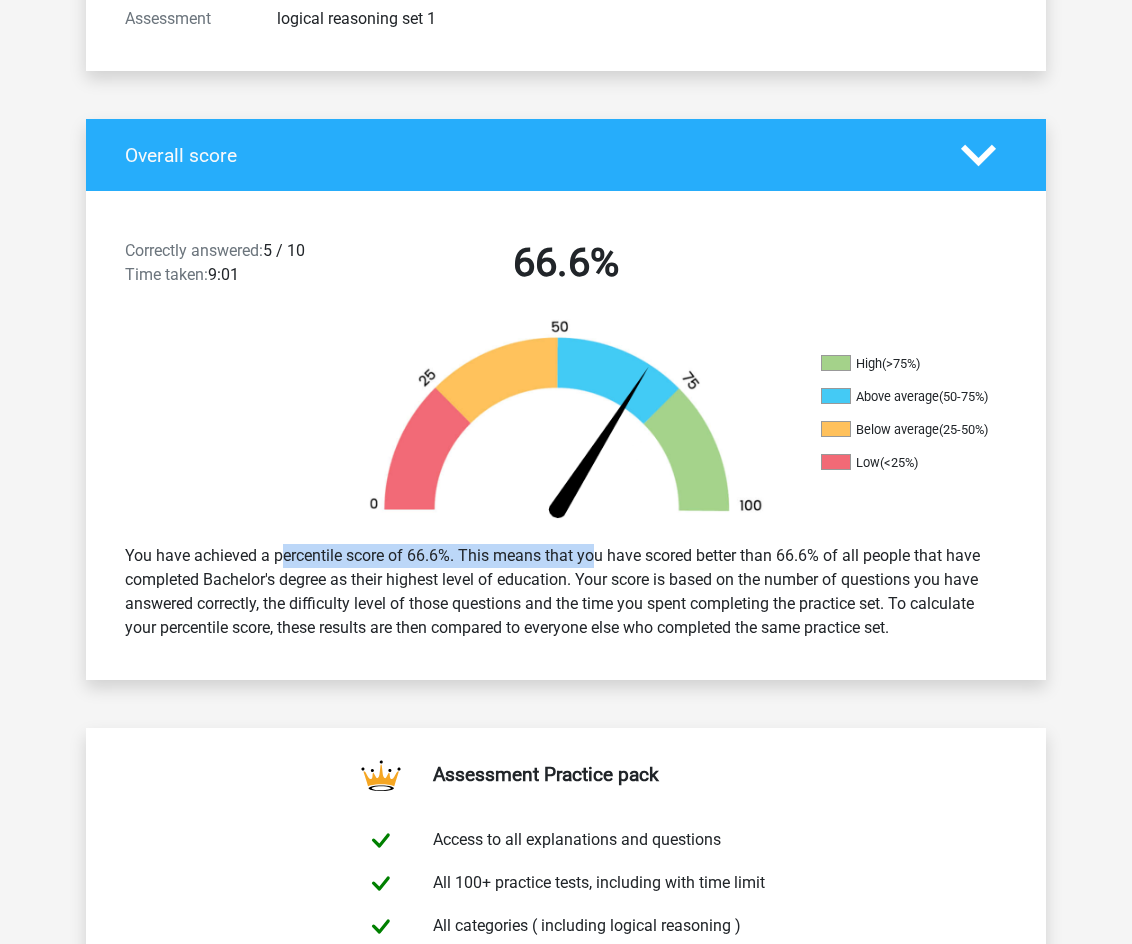 drag, startPoint x: 217, startPoint y: 557, endPoint x: 528, endPoint y: 566, distance: 311.1302 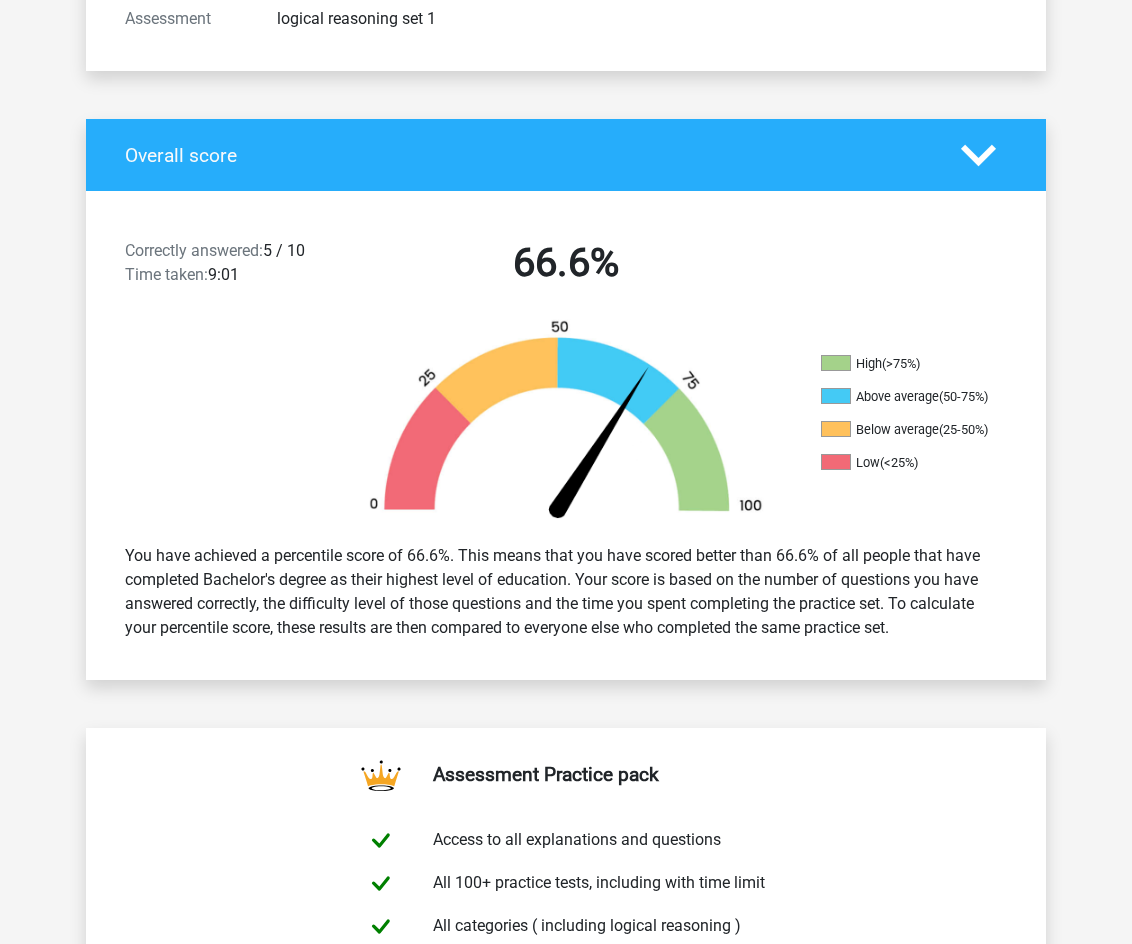 click on "You have achieved a percentile score of 66.6%.
This means that you have scored better than 66.6%
of all people that have completed Bachelor's degree  as their highest level of education.
Your score is based on the number of questions you have answered correctly, the difficulty level of those questions and the time you spent completing the practice set. To calculate your percentile score, these results are then compared to everyone else who completed the same practice set." at bounding box center [566, 592] 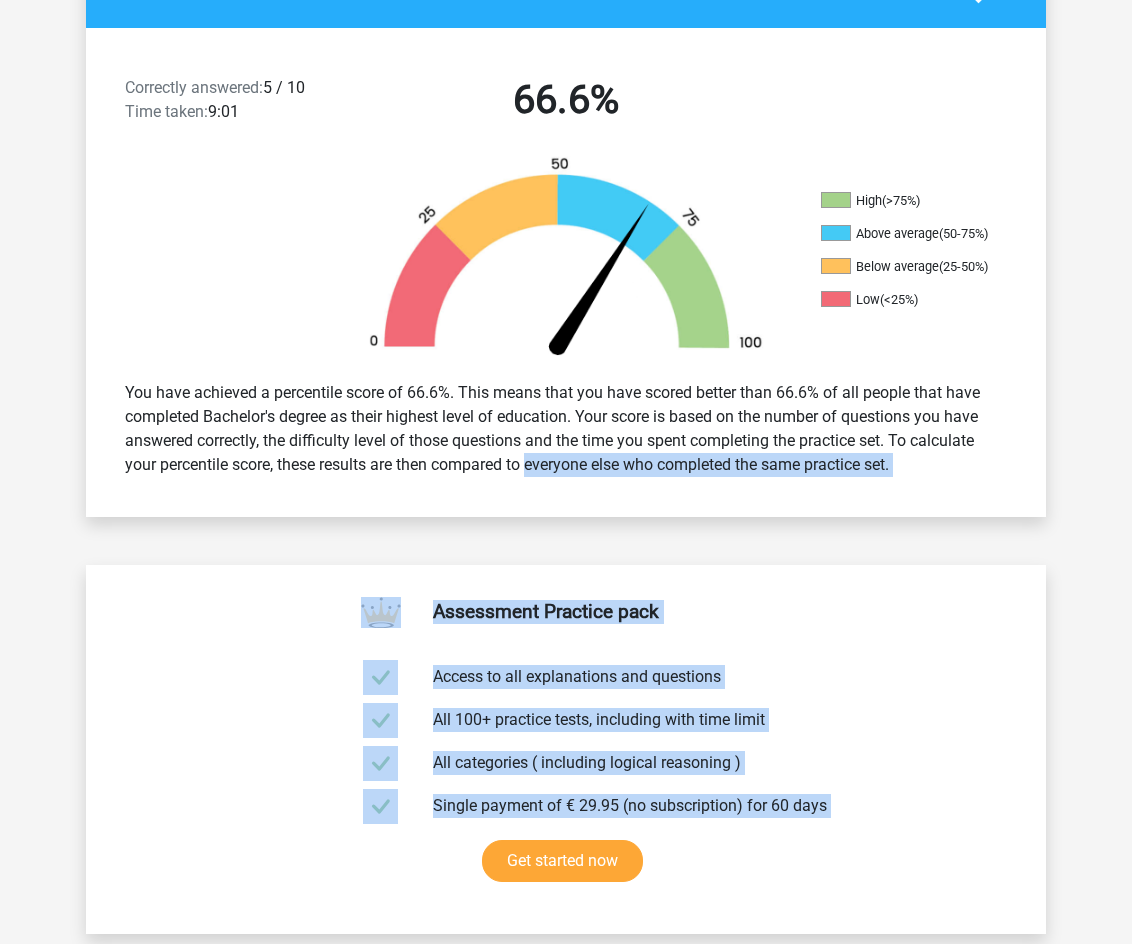 scroll, scrollTop: 979, scrollLeft: 0, axis: vertical 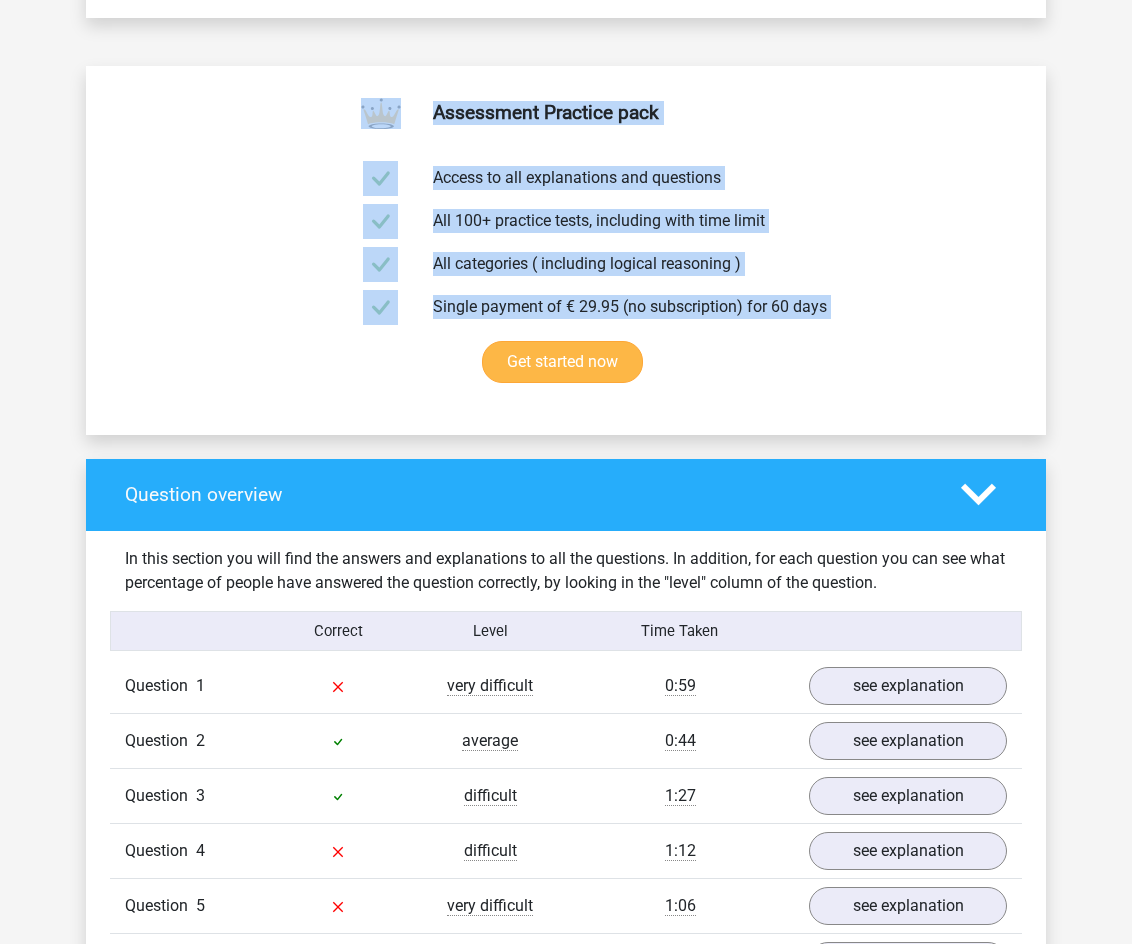 drag, startPoint x: 492, startPoint y: 658, endPoint x: 553, endPoint y: 183, distance: 478.90082 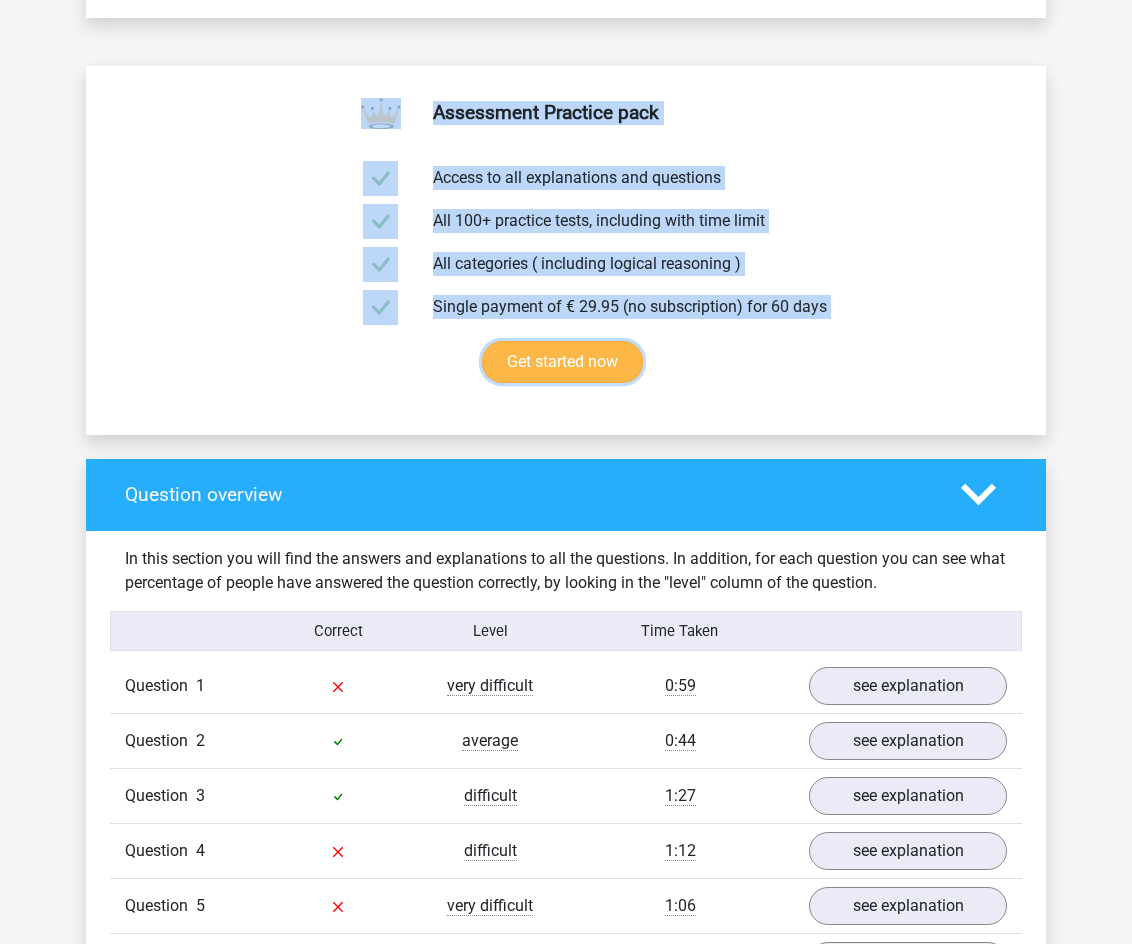 click on "Get started now" at bounding box center (562, 362) 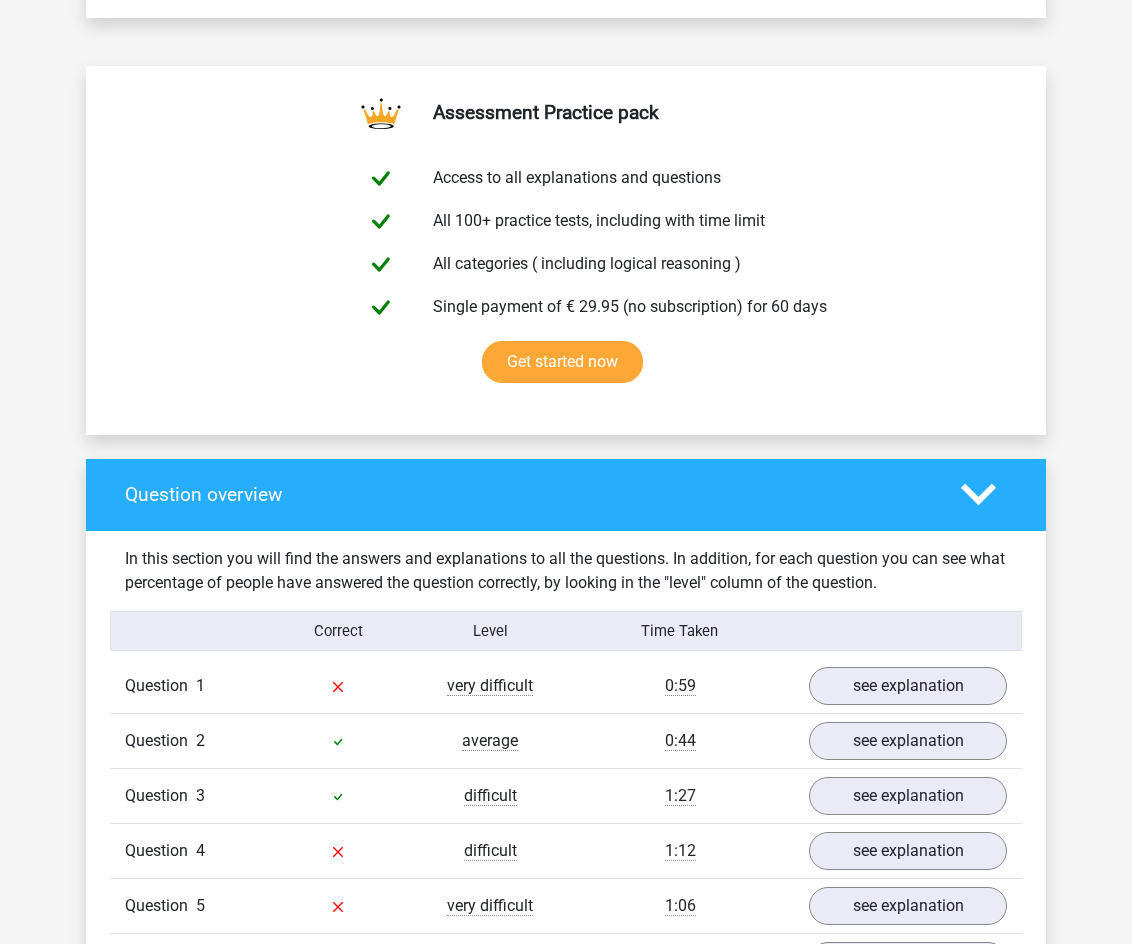 click on "Question overview
In this section you will find the answers and explanations to all the questions. In addition, for each question you can see what percentage of people have answered the question correctly, by looking in the "level" column of the question.
Correct
Level
Time Taken
Question
1
very difficult
0:59
see explanation" at bounding box center (566, 841) 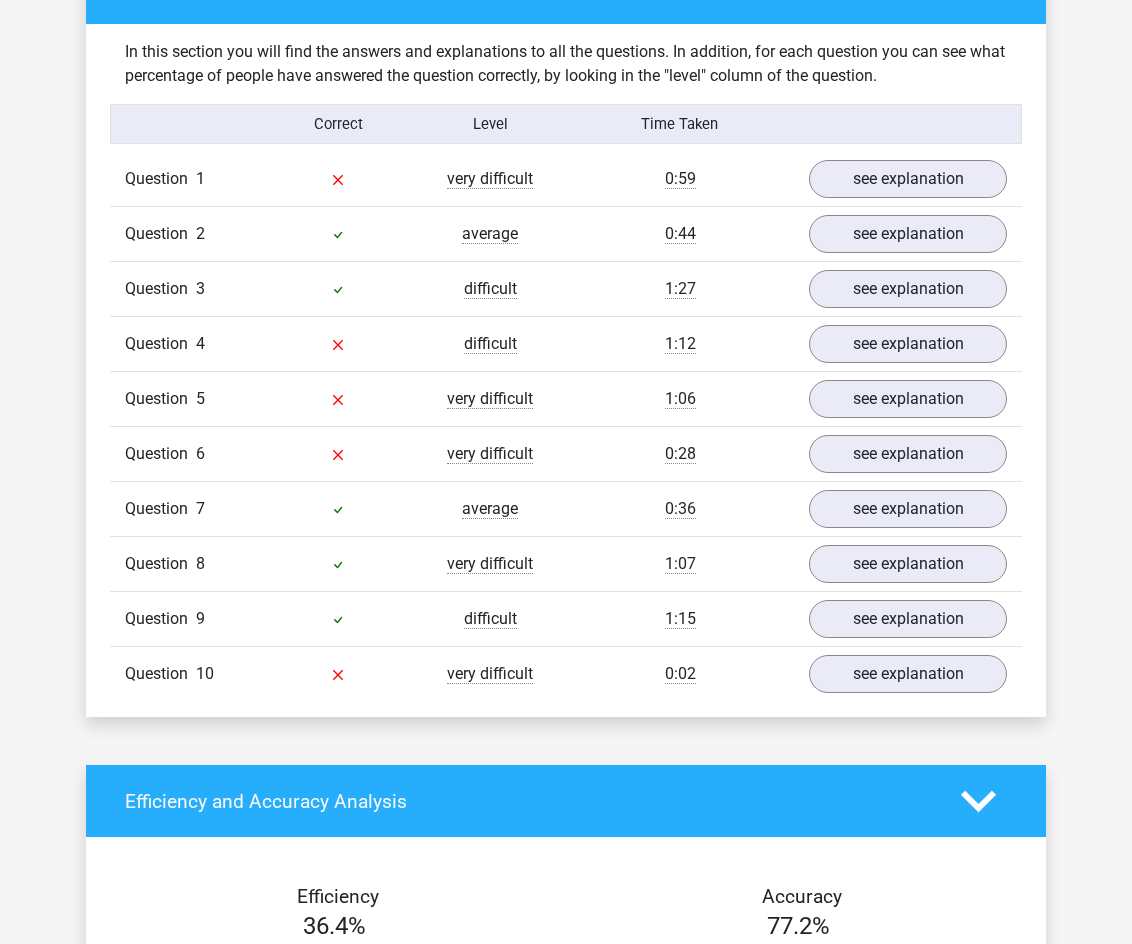 scroll, scrollTop: 1502, scrollLeft: 0, axis: vertical 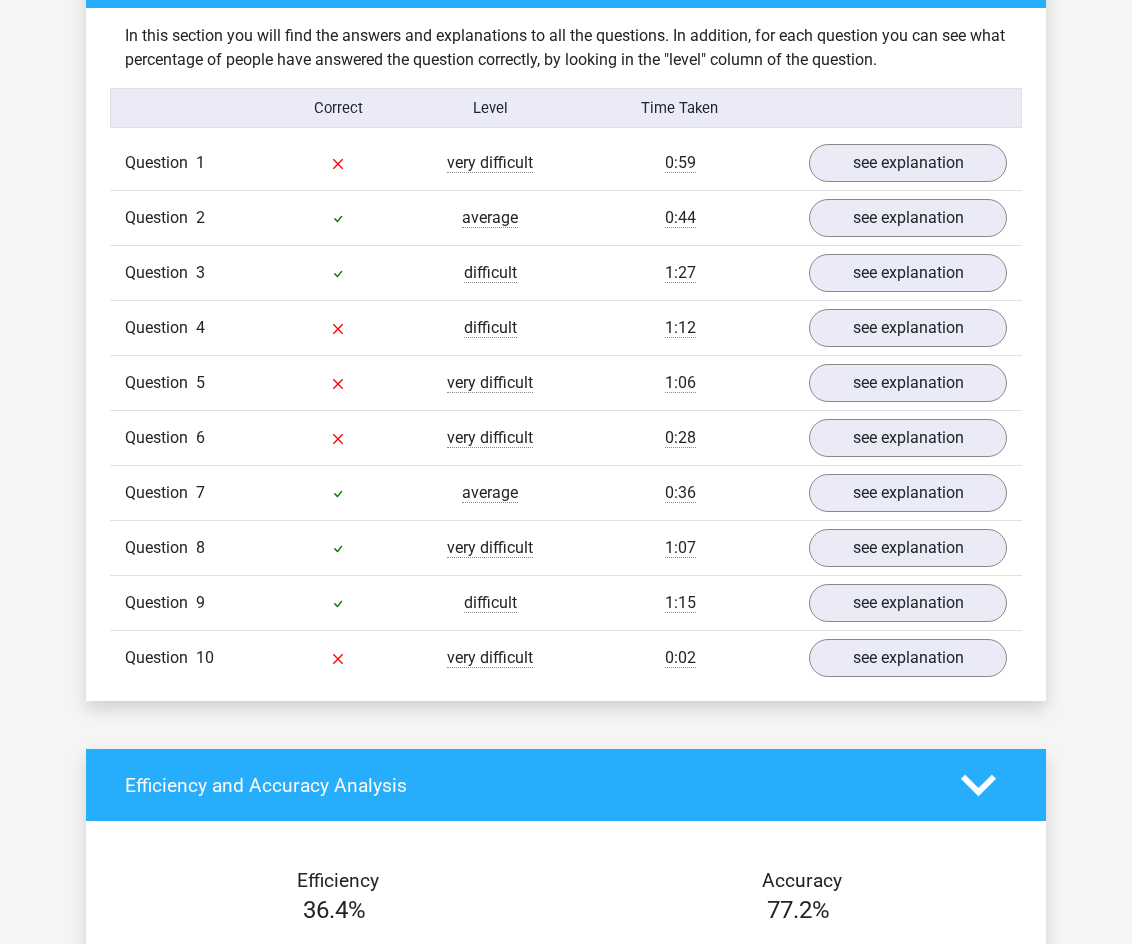 drag, startPoint x: 1030, startPoint y: 636, endPoint x: 958, endPoint y: 187, distance: 454.73618 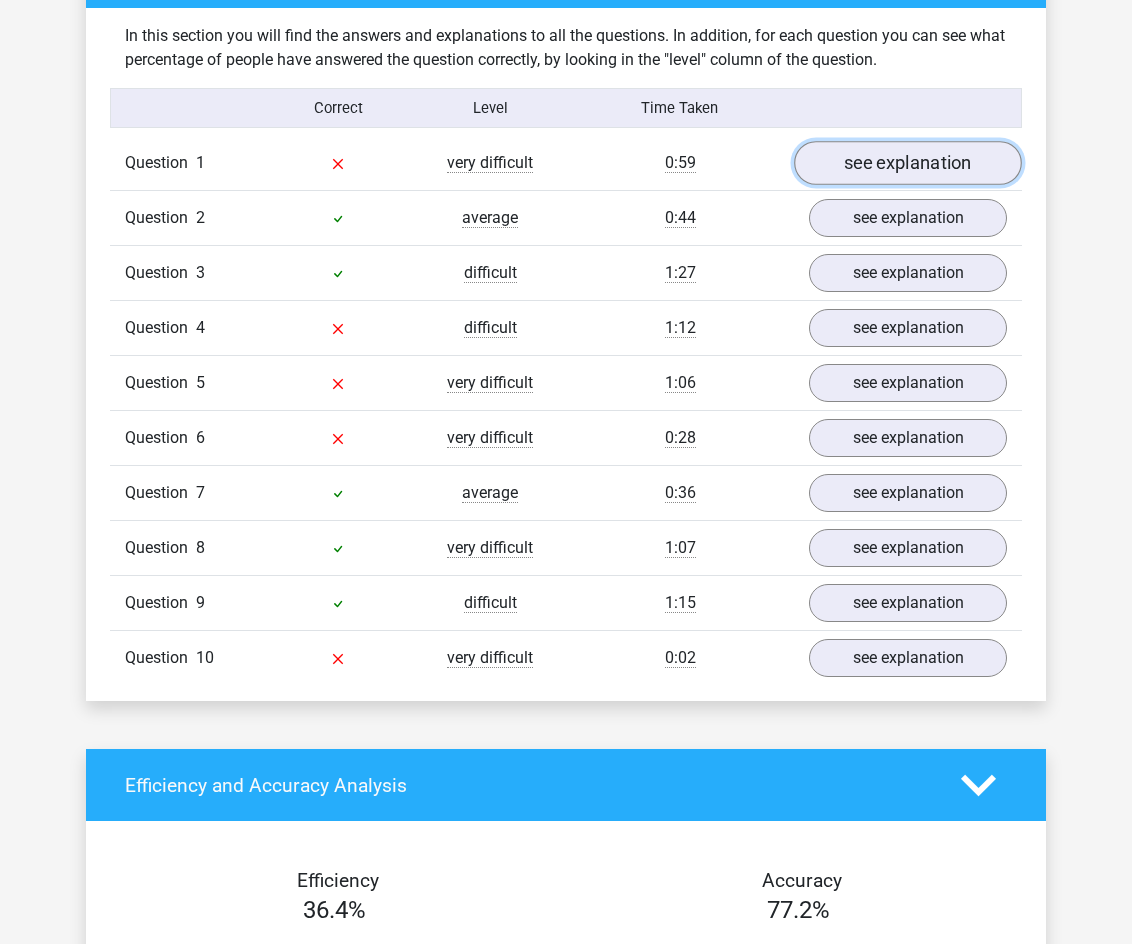 click on "see explanation" at bounding box center [908, 163] 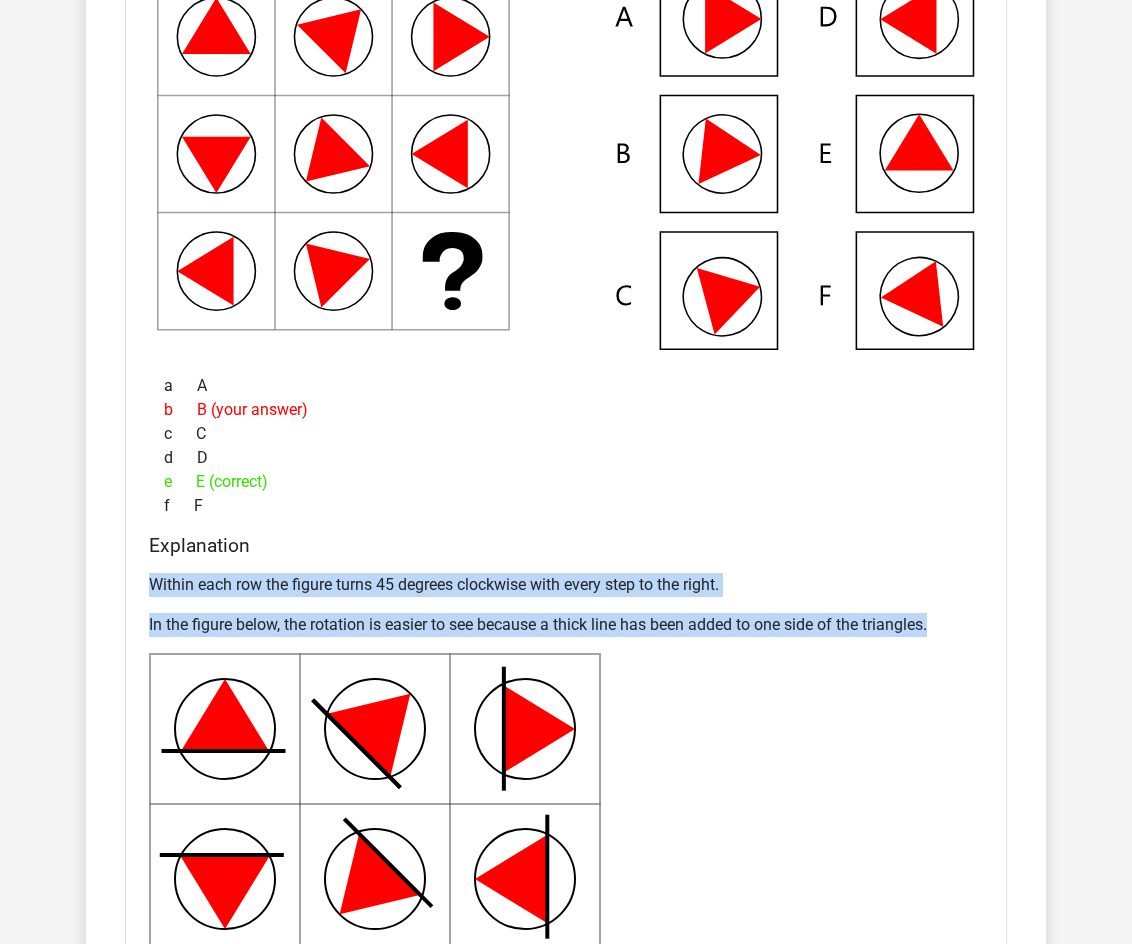 scroll, scrollTop: 2299, scrollLeft: 0, axis: vertical 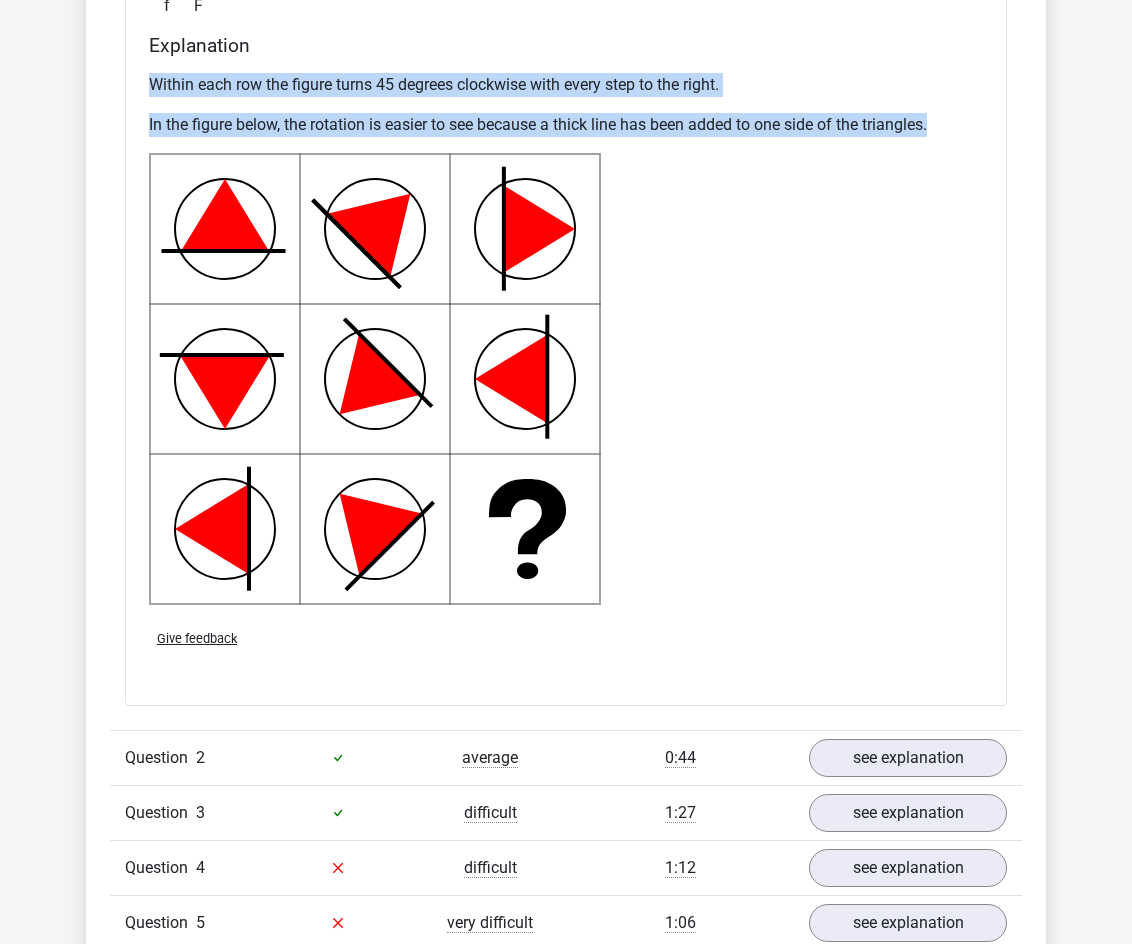 drag, startPoint x: 577, startPoint y: 844, endPoint x: 562, endPoint y: 180, distance: 664.16943 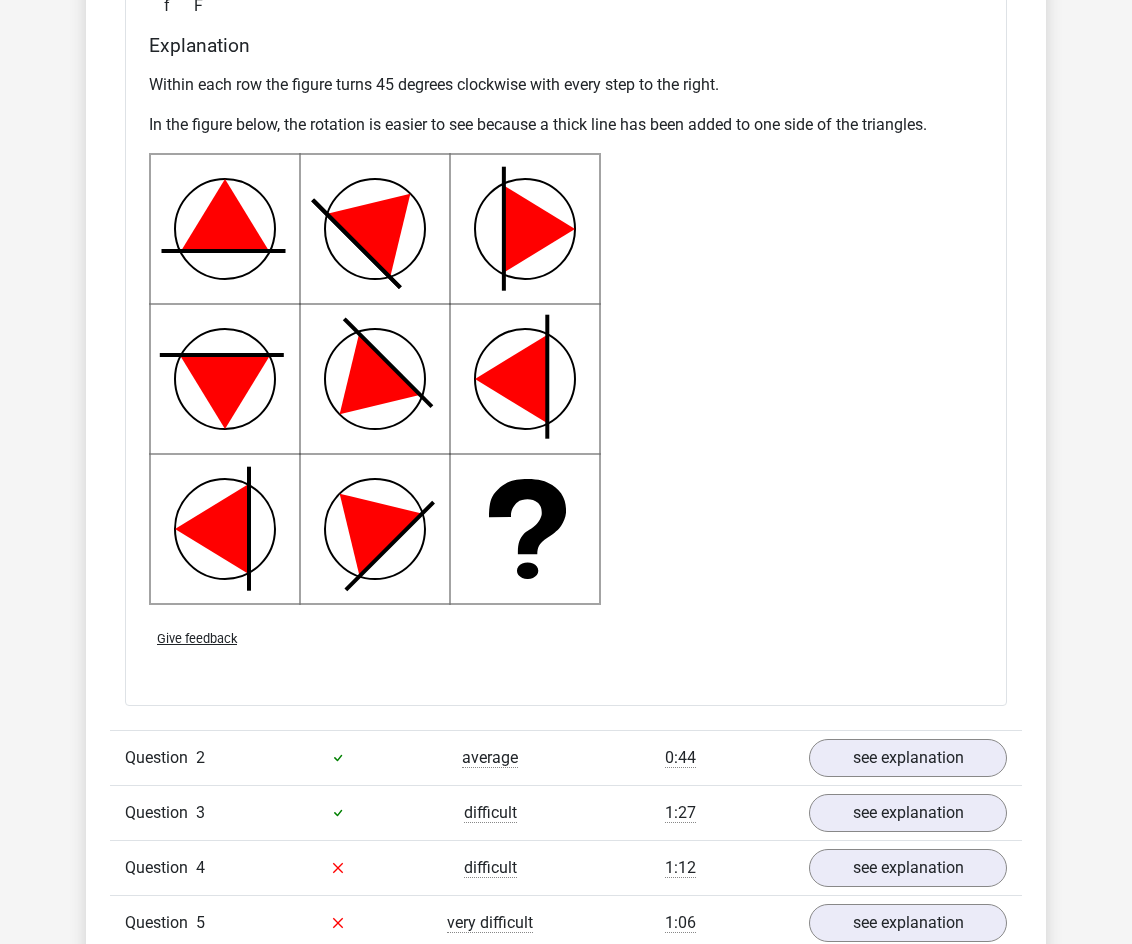 click on "Within each row the figure turns 45 degrees clockwise with every step to the right.
In the figure below, the rotation is easier to see because a thick line has been added to one side of the triangles." at bounding box center [566, 339] 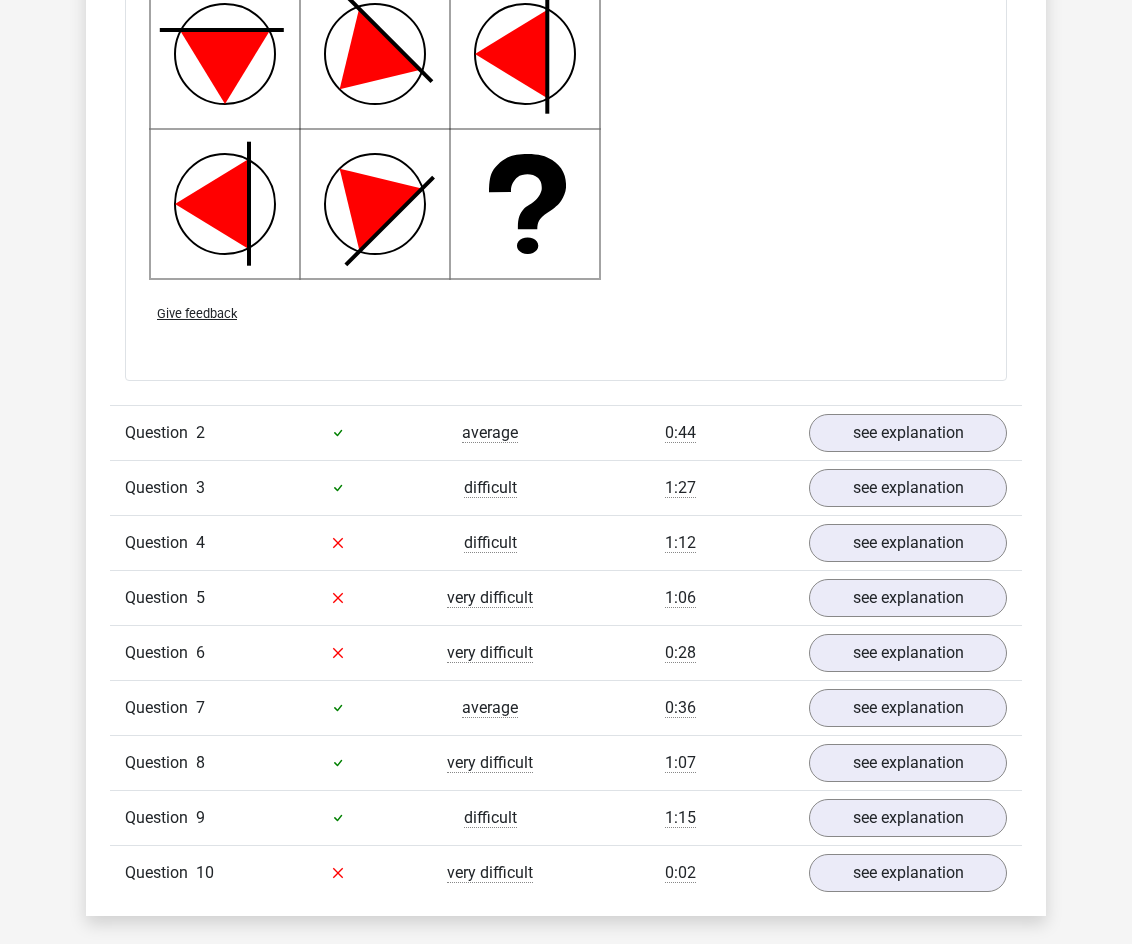 scroll, scrollTop: 2690, scrollLeft: 0, axis: vertical 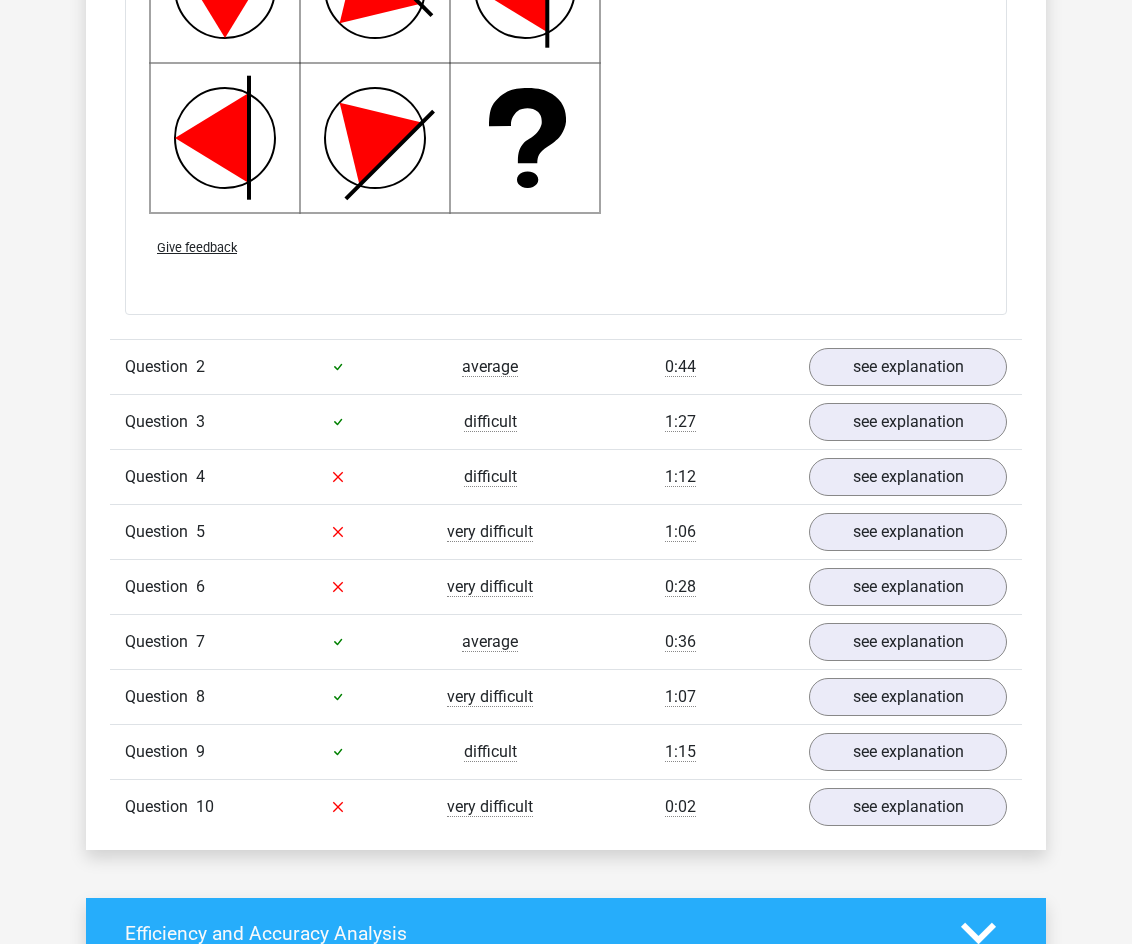 drag, startPoint x: 729, startPoint y: 336, endPoint x: 728, endPoint y: 51, distance: 285.00174 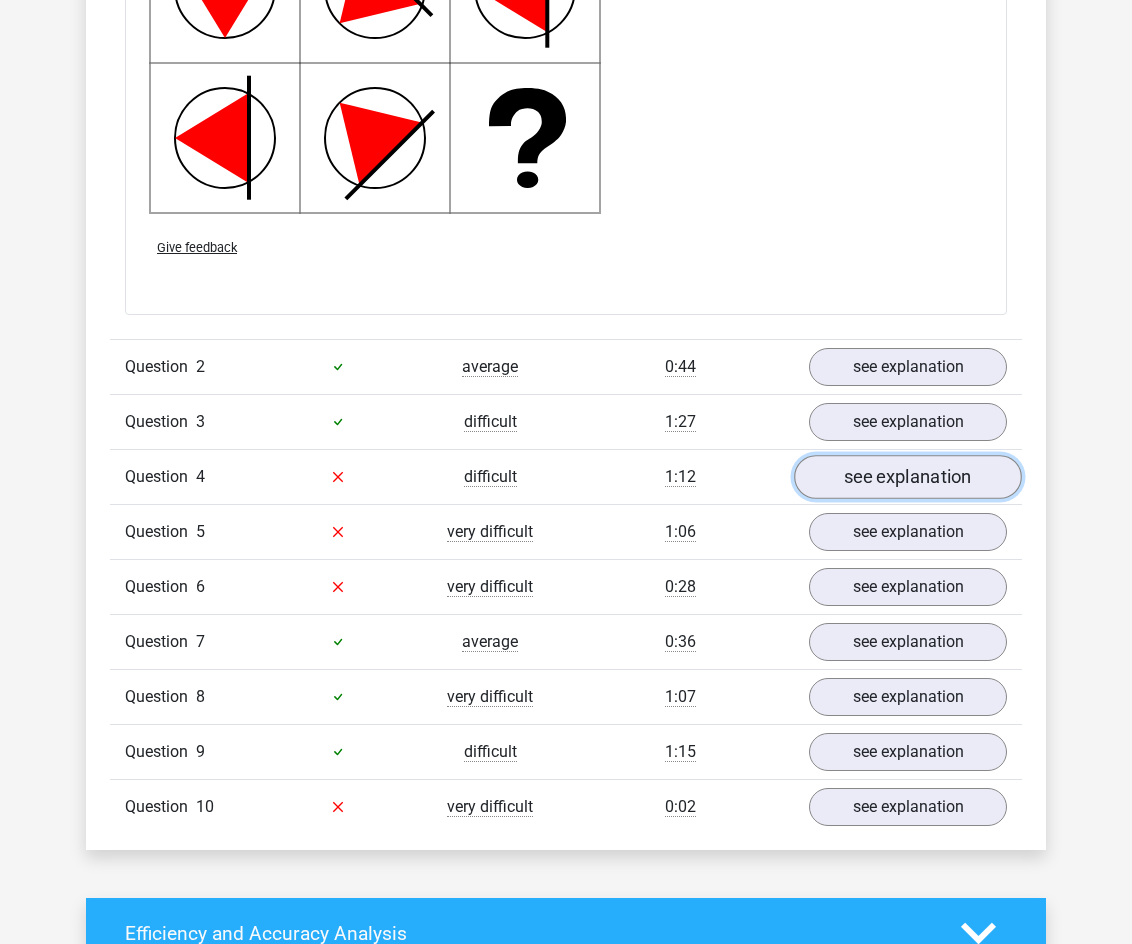 click on "see explanation" at bounding box center [908, 477] 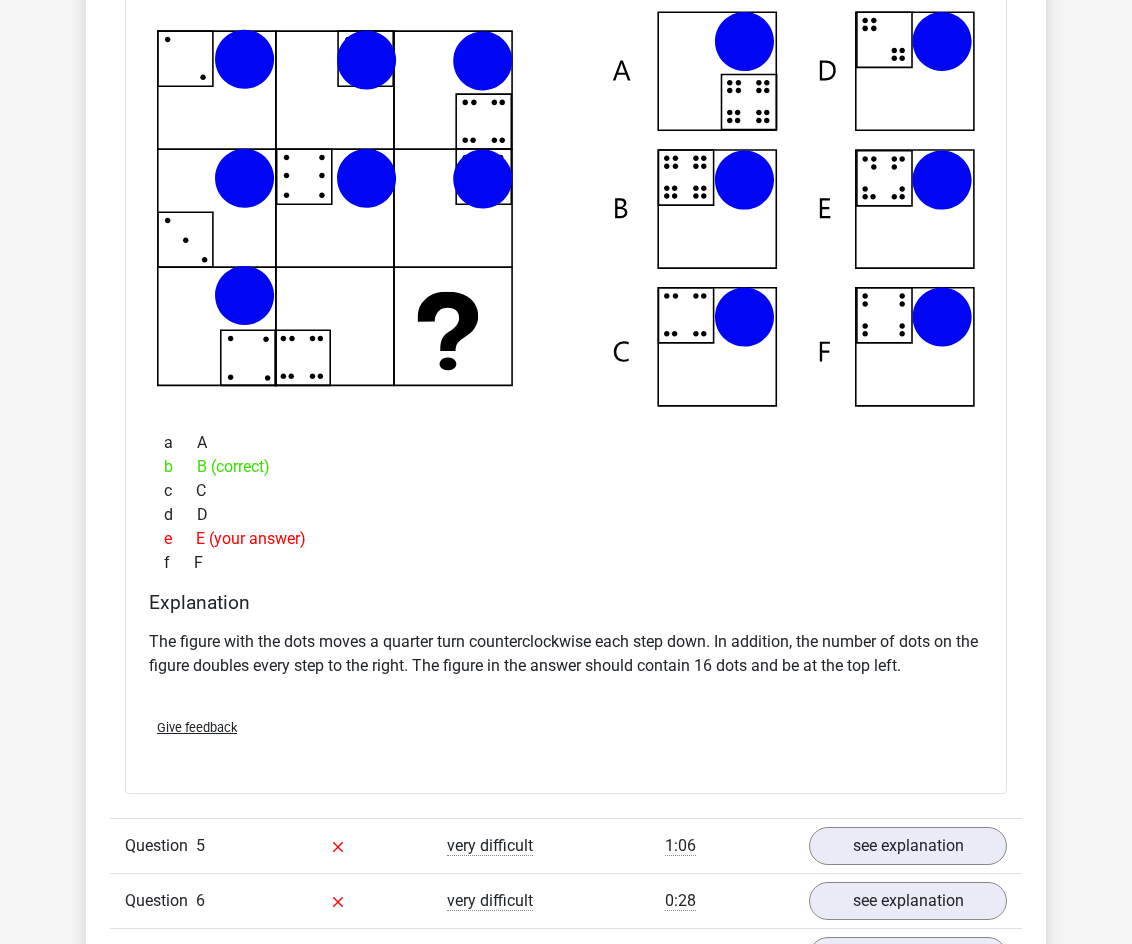 scroll, scrollTop: 3105, scrollLeft: 0, axis: vertical 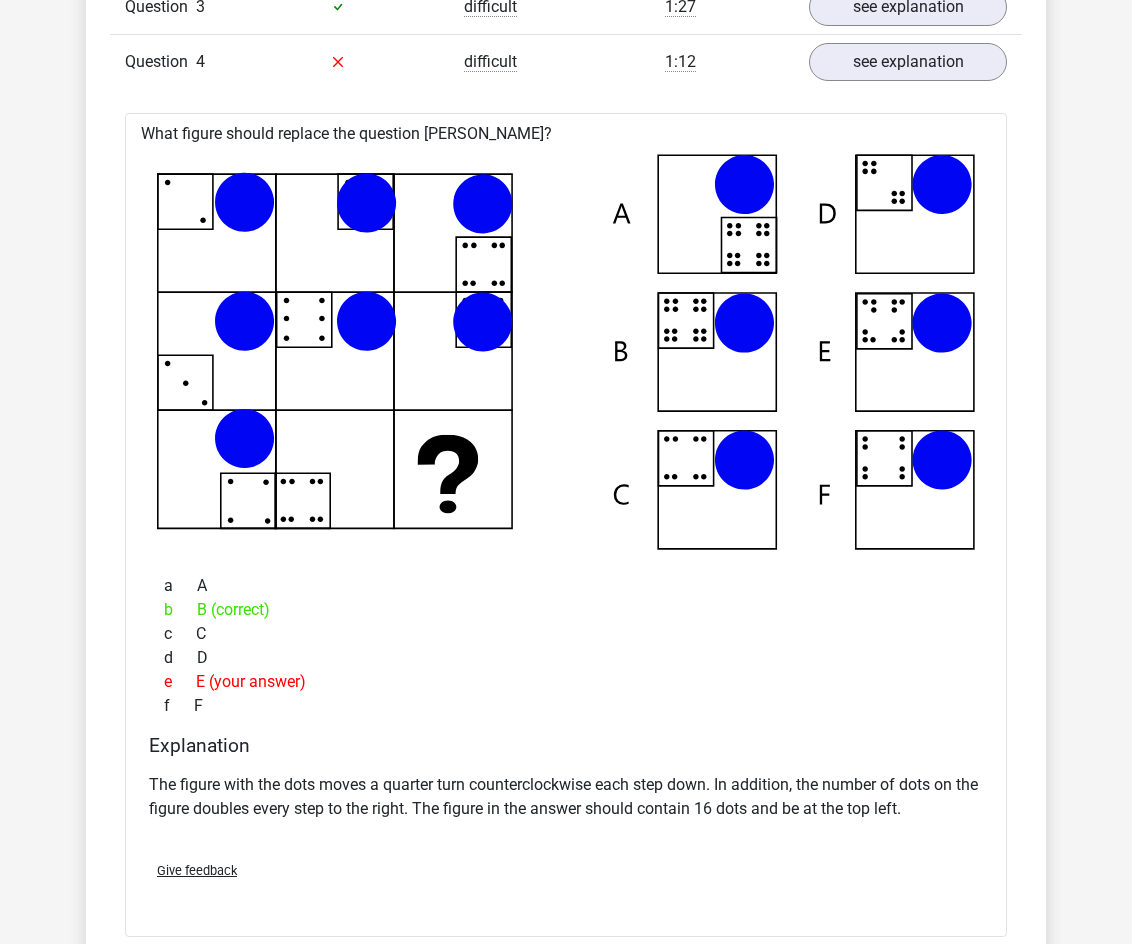drag, startPoint x: 556, startPoint y: 592, endPoint x: 580, endPoint y: 338, distance: 255.13133 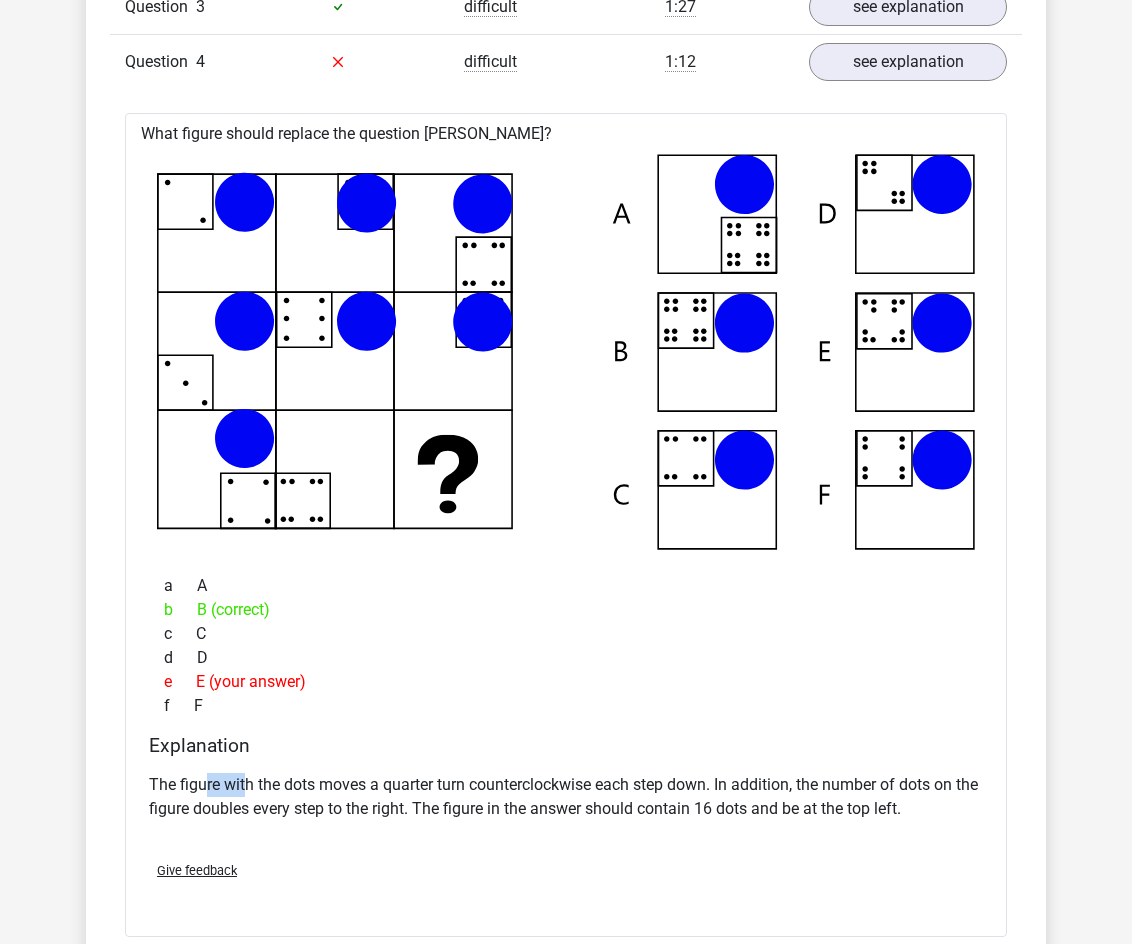 drag, startPoint x: 205, startPoint y: 765, endPoint x: 257, endPoint y: 763, distance: 52.03845 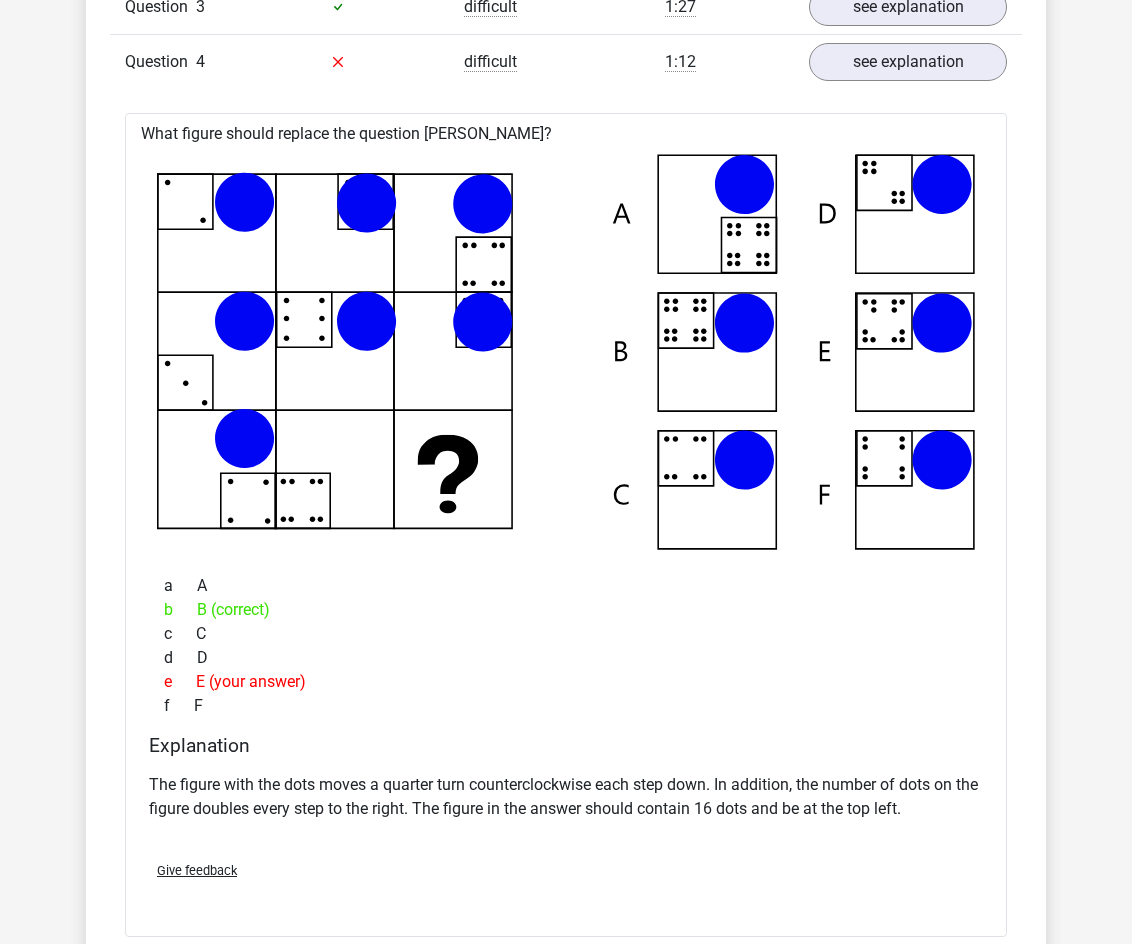 click on "The figure with the dots moves a quarter turn counterclockwise each step down. In addition, the number of dots on the figure doubles every step to the right. The figure in the answer should contain 16 dots and be at the top left." at bounding box center (566, 805) 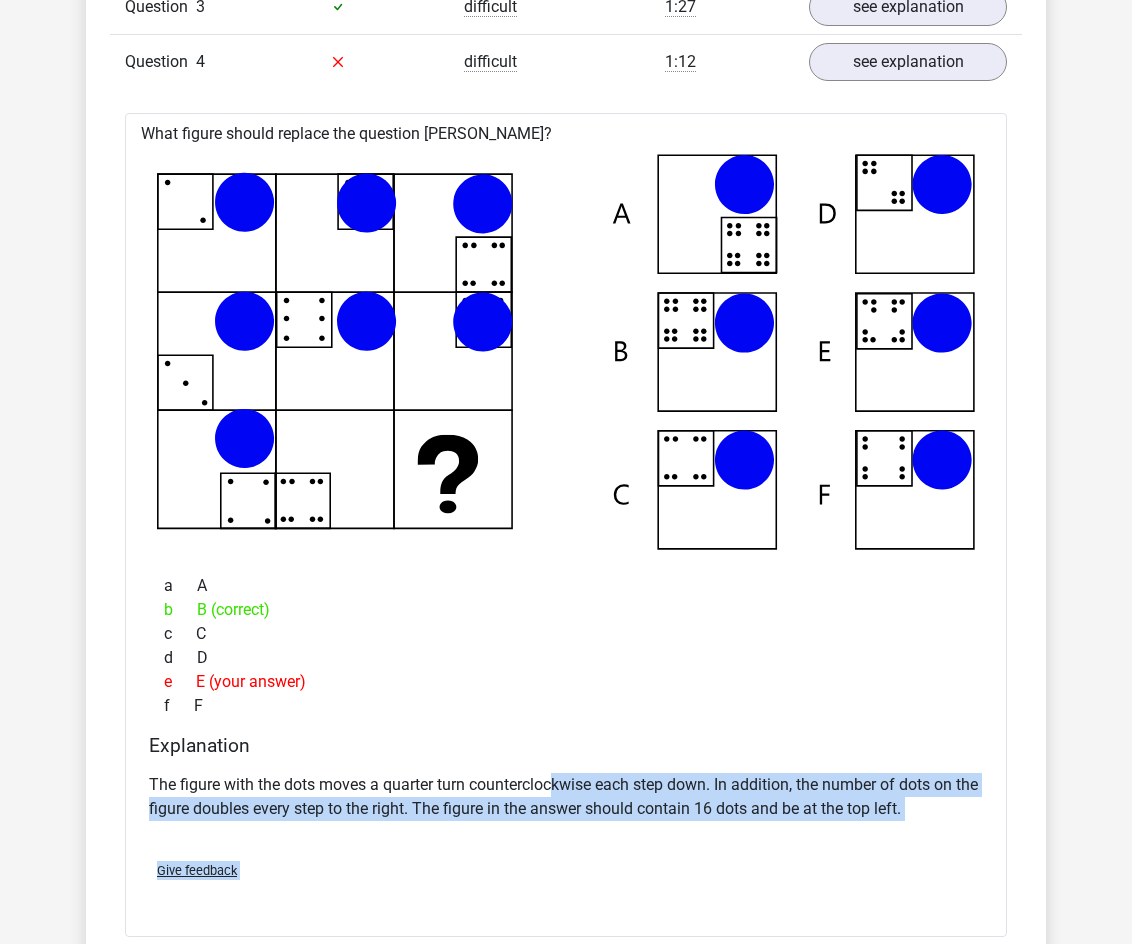 scroll, scrollTop: 3213, scrollLeft: 0, axis: vertical 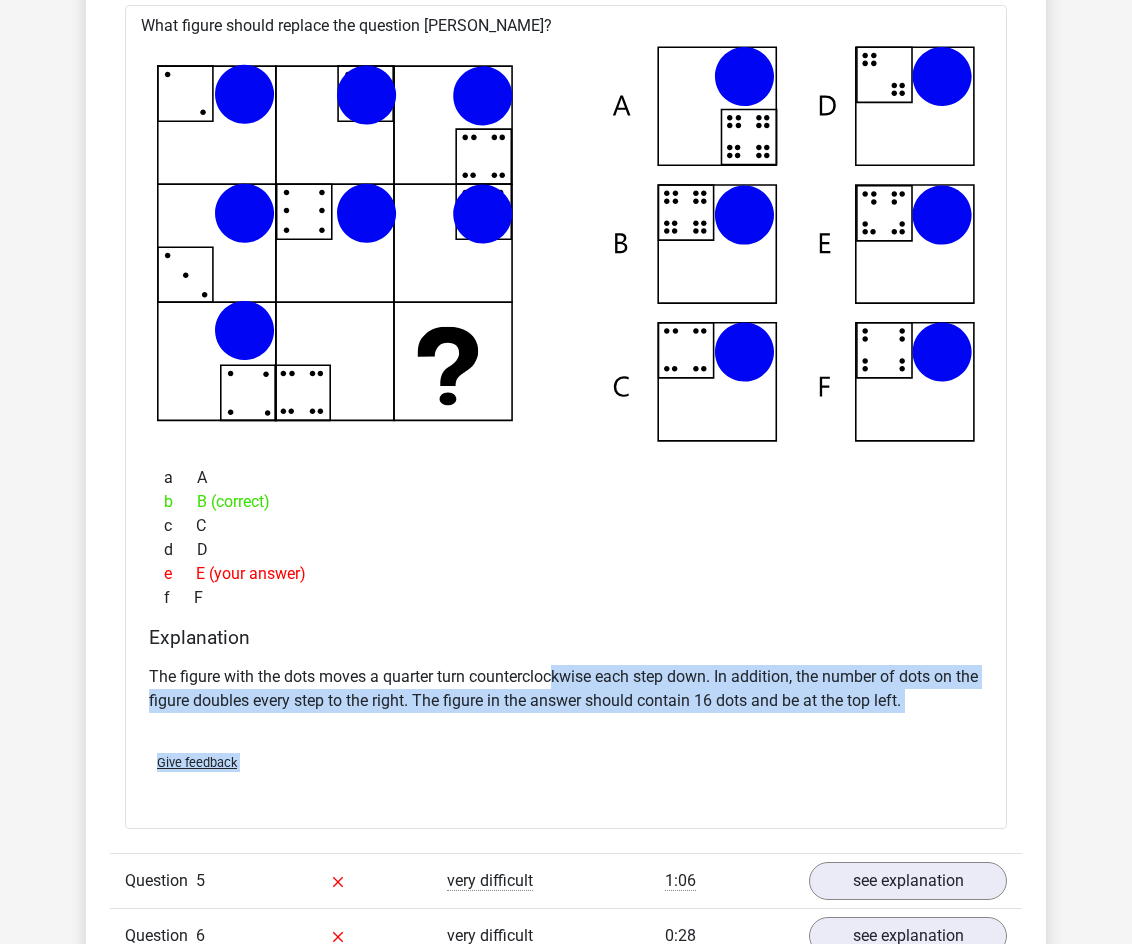 drag, startPoint x: 610, startPoint y: 835, endPoint x: 636, endPoint y: 583, distance: 253.33772 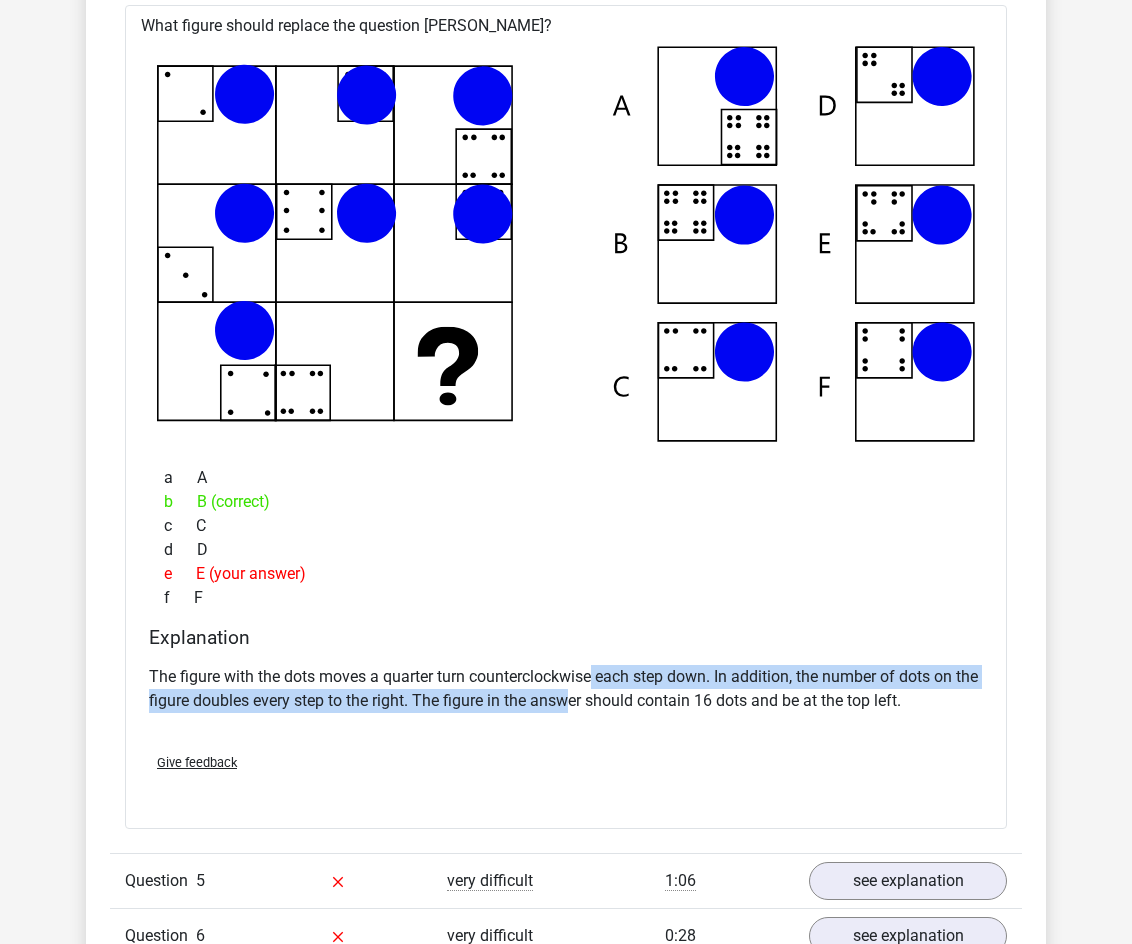 click on "The figure with the dots moves a quarter turn counterclockwise each step down. In addition, the number of dots on the figure doubles every step to the right. The figure in the answer should contain 16 dots and be at the top left." at bounding box center (566, 689) 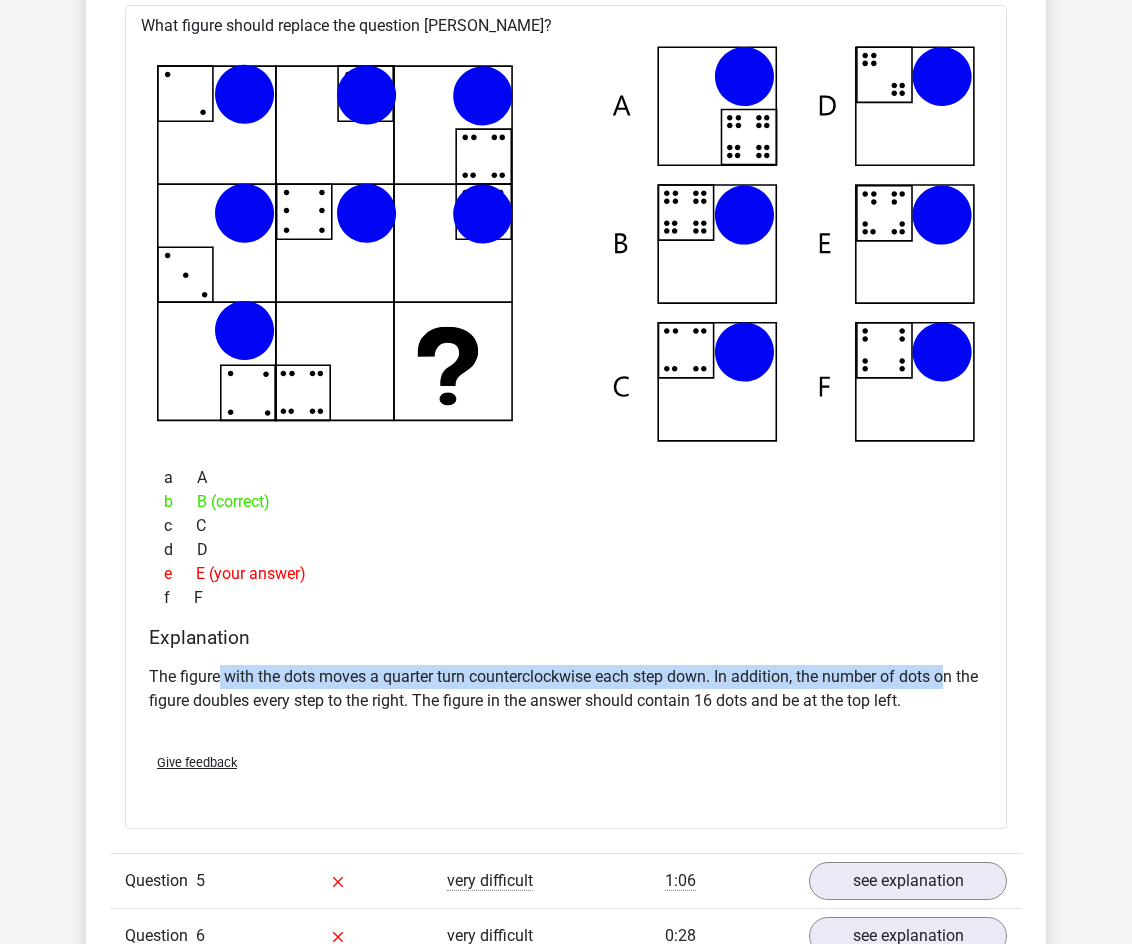 drag, startPoint x: 217, startPoint y: 667, endPoint x: 949, endPoint y: 680, distance: 732.1154 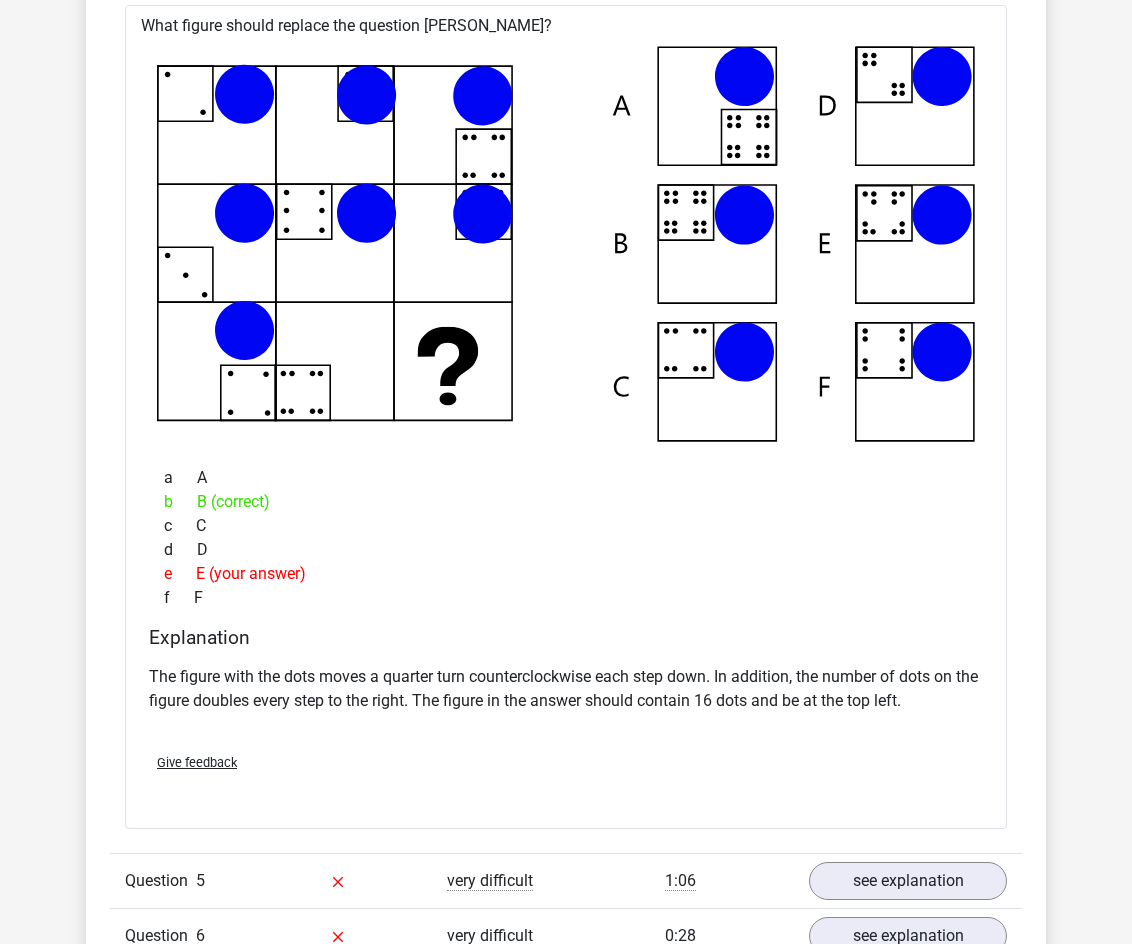 click on "The figure with the dots moves a quarter turn counterclockwise each step down. In addition, the number of dots on the figure doubles every step to the right. The figure in the answer should contain 16 dots and be at the top left." at bounding box center (566, 697) 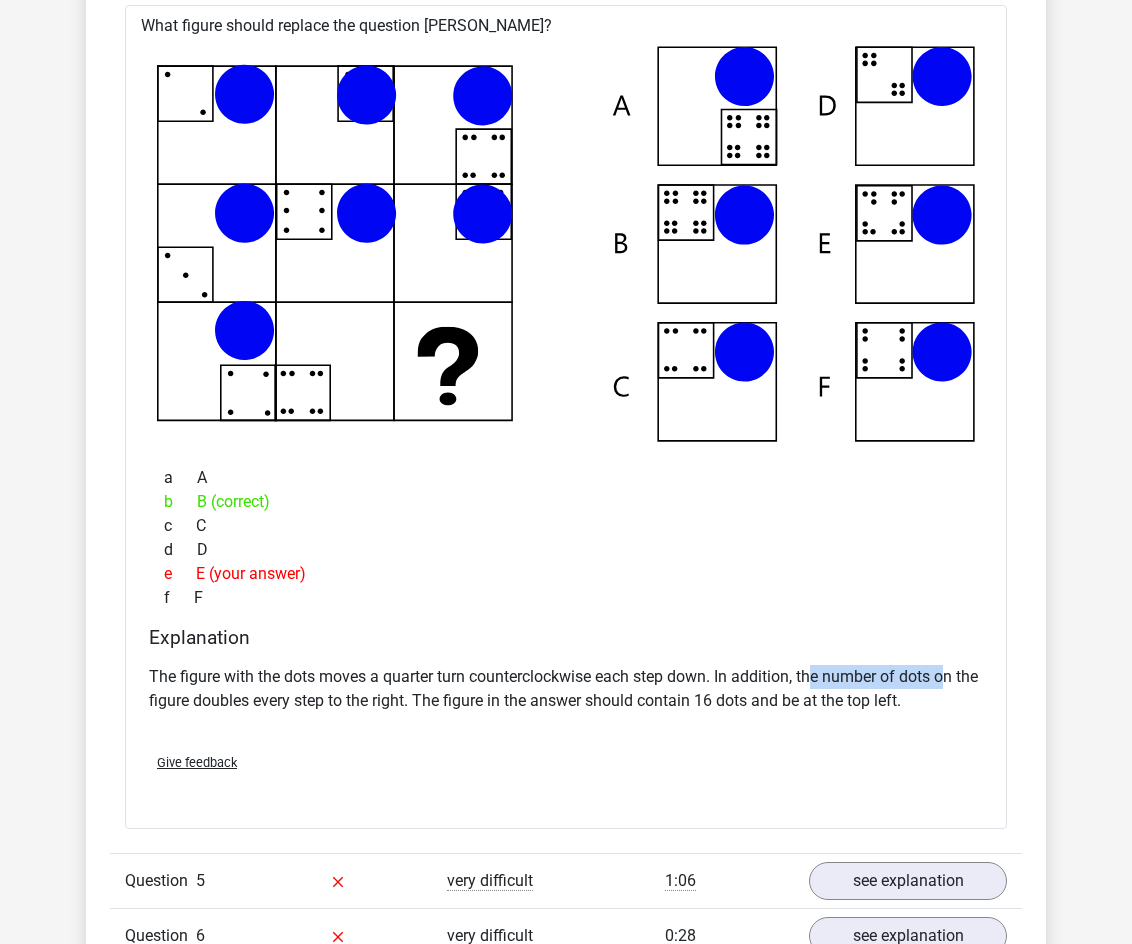 drag, startPoint x: 924, startPoint y: 670, endPoint x: 952, endPoint y: 670, distance: 28 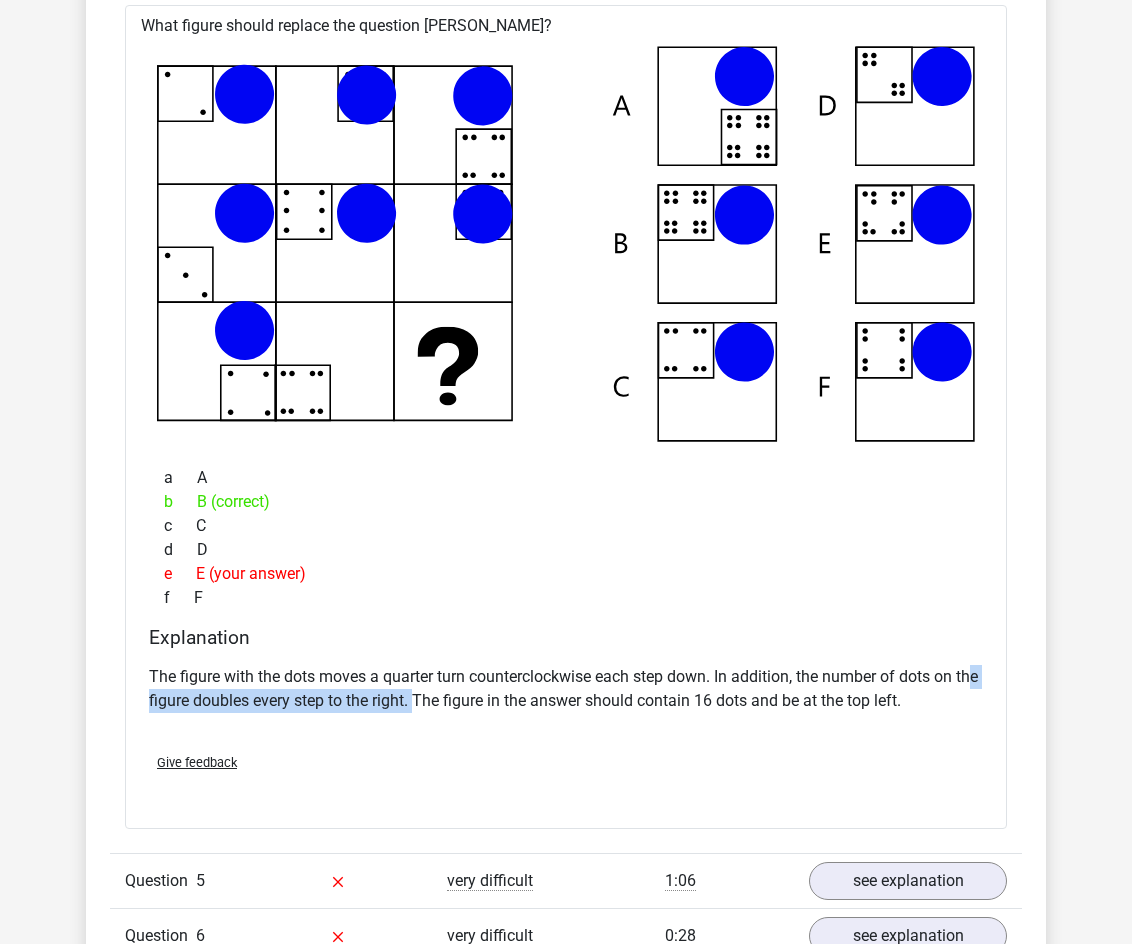 drag, startPoint x: 165, startPoint y: 699, endPoint x: 441, endPoint y: 708, distance: 276.1467 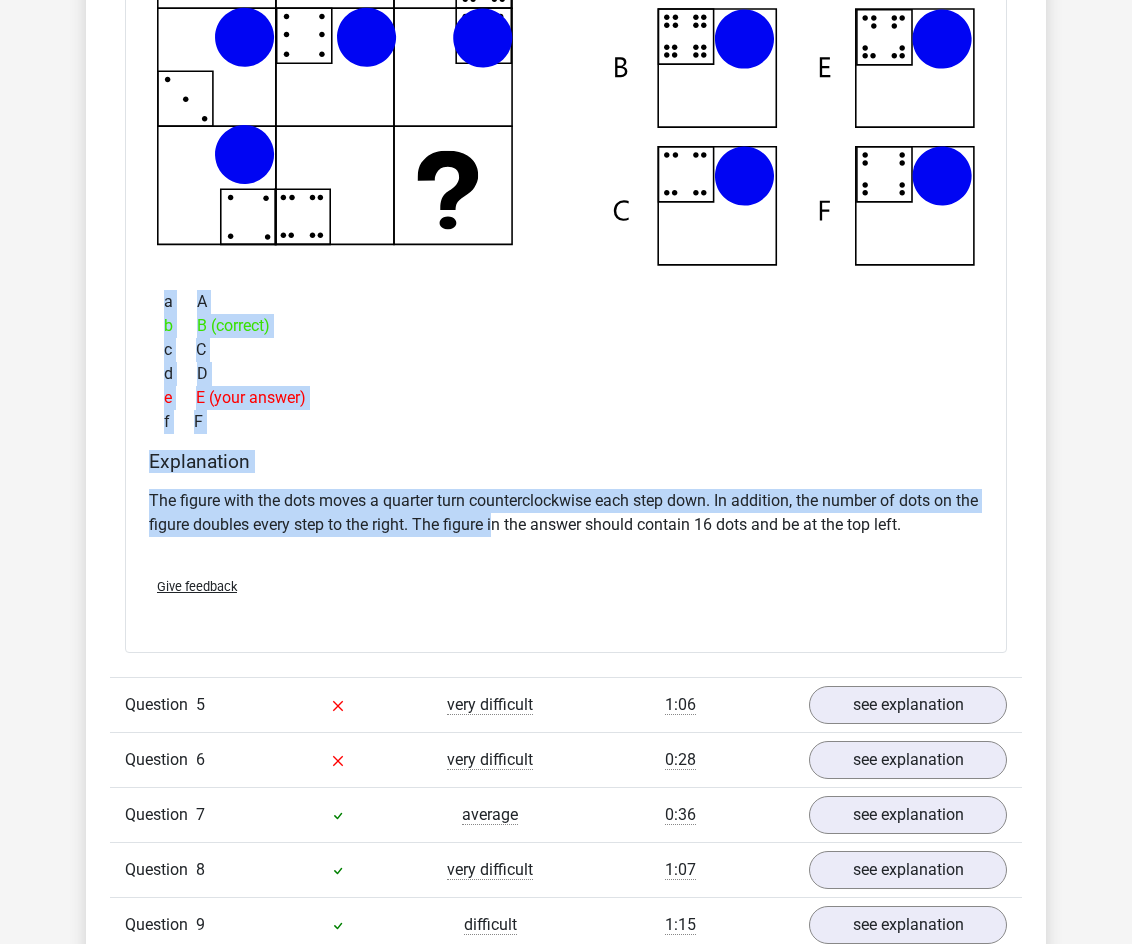 scroll, scrollTop: 3366, scrollLeft: 0, axis: vertical 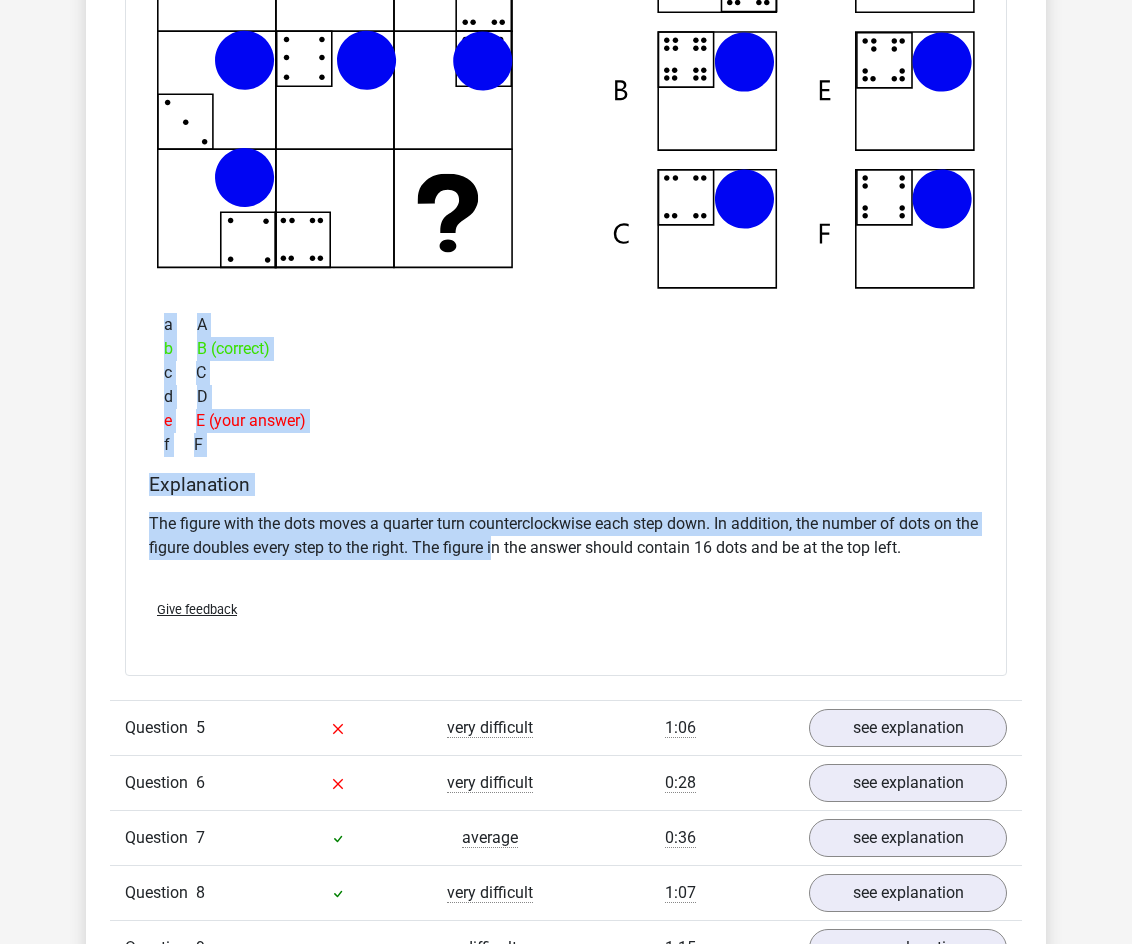 drag, startPoint x: 521, startPoint y: 700, endPoint x: 309, endPoint y: 366, distance: 395.6008 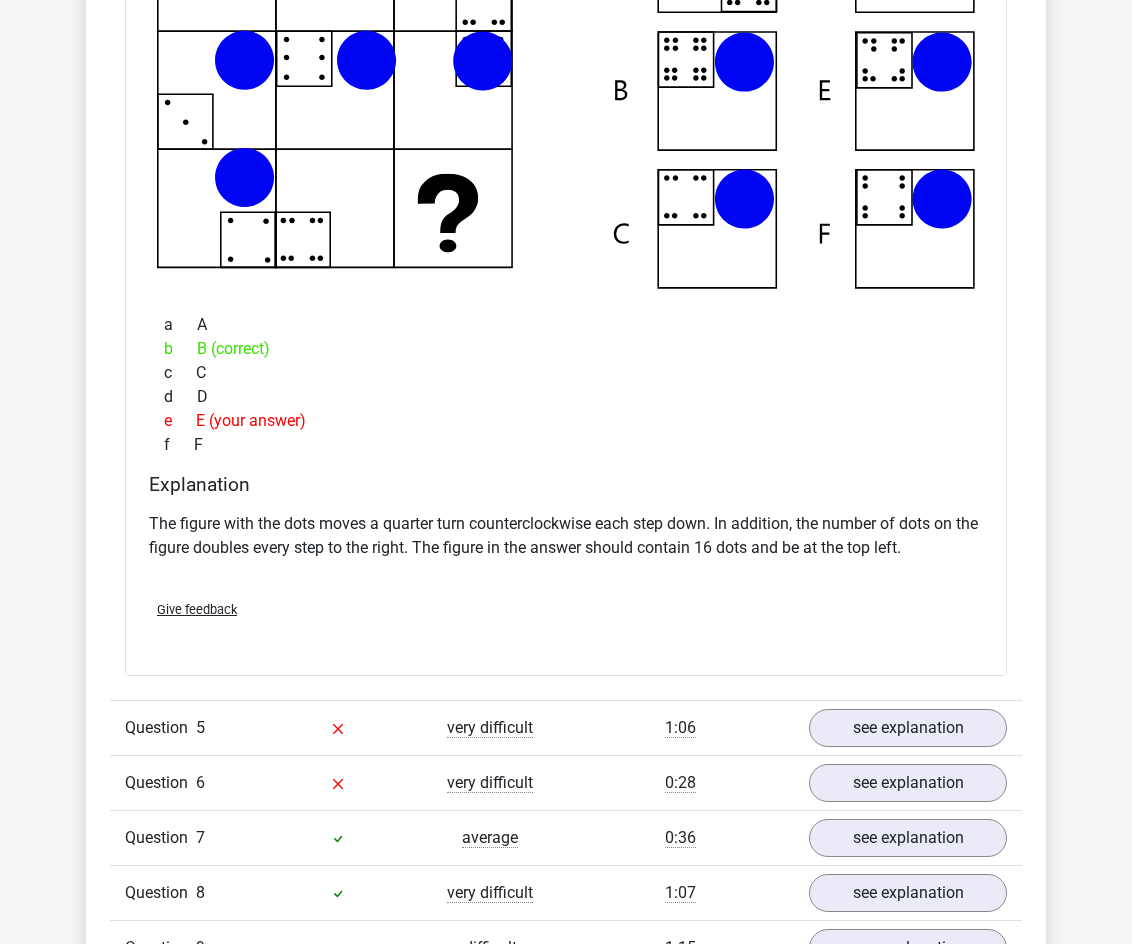 drag, startPoint x: 279, startPoint y: 371, endPoint x: 340, endPoint y: 372, distance: 61.008198 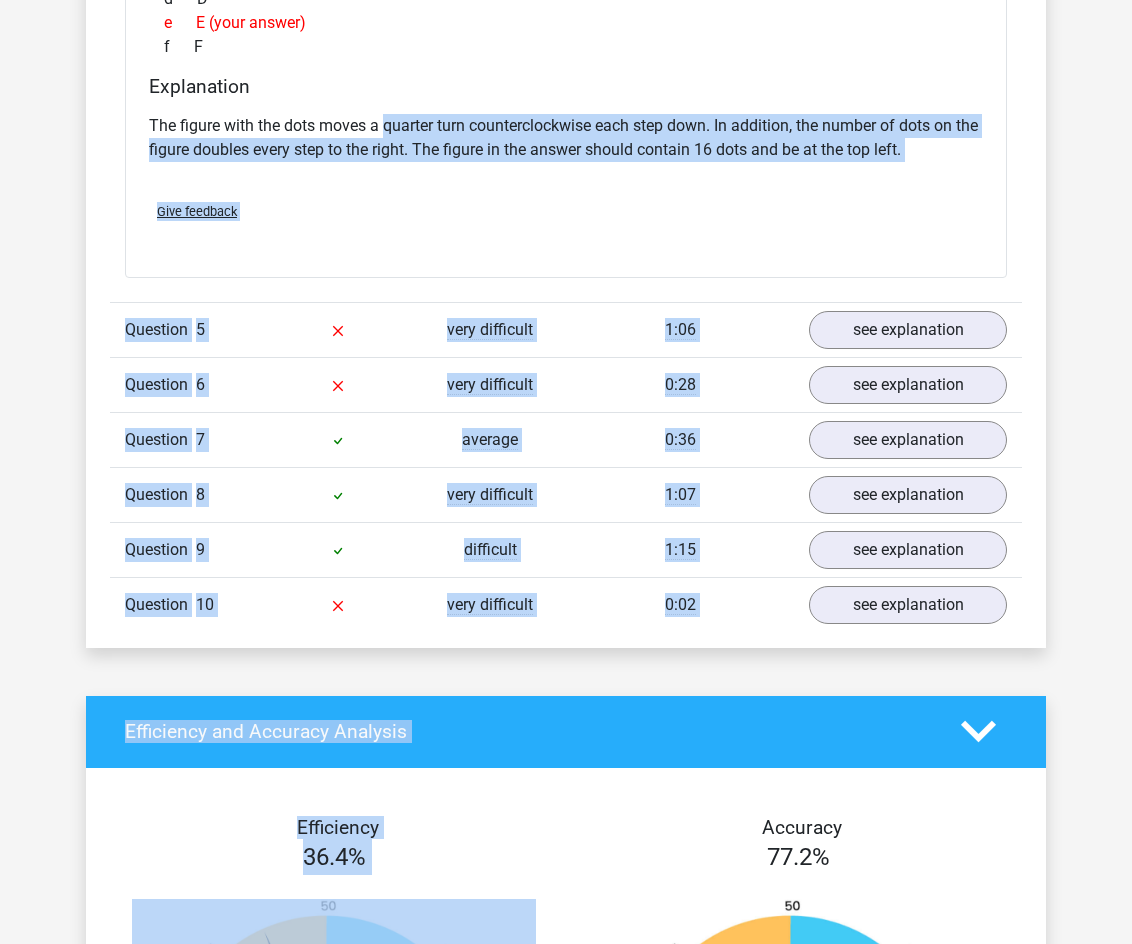 scroll, scrollTop: 3833, scrollLeft: 0, axis: vertical 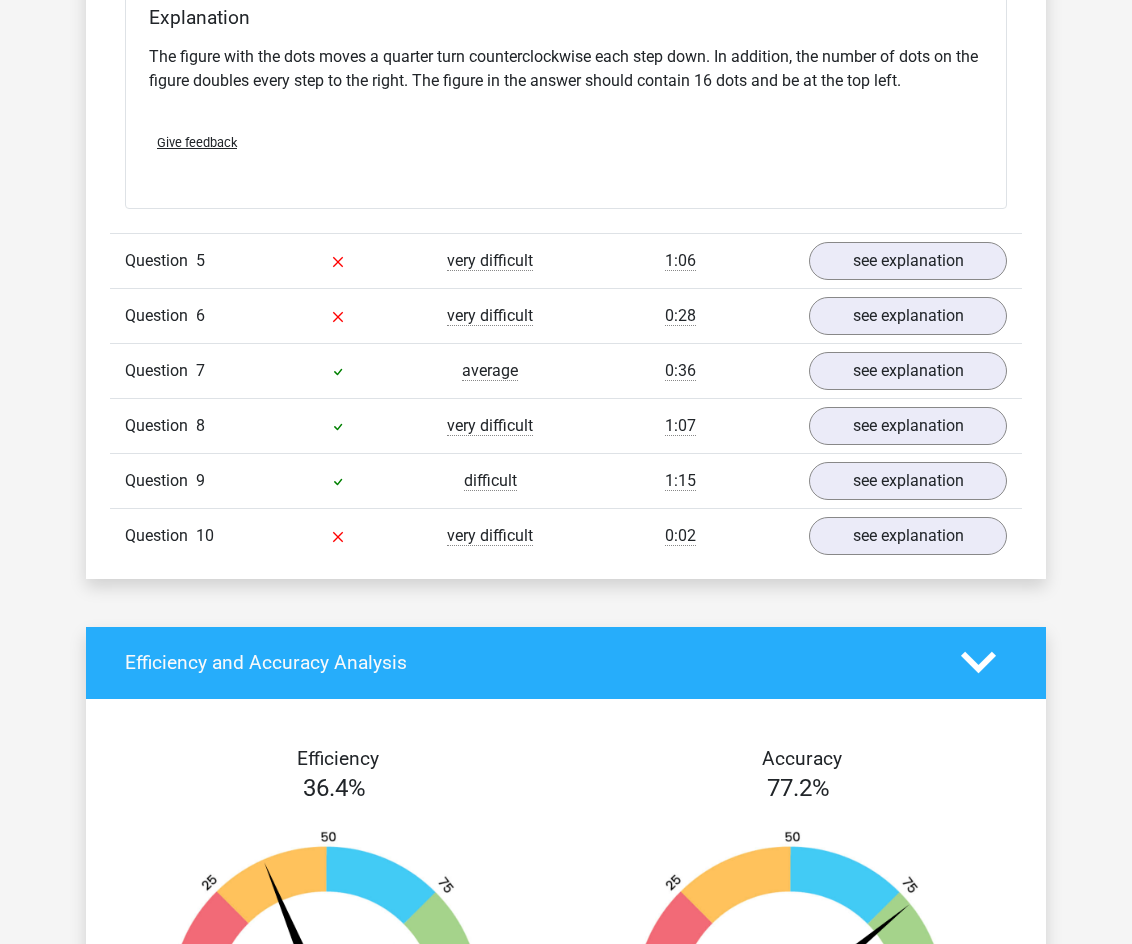 drag, startPoint x: 385, startPoint y: 530, endPoint x: 387, endPoint y: 65, distance: 465.0043 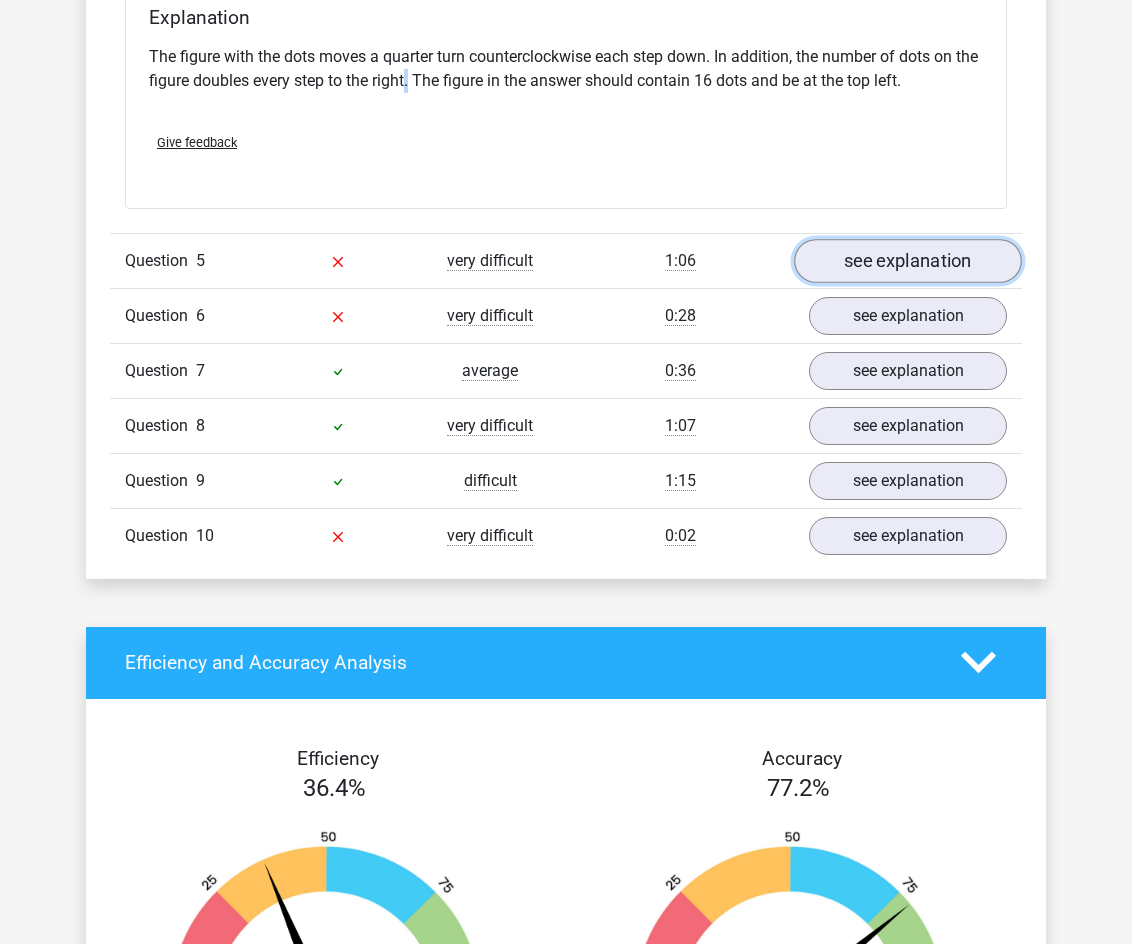click on "see explanation" at bounding box center (908, 261) 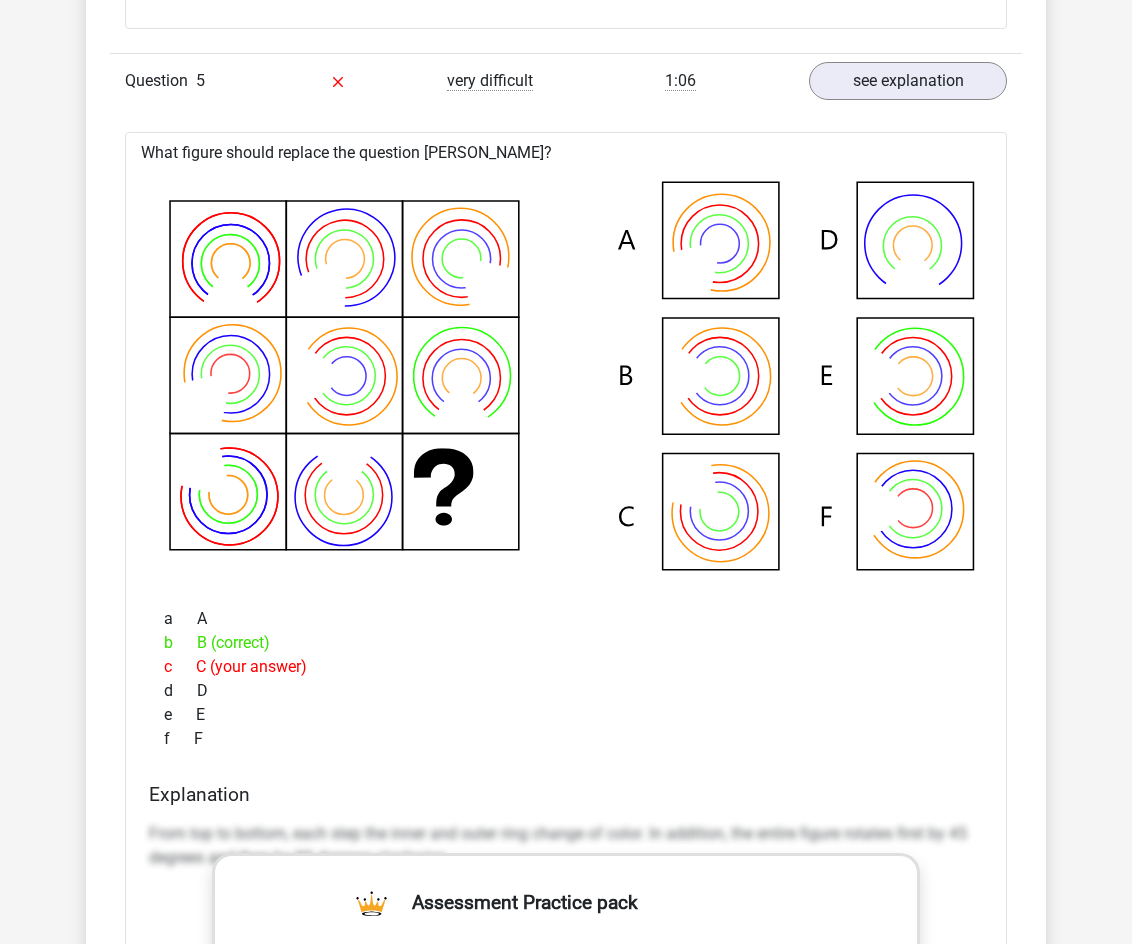 scroll, scrollTop: 4077, scrollLeft: 0, axis: vertical 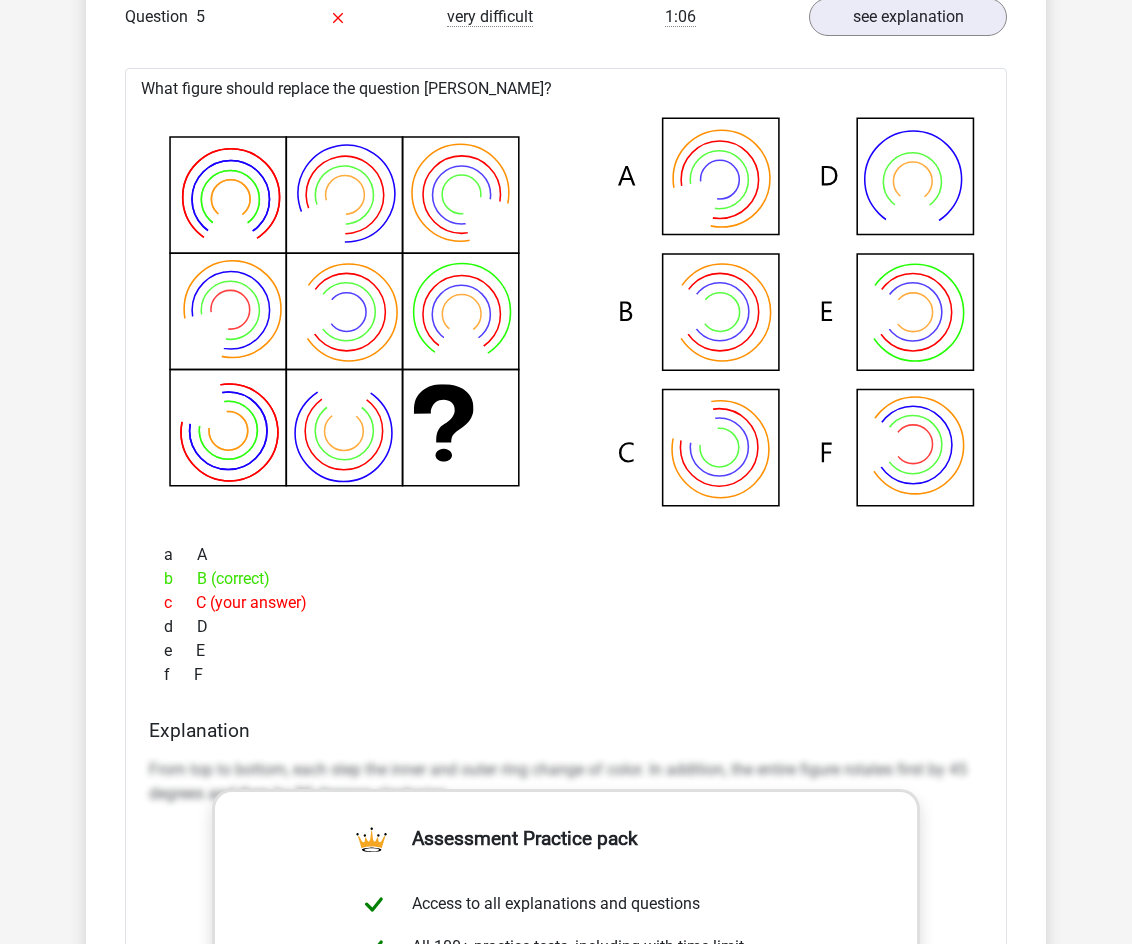 drag, startPoint x: 429, startPoint y: 861, endPoint x: 489, endPoint y: 531, distance: 335.4102 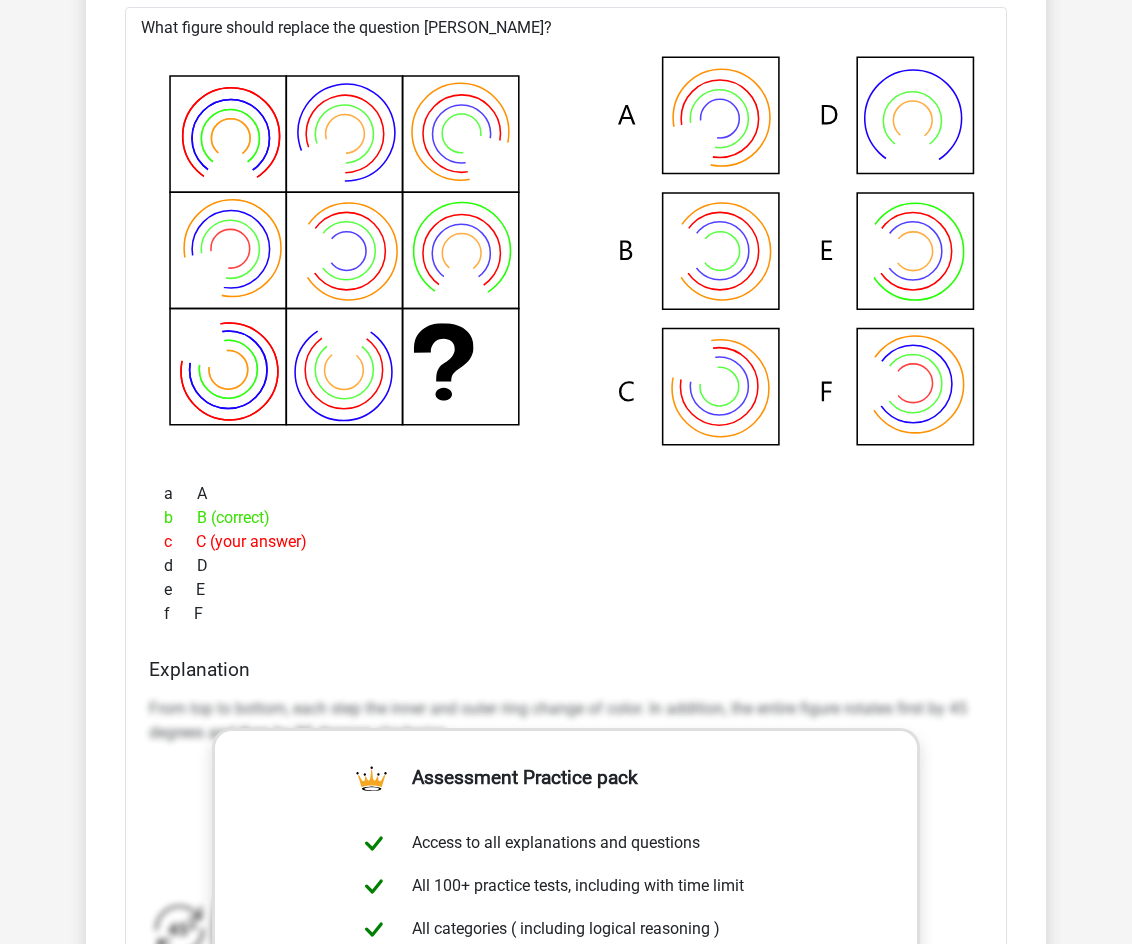 scroll, scrollTop: 4006, scrollLeft: 0, axis: vertical 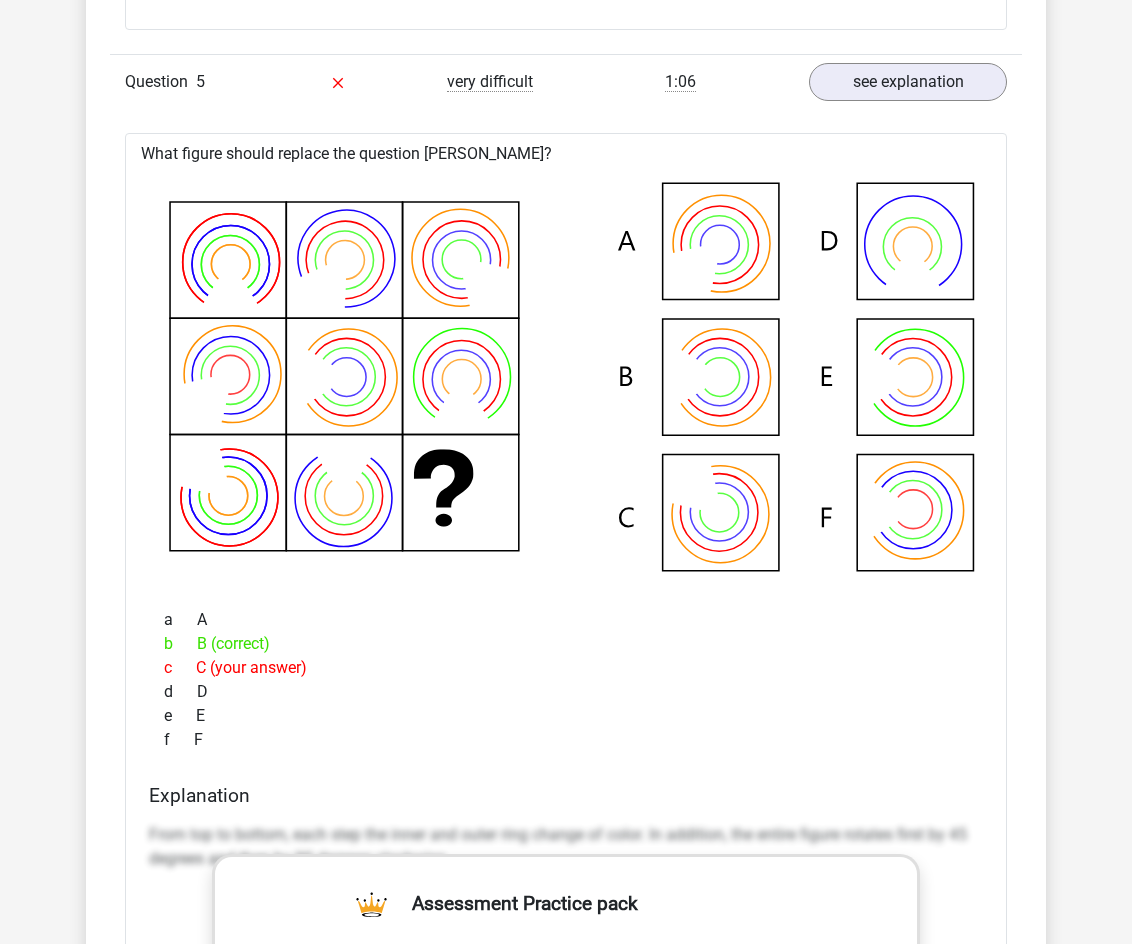 drag, startPoint x: 495, startPoint y: 645, endPoint x: 505, endPoint y: 185, distance: 460.10867 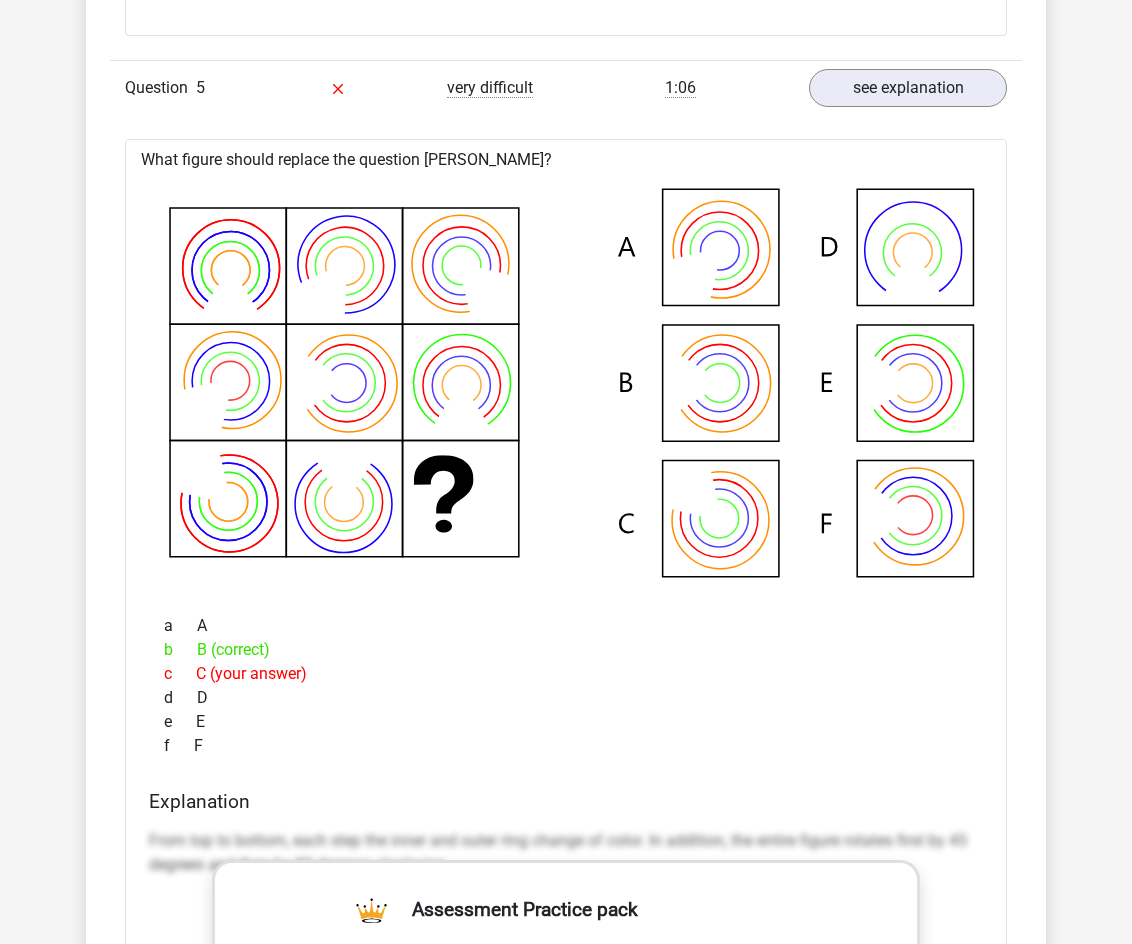 click on "c
C
(your answer)" at bounding box center (566, 674) 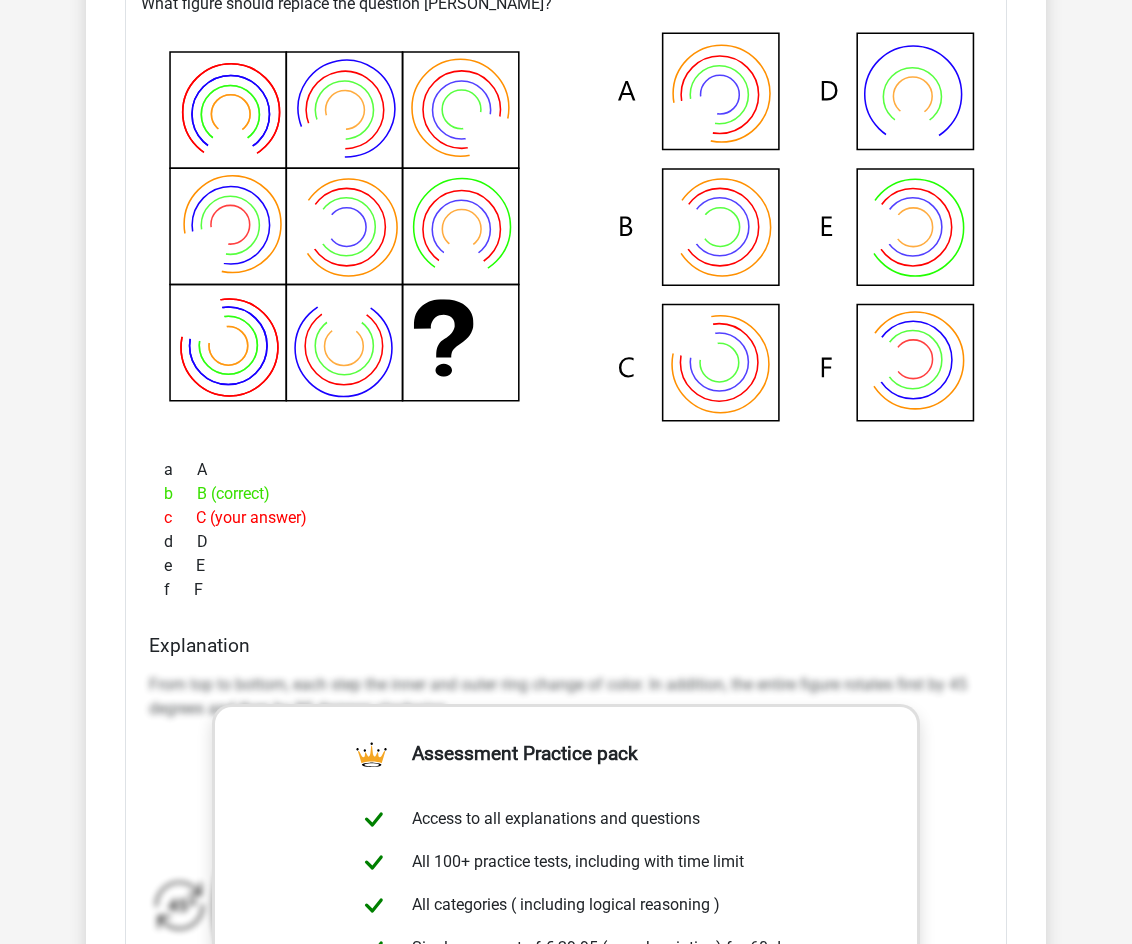 scroll, scrollTop: 4861, scrollLeft: 0, axis: vertical 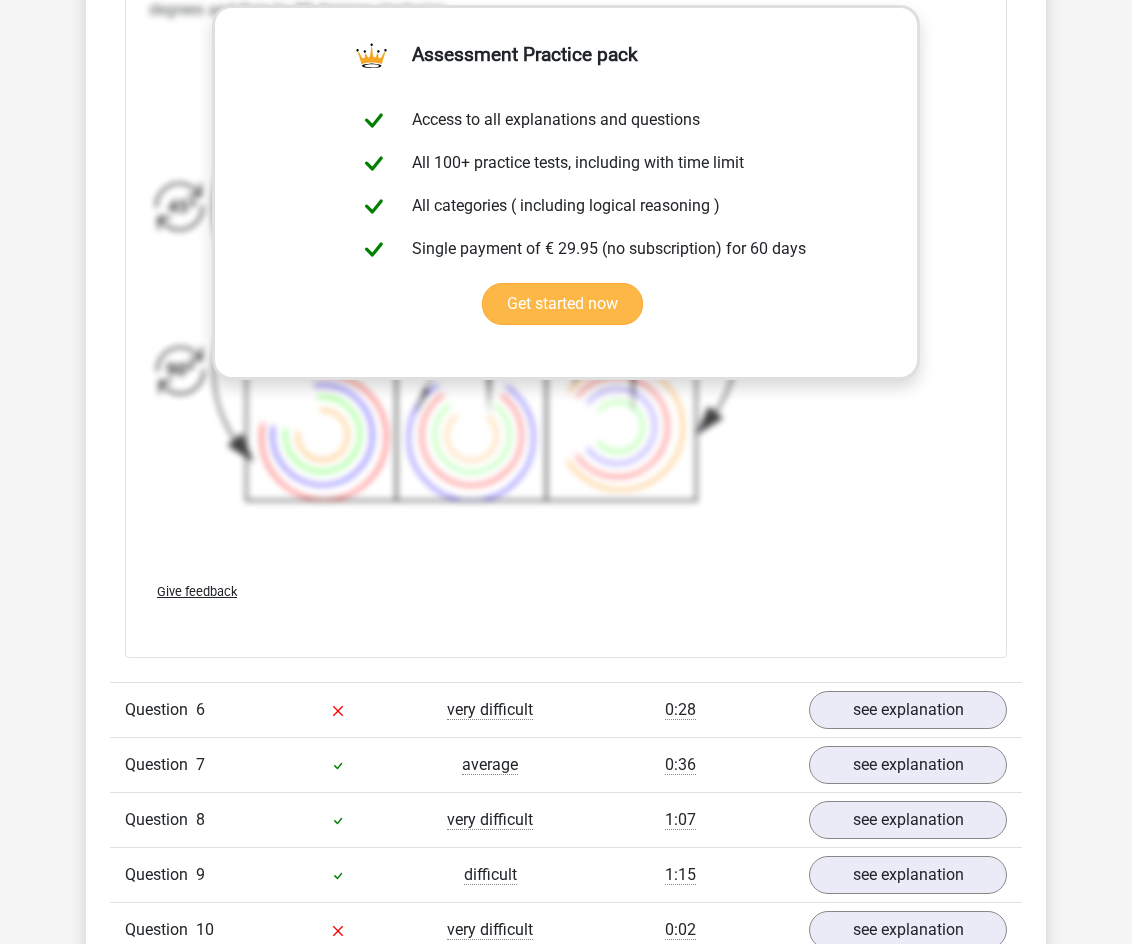 drag, startPoint x: 384, startPoint y: 757, endPoint x: 322, endPoint y: 321, distance: 440.3862 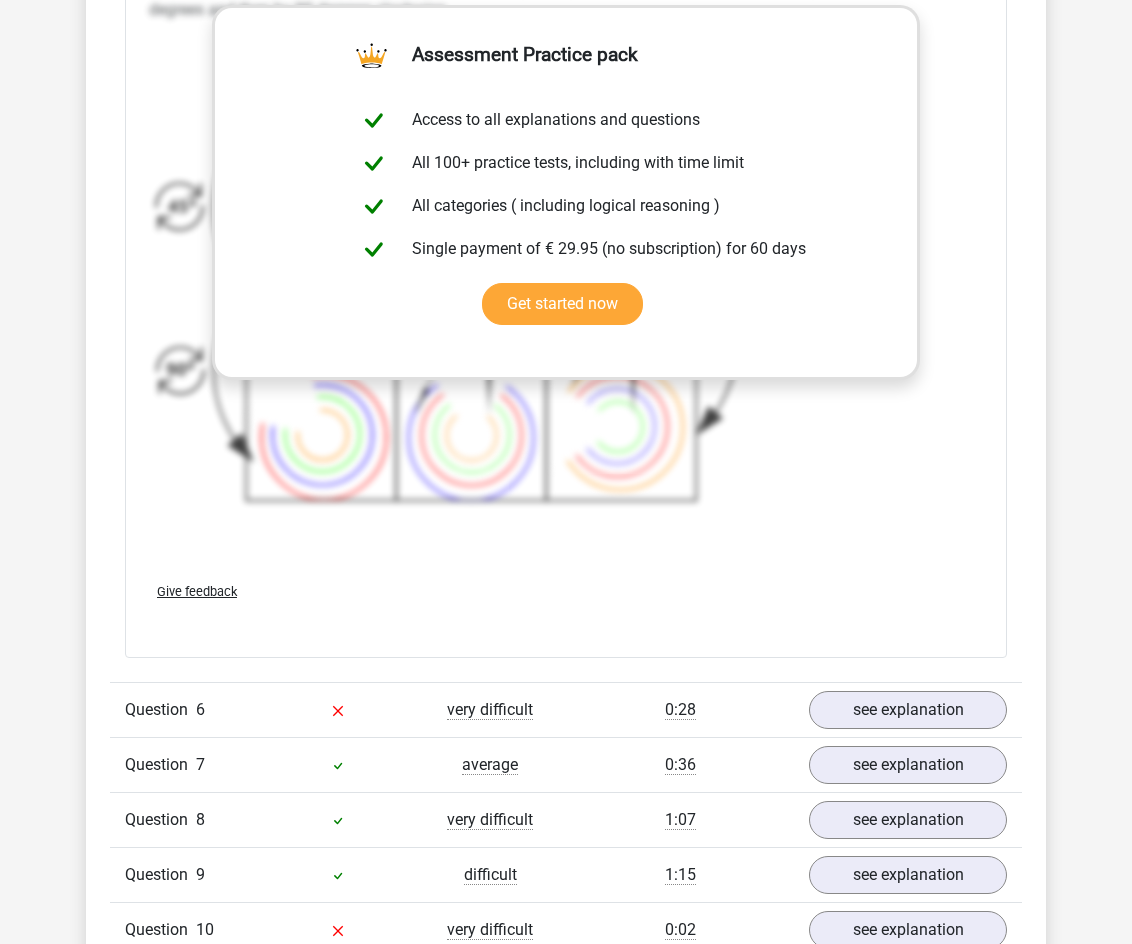 click on "Question
1
very difficult
0:59
see explanation
What figure should replace the question mark?" at bounding box center (566, -1133) 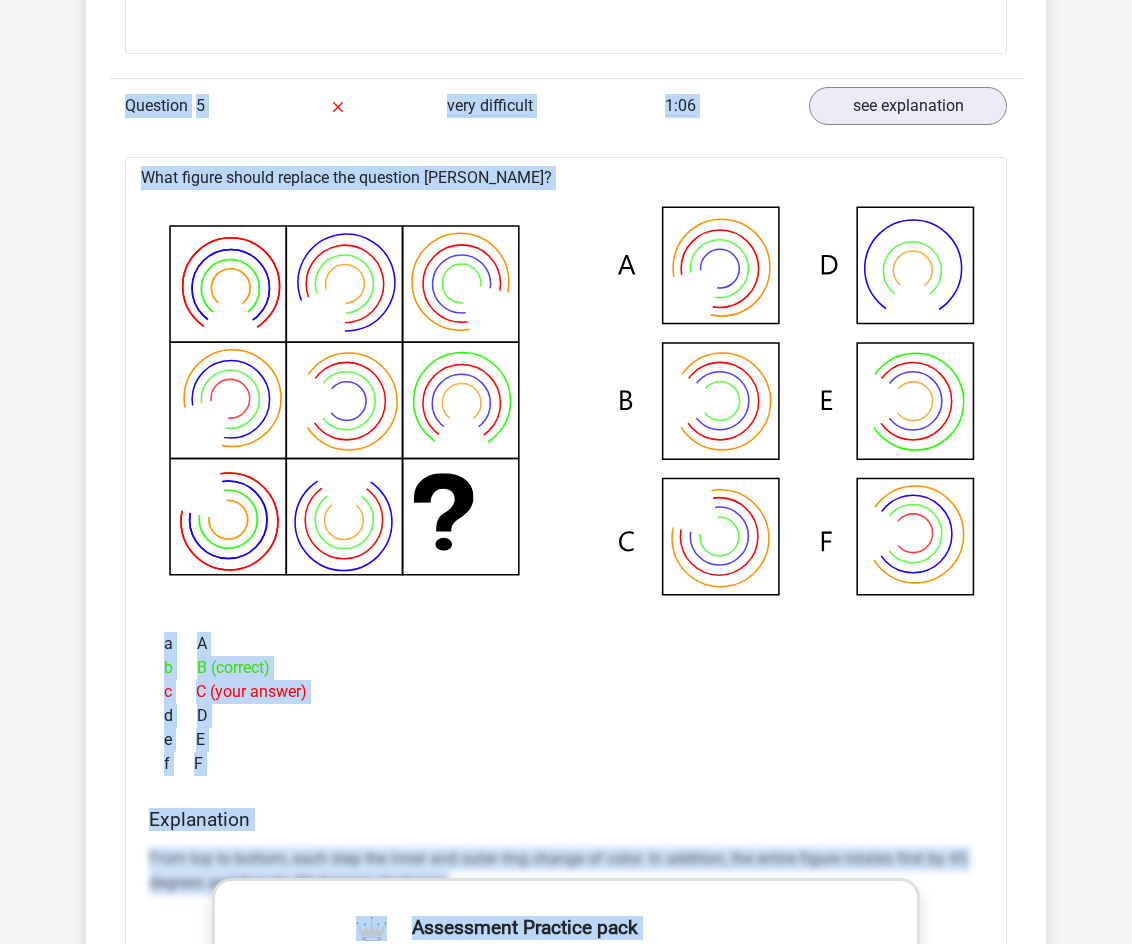 scroll, scrollTop: 3969, scrollLeft: 0, axis: vertical 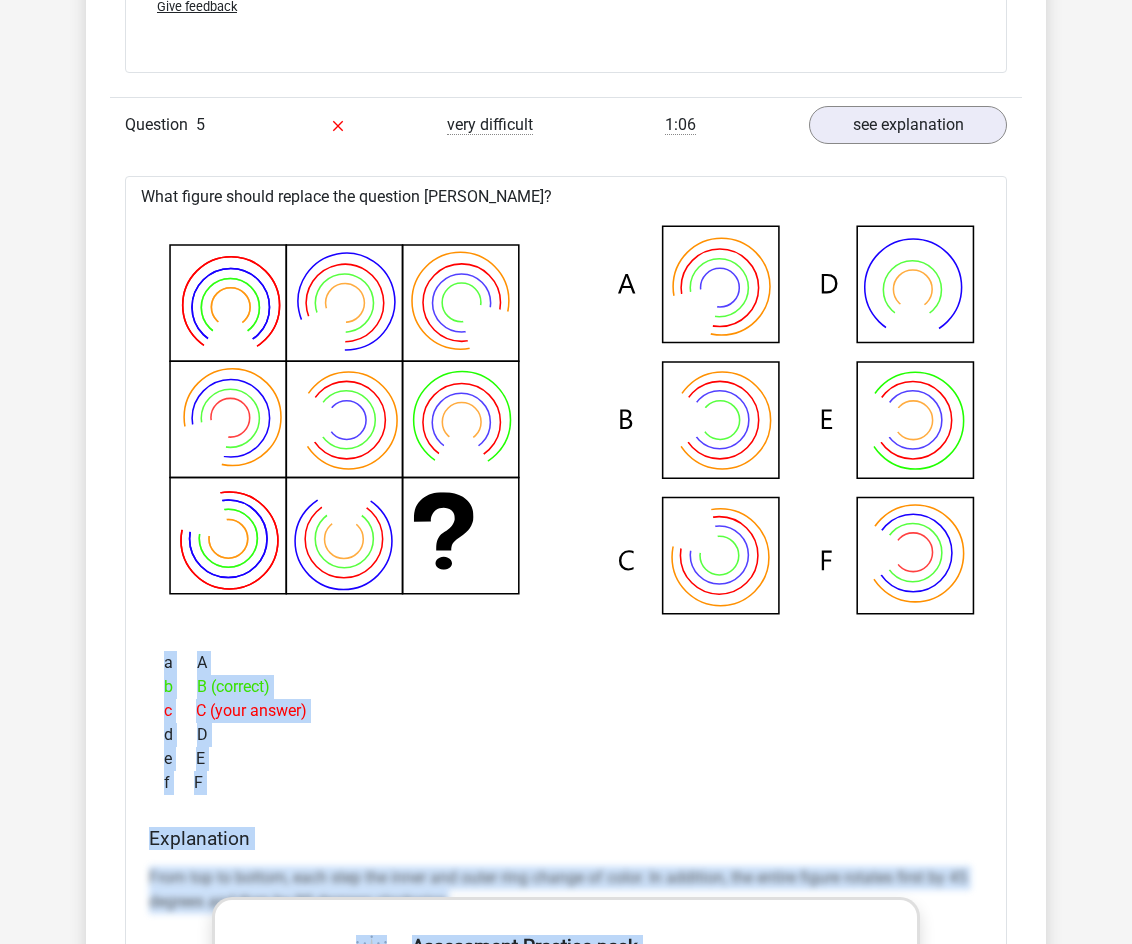 drag, startPoint x: 204, startPoint y: 81, endPoint x: 574, endPoint y: 798, distance: 806.83887 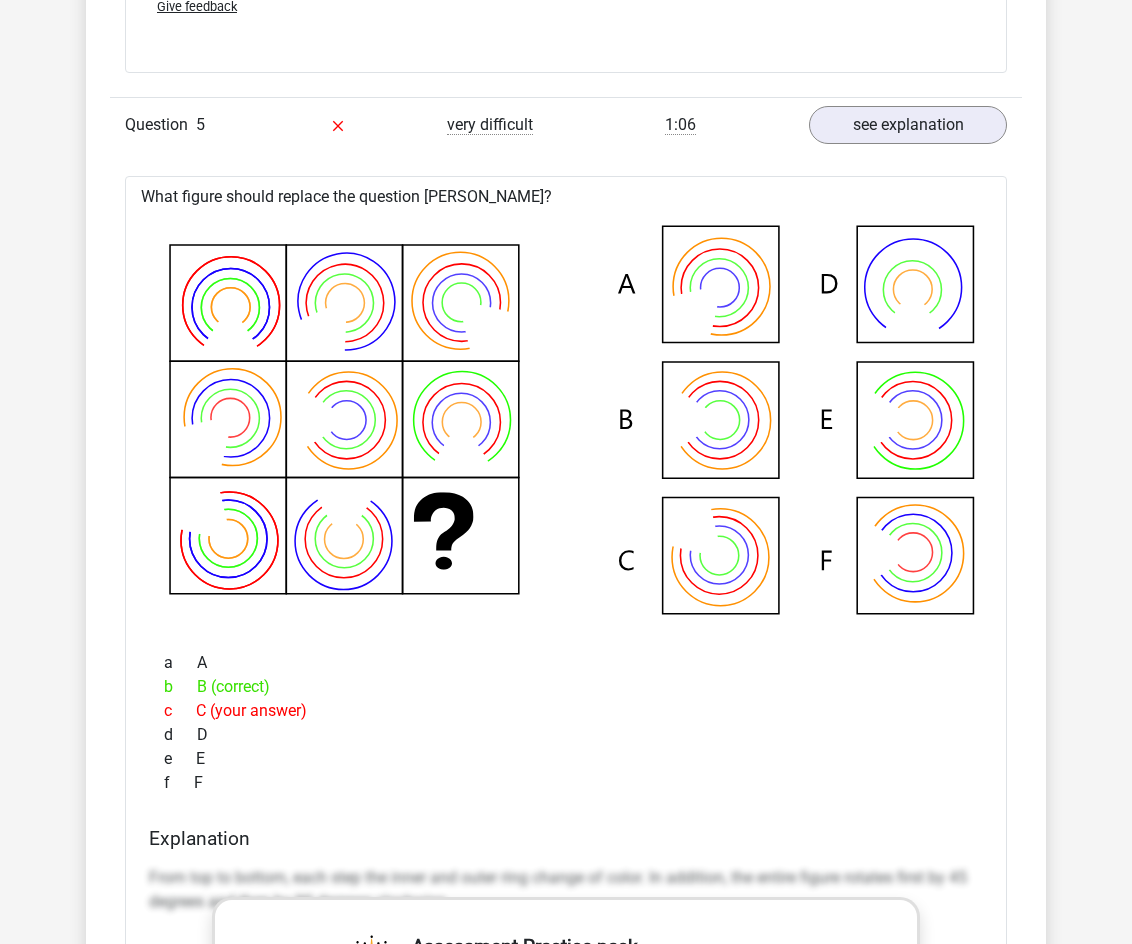 click on "d
D" at bounding box center (566, 735) 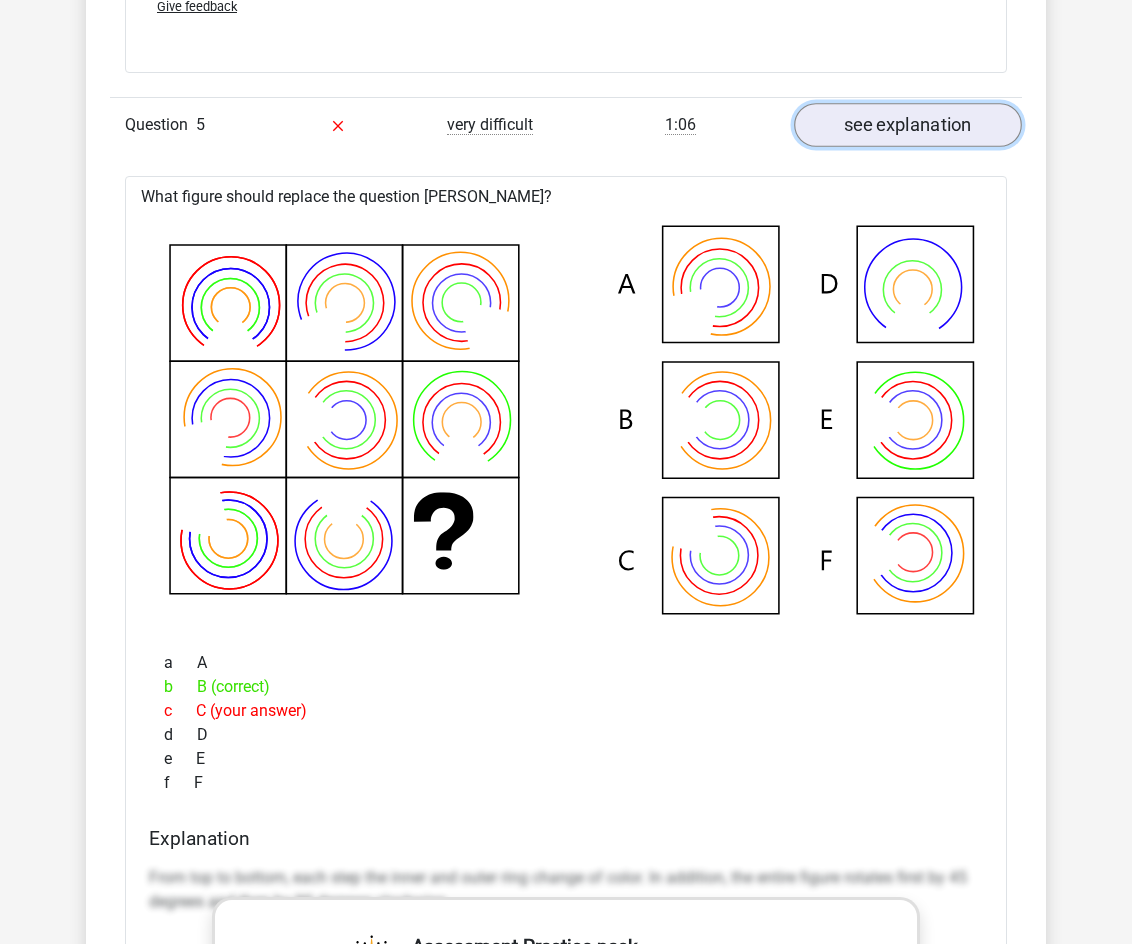 click on "see explanation" at bounding box center (908, 125) 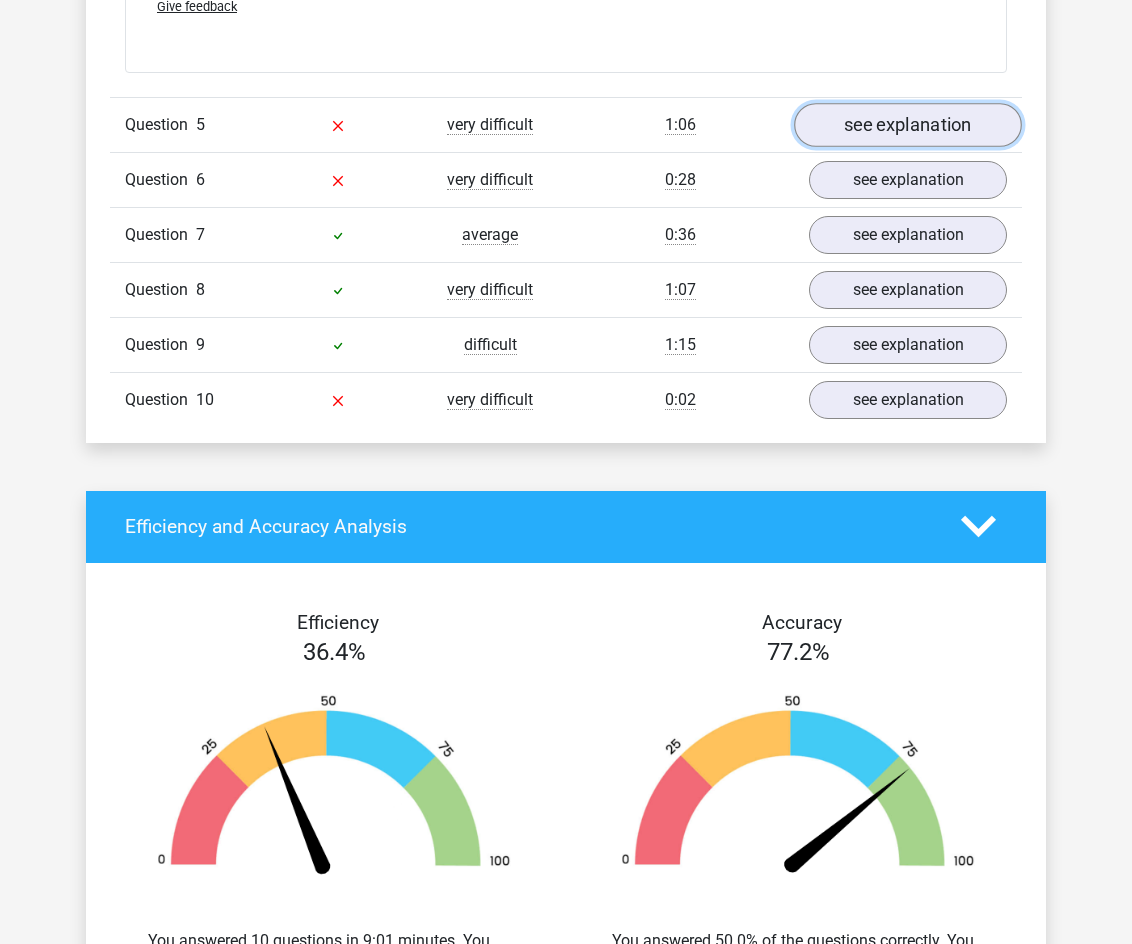 click on "see explanation" at bounding box center [908, 125] 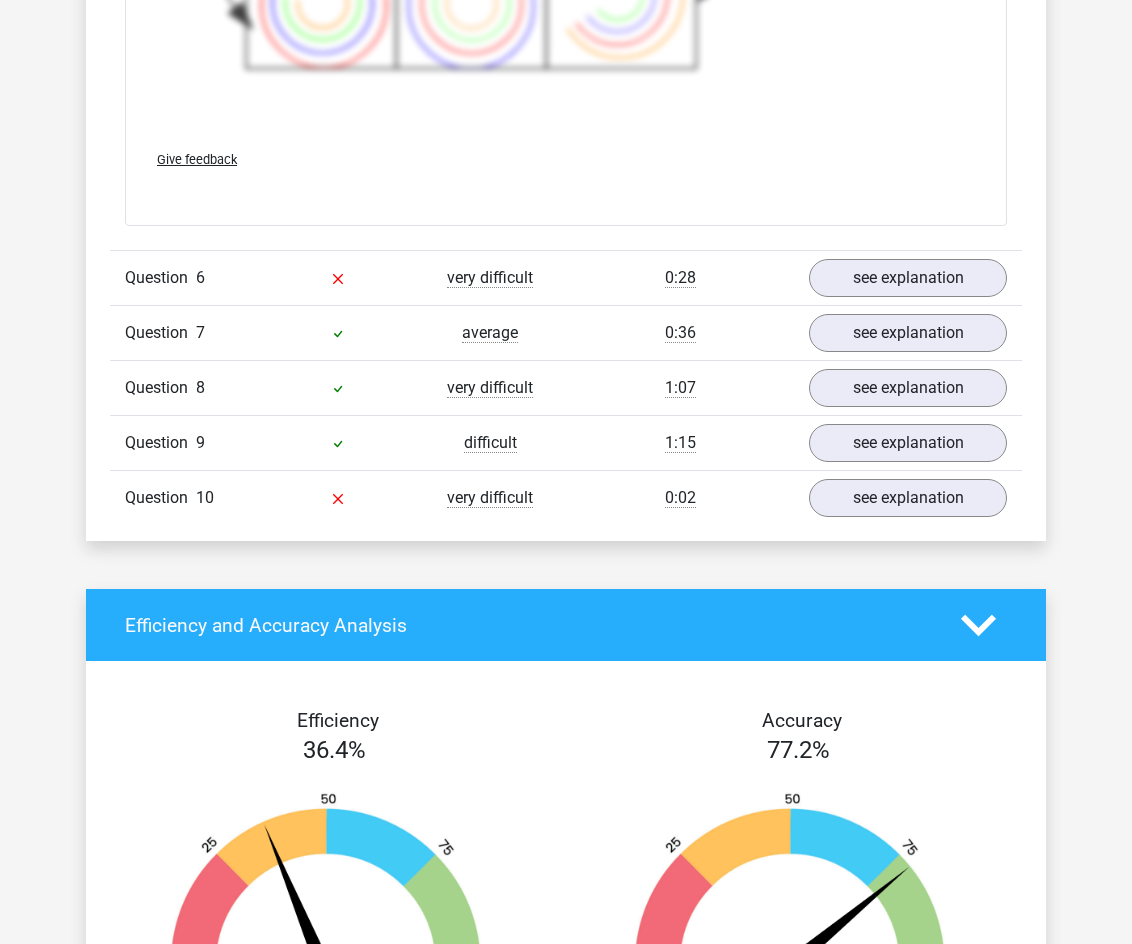 scroll, scrollTop: 5426, scrollLeft: 0, axis: vertical 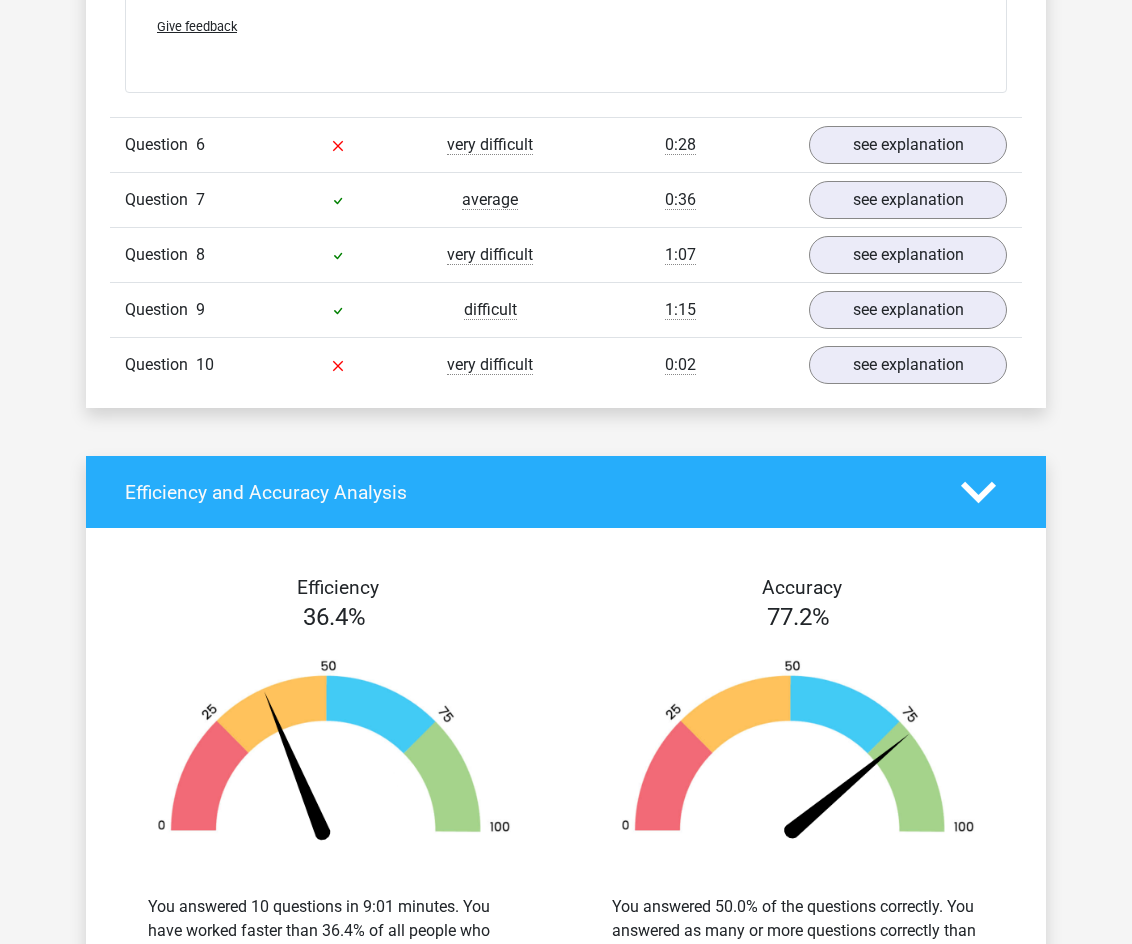 drag, startPoint x: 606, startPoint y: 697, endPoint x: 548, endPoint y: 91, distance: 608.7692 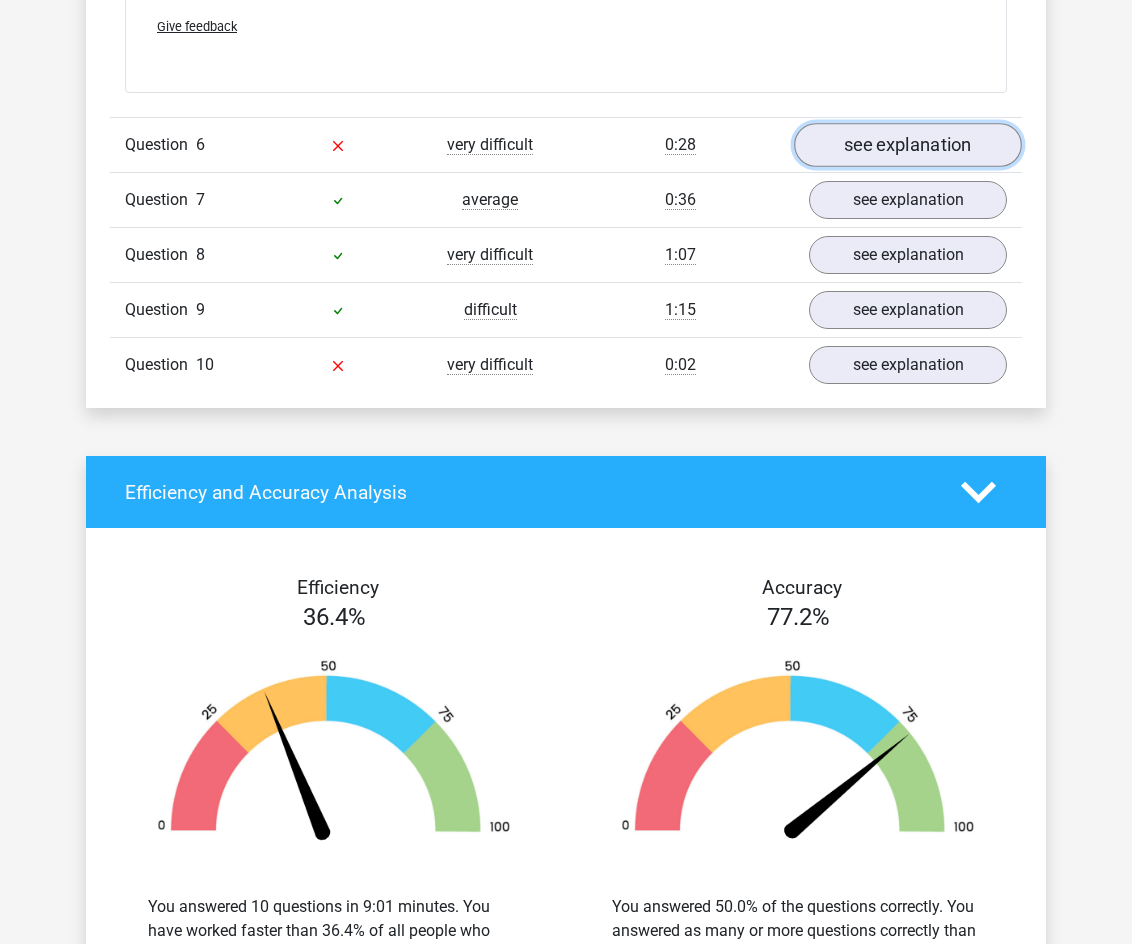 click on "see explanation" at bounding box center [908, 145] 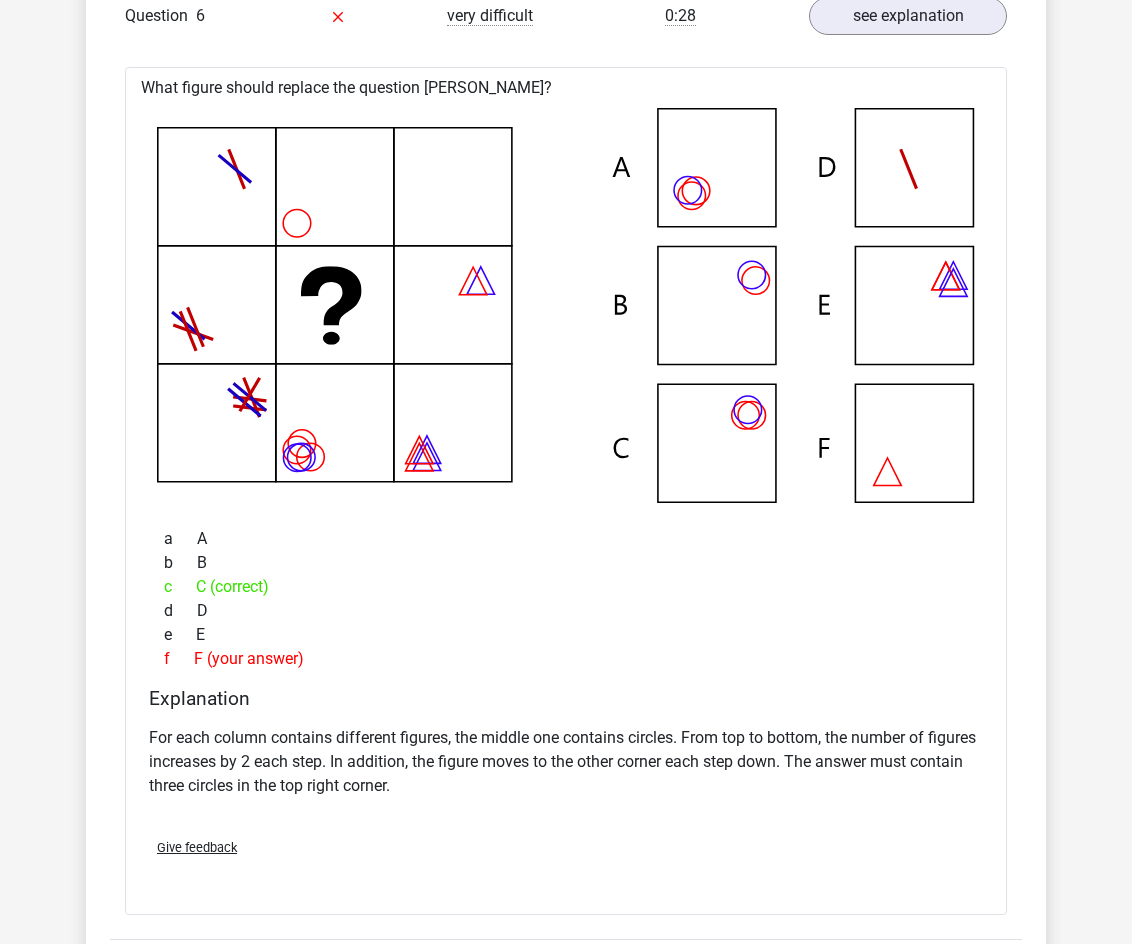 scroll, scrollTop: 5570, scrollLeft: 0, axis: vertical 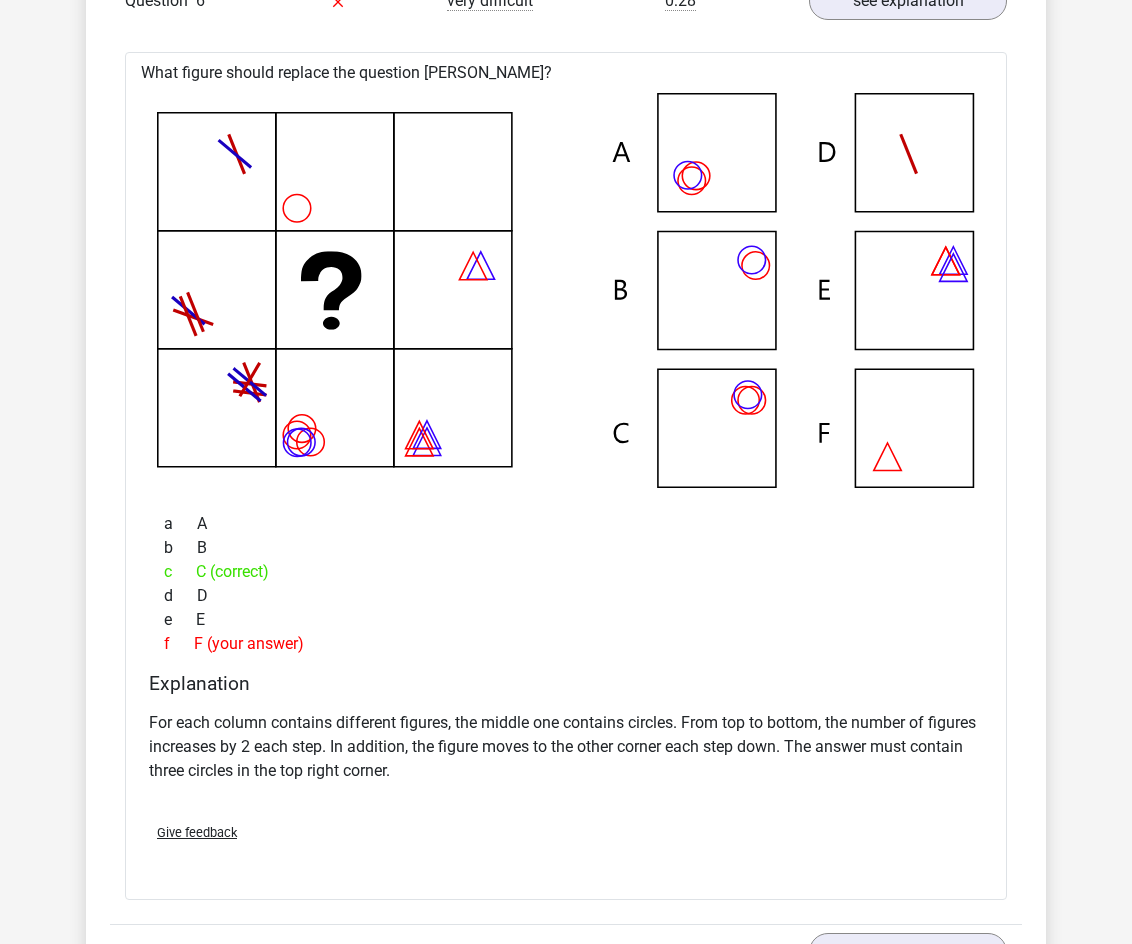 drag, startPoint x: 453, startPoint y: 722, endPoint x: 578, endPoint y: 560, distance: 204.61916 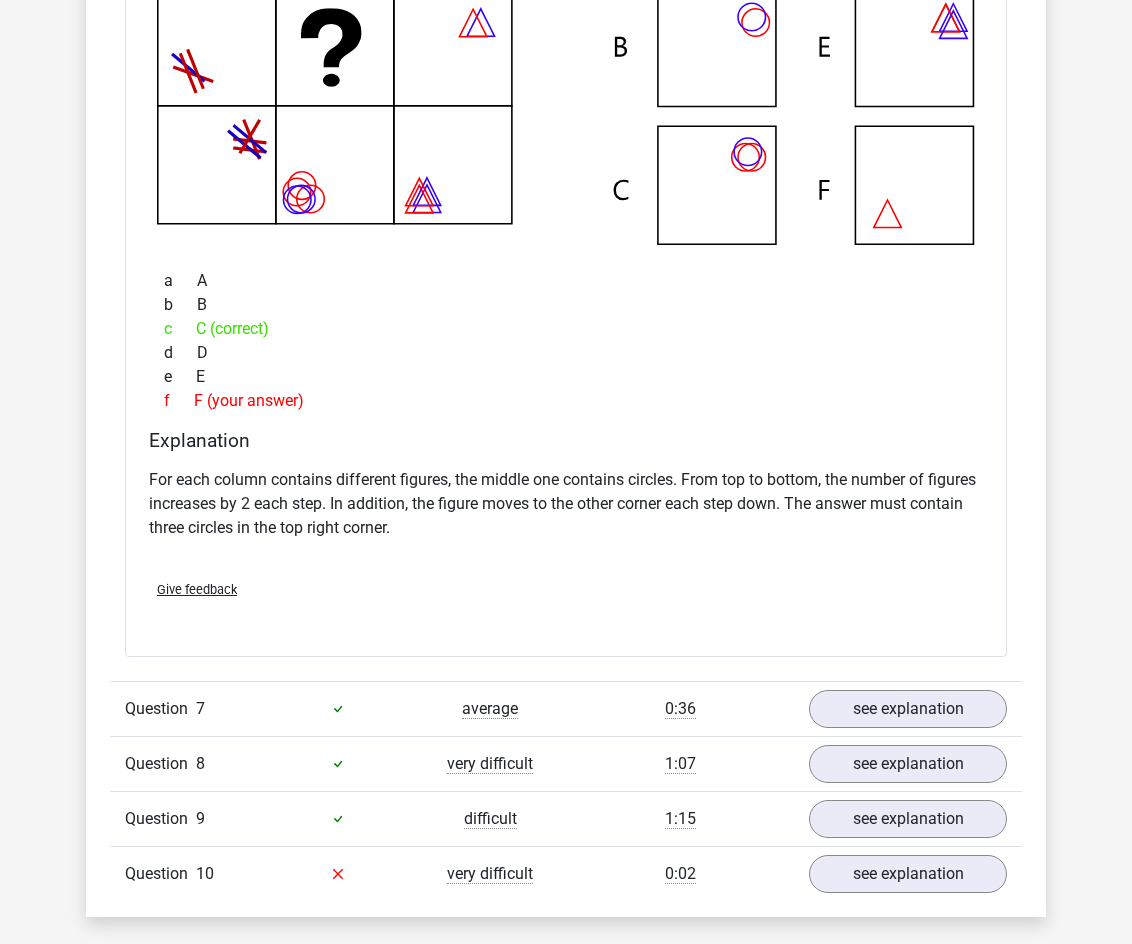 scroll, scrollTop: 5882, scrollLeft: 0, axis: vertical 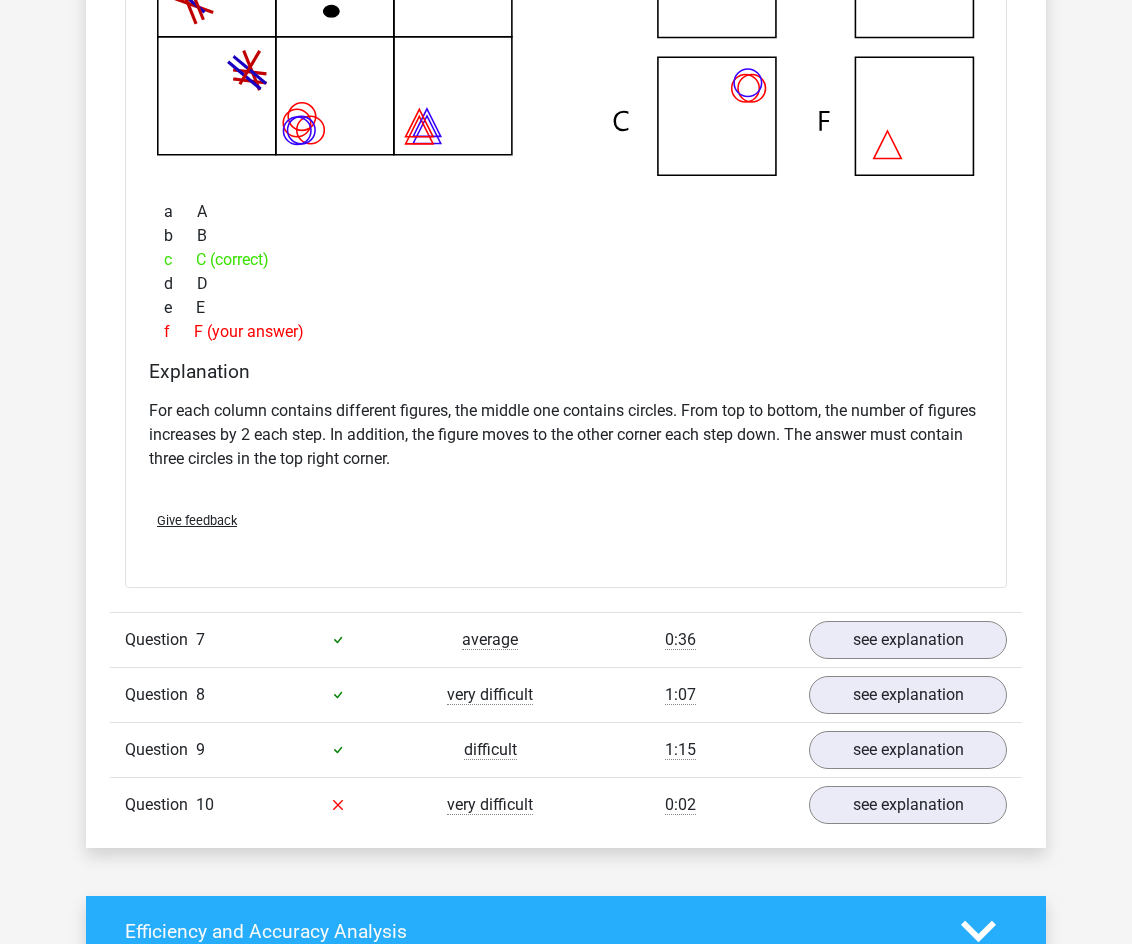 drag, startPoint x: 341, startPoint y: 643, endPoint x: 414, endPoint y: 349, distance: 302.9274 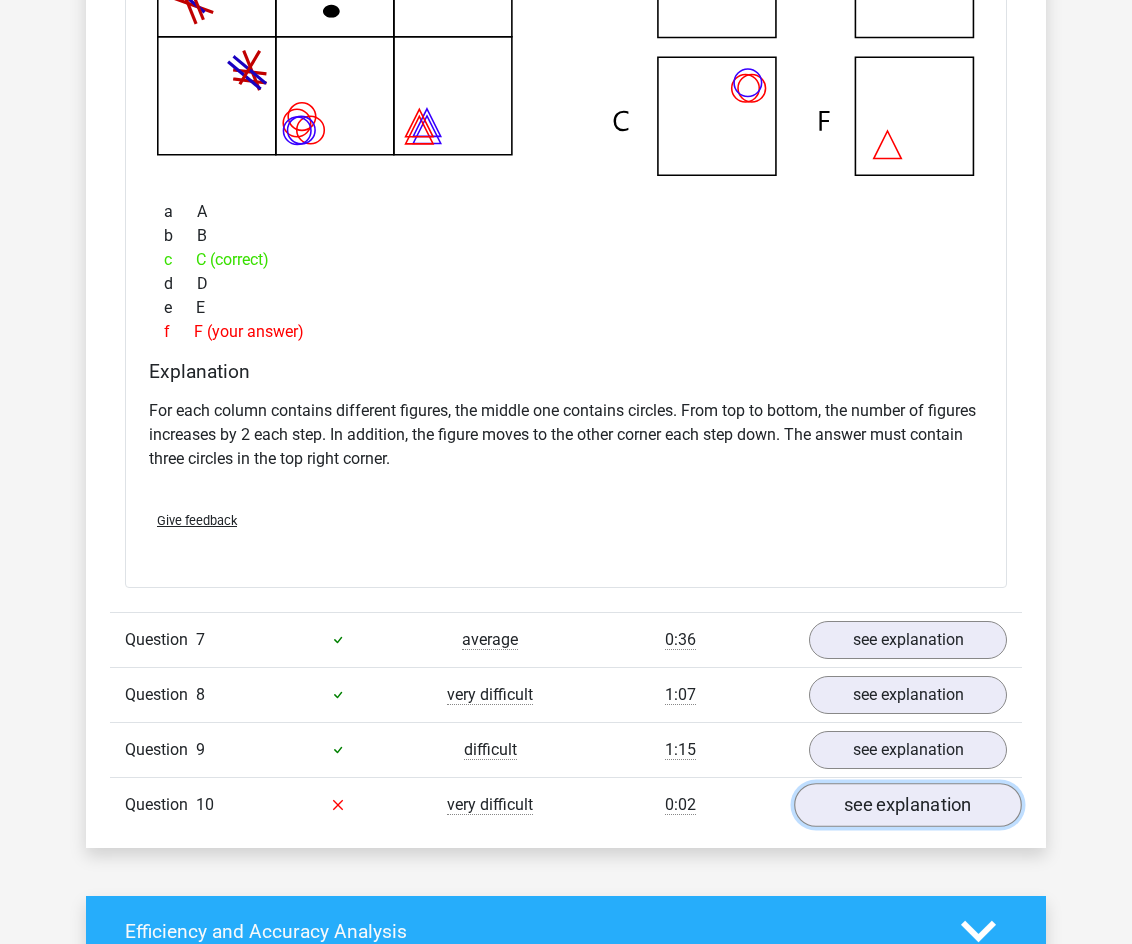 click on "see explanation" at bounding box center [908, 805] 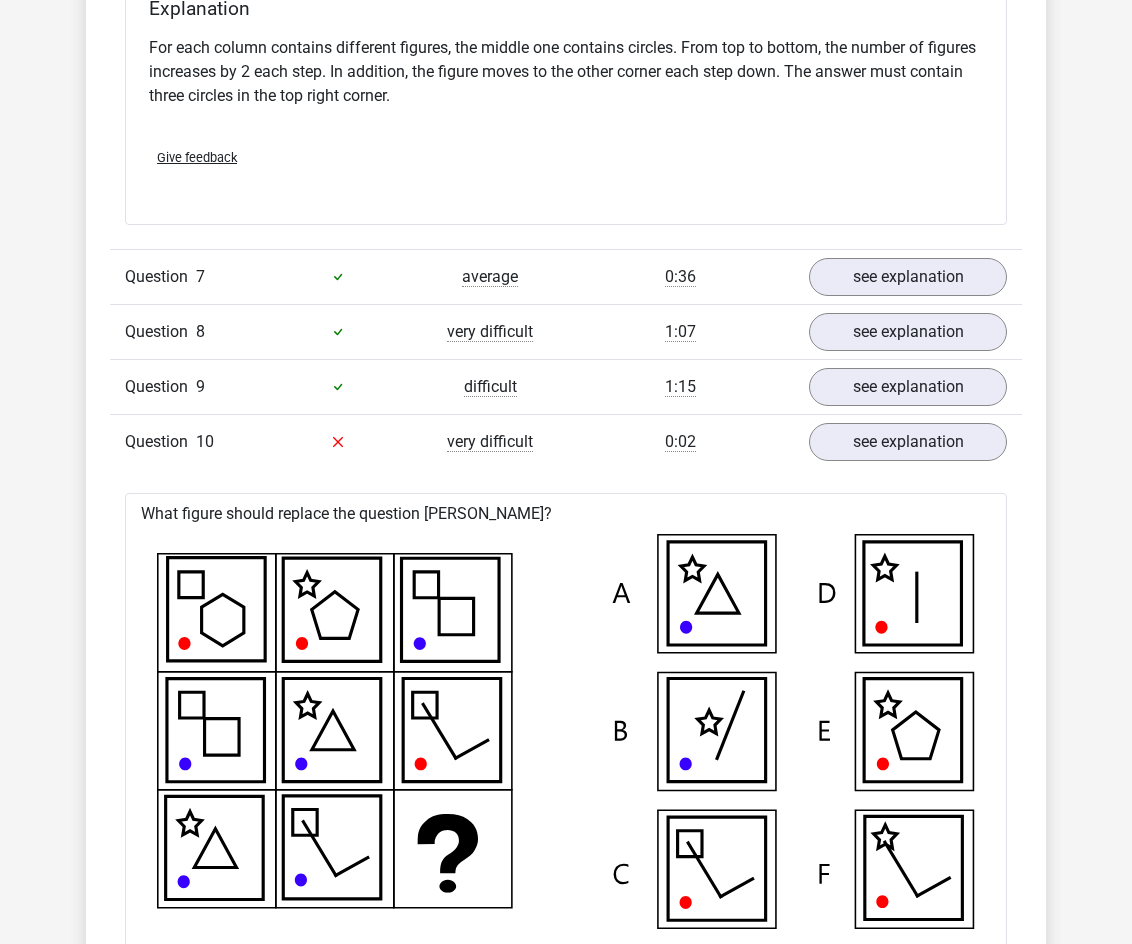 scroll, scrollTop: 6386, scrollLeft: 0, axis: vertical 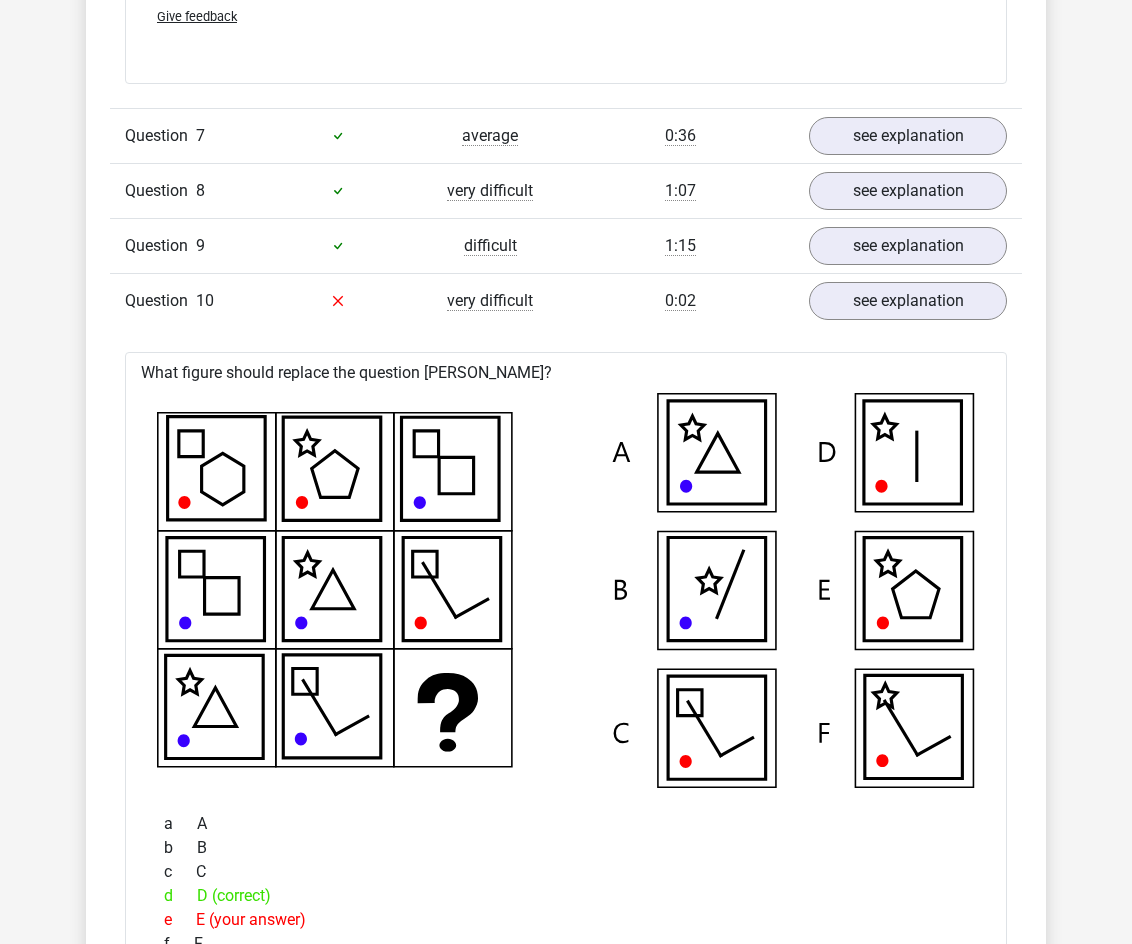 drag, startPoint x: 676, startPoint y: 802, endPoint x: 580, endPoint y: 356, distance: 456.21487 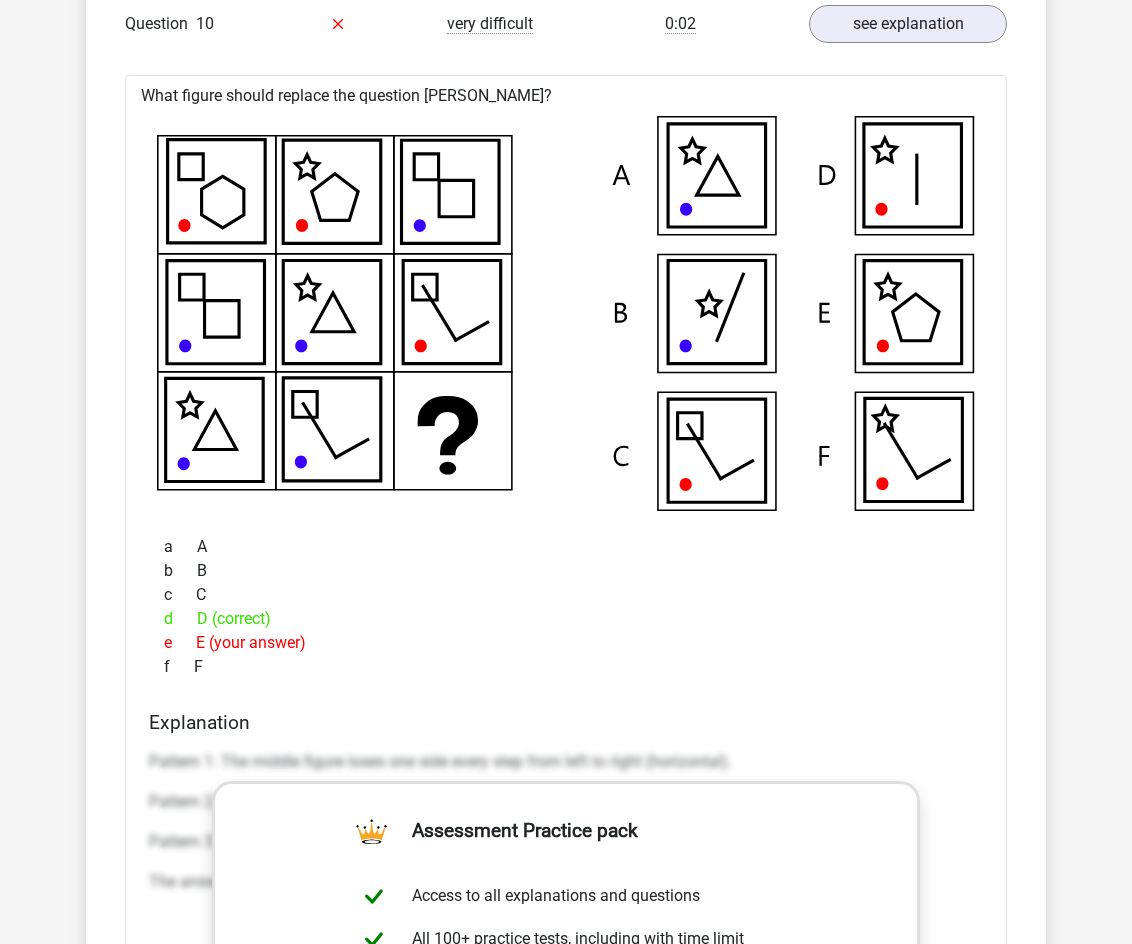 scroll, scrollTop: 6692, scrollLeft: 0, axis: vertical 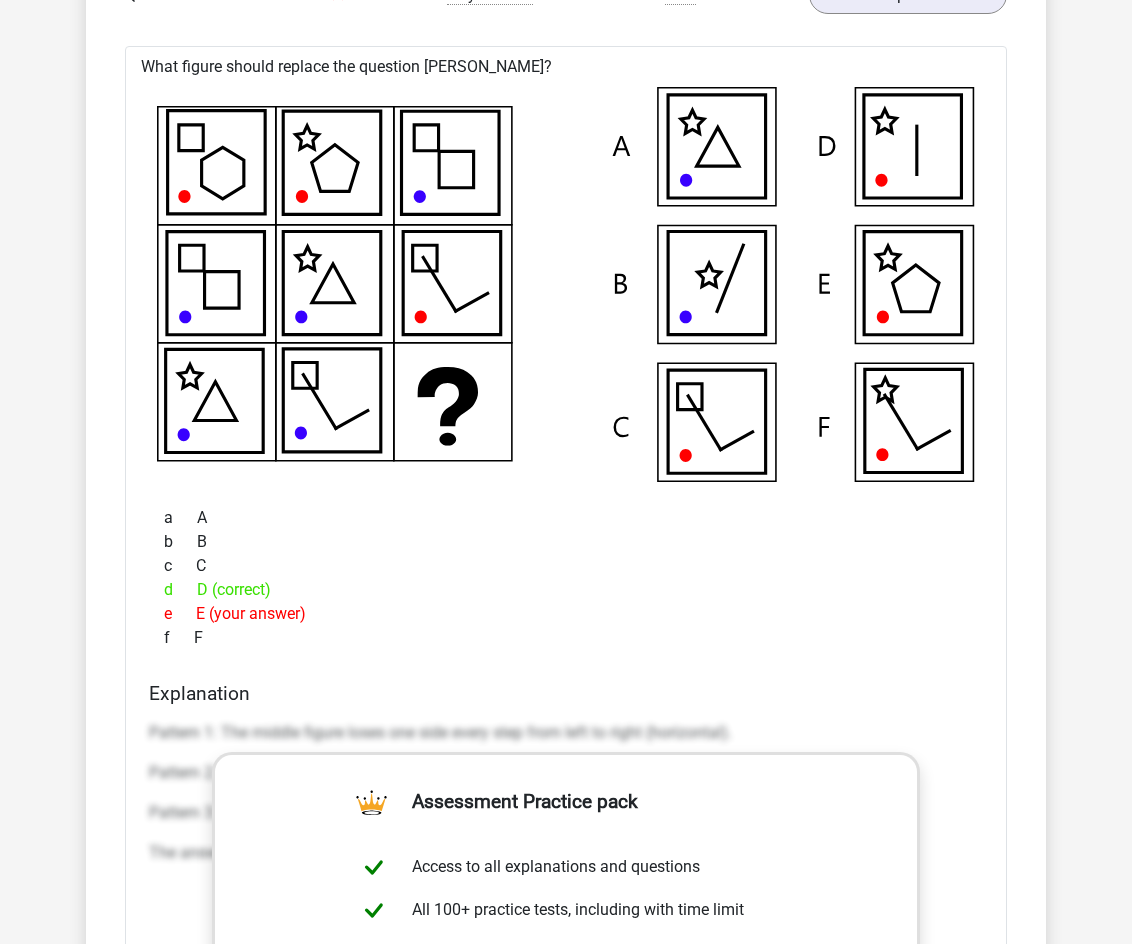 drag, startPoint x: 404, startPoint y: 828, endPoint x: 384, endPoint y: 488, distance: 340.58774 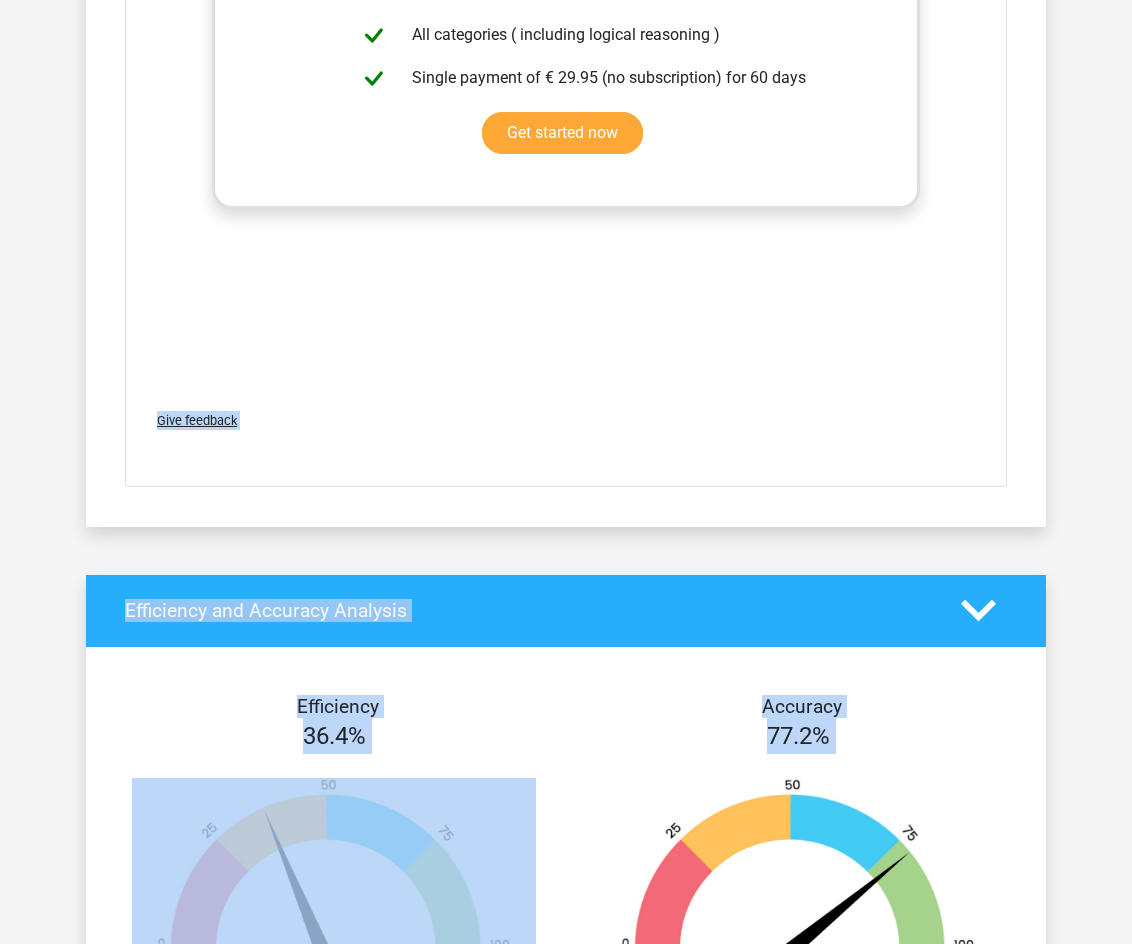 scroll, scrollTop: 7626, scrollLeft: 0, axis: vertical 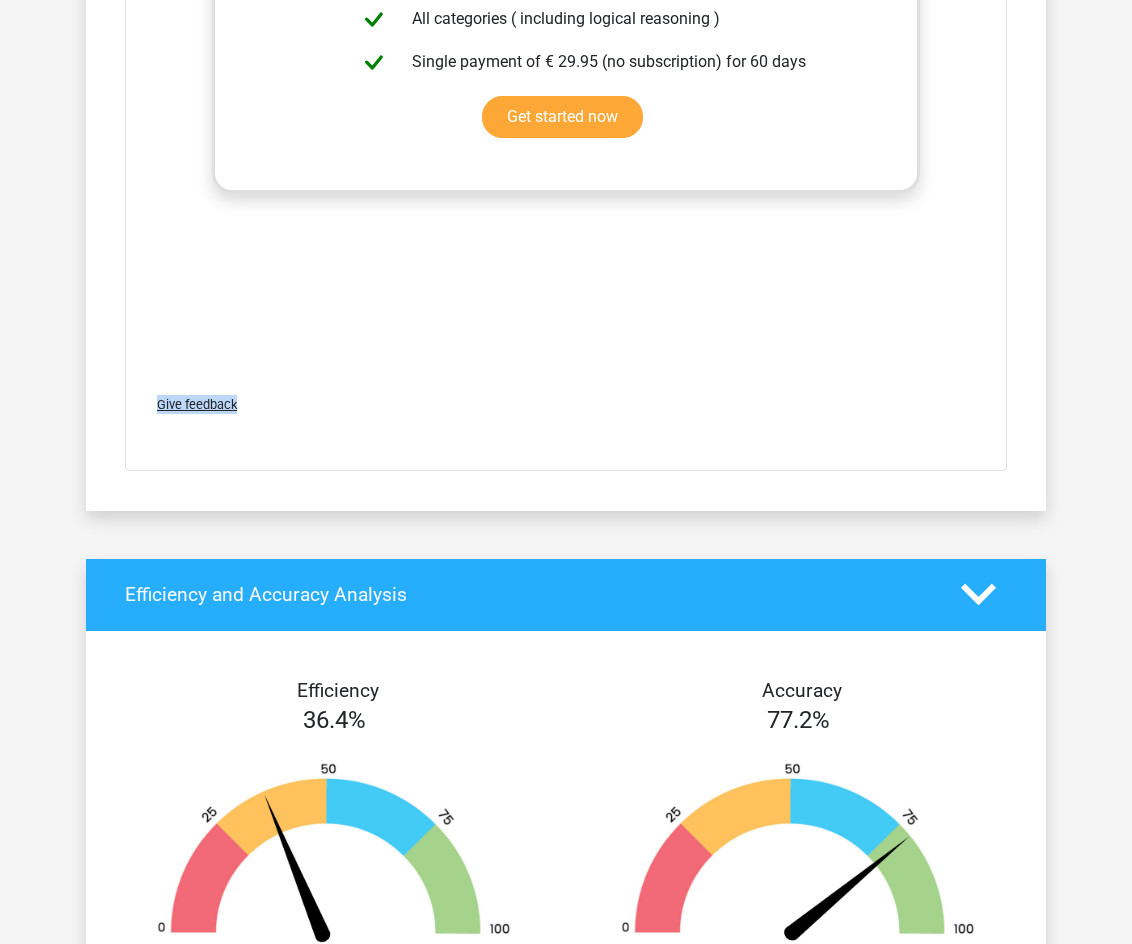 drag, startPoint x: 406, startPoint y: 697, endPoint x: 553, endPoint y: 391, distance: 339.47754 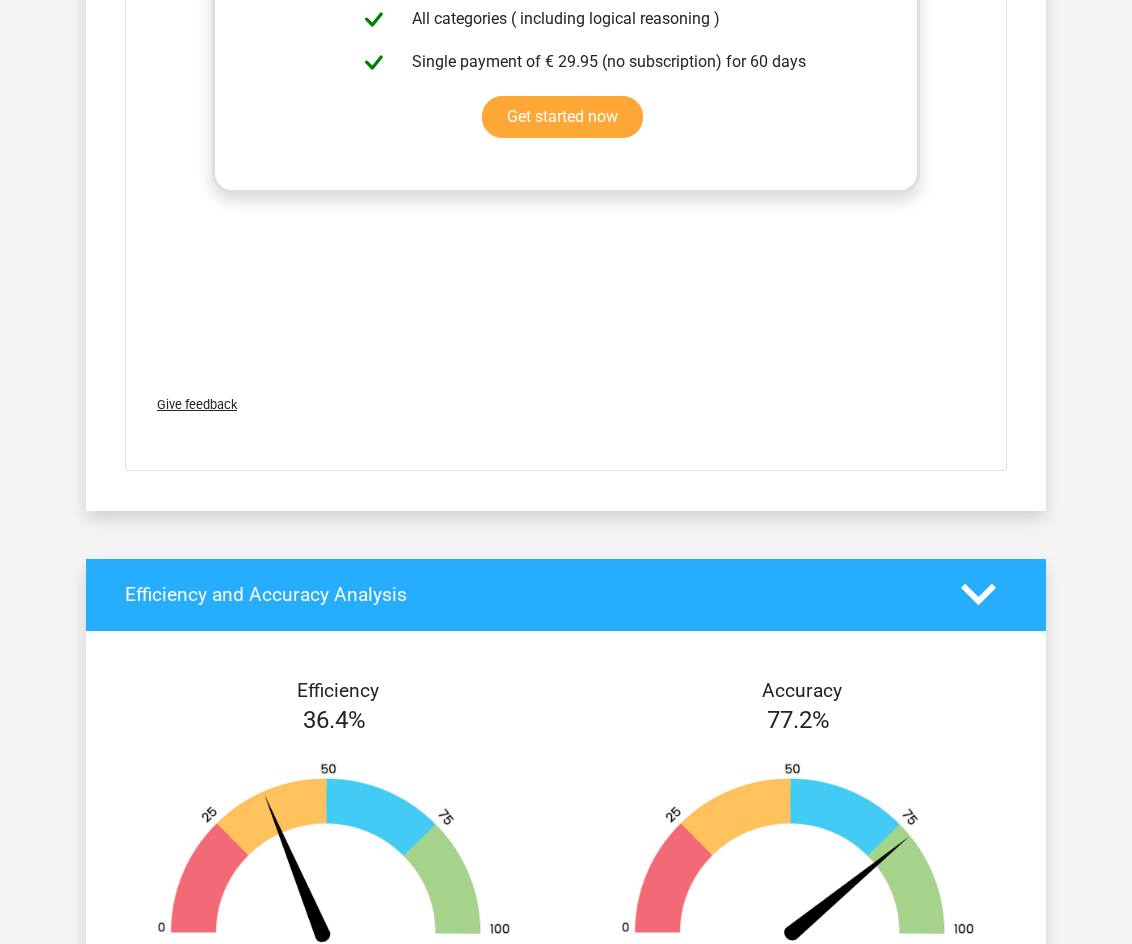 click on "In this section you will find the answers and explanations to all the questions. In addition, for each question you can see what percentage of people have answered the question correctly, by looking in the "level" column of the question.
Correct
Level
Time Taken
Question
1
very difficult
0:59
see explanation
What figure should replace the question mark?" at bounding box center [566, -2803] 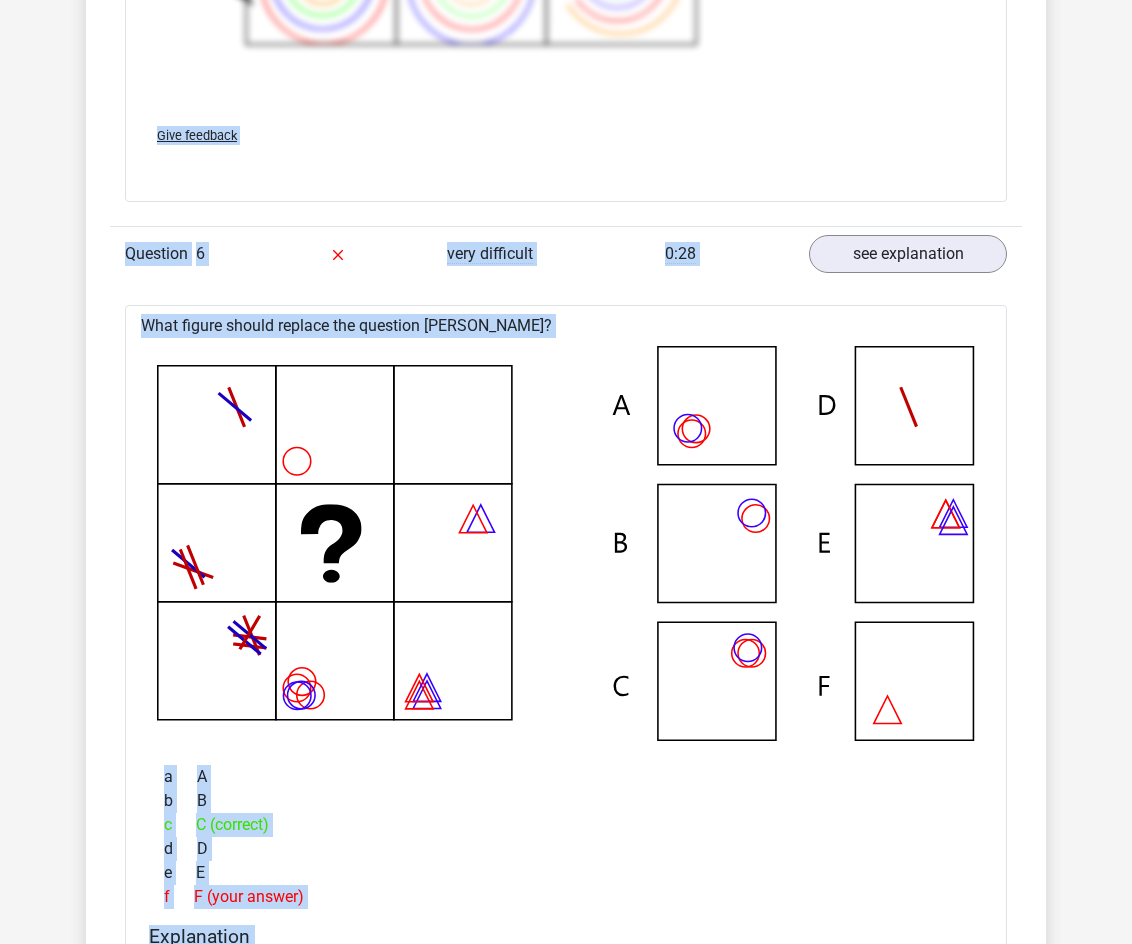 scroll, scrollTop: 4857, scrollLeft: 0, axis: vertical 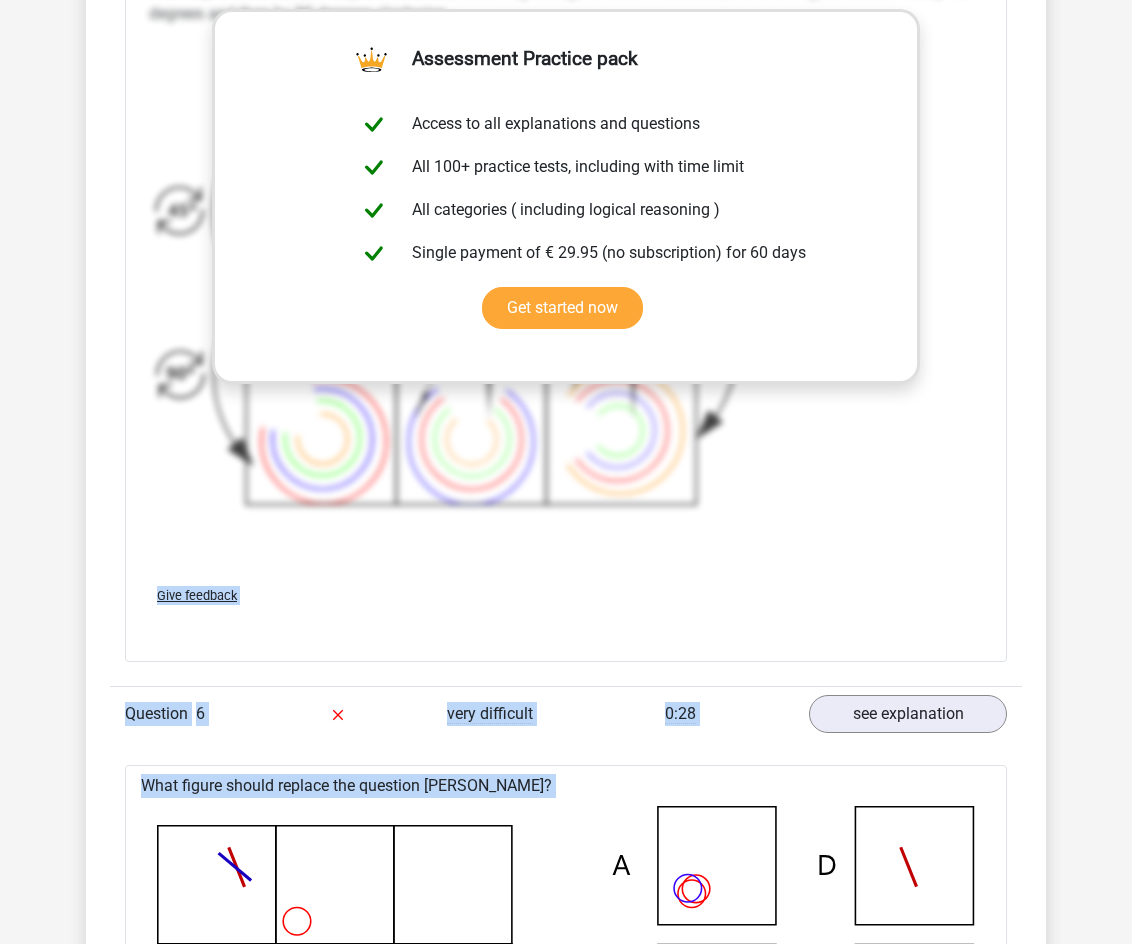 drag, startPoint x: 908, startPoint y: 453, endPoint x: 769, endPoint y: 753, distance: 330.63727 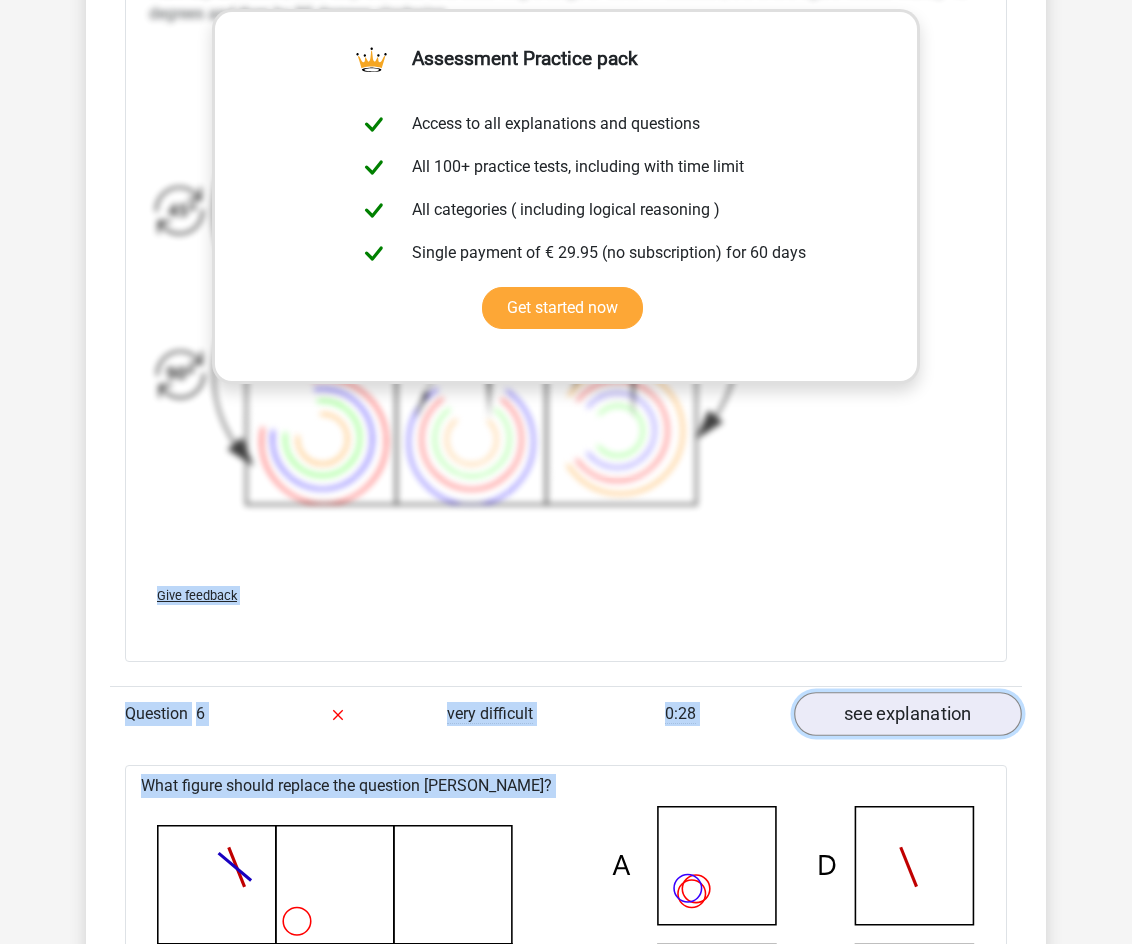 click on "see explanation" at bounding box center [908, 714] 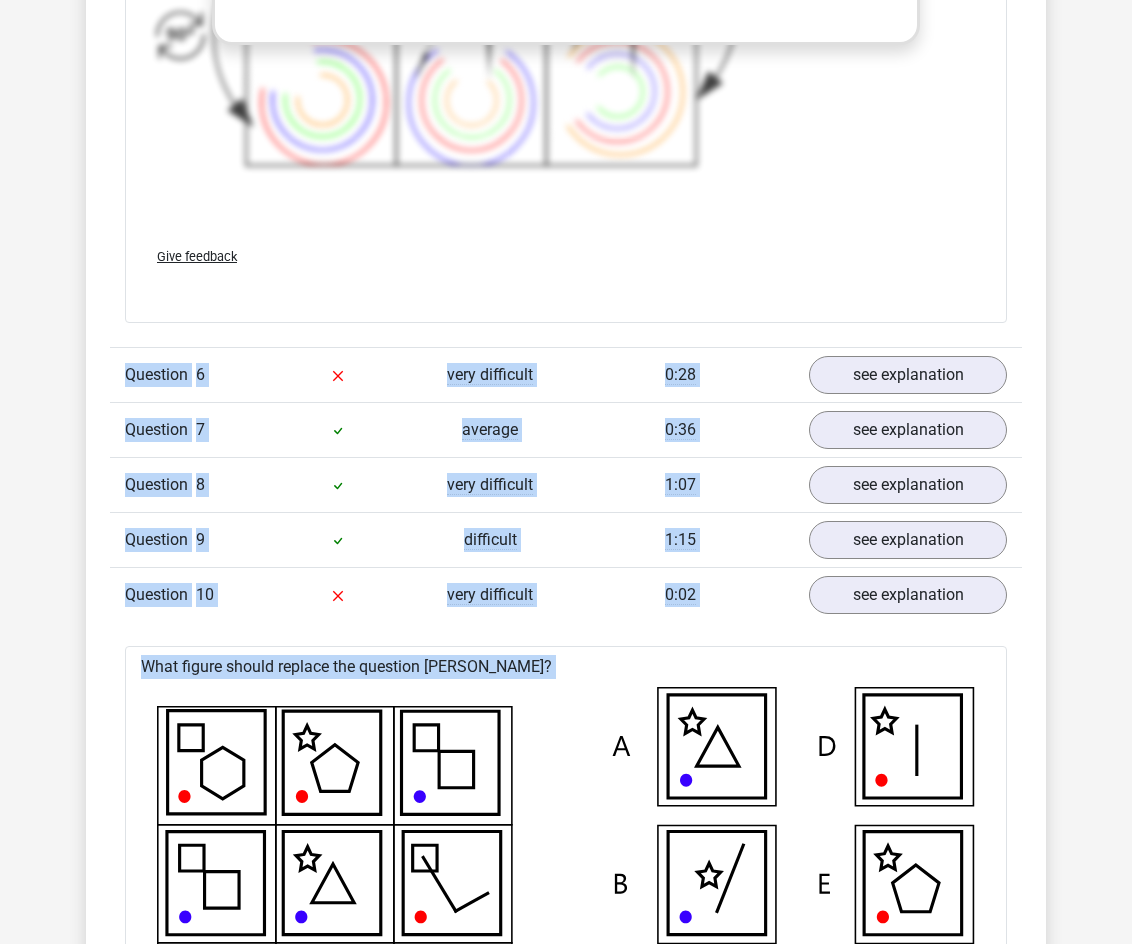 scroll, scrollTop: 5207, scrollLeft: 0, axis: vertical 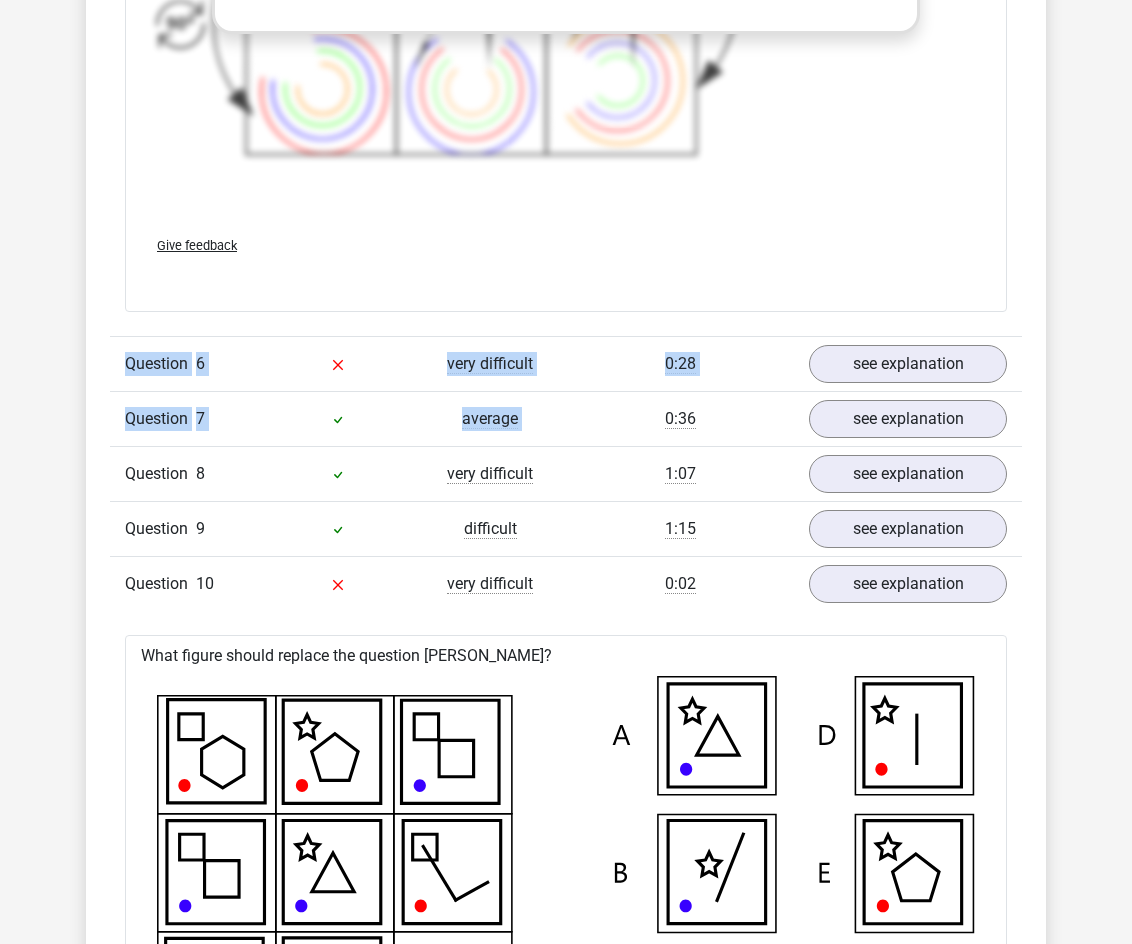 drag, startPoint x: 791, startPoint y: 639, endPoint x: 614, endPoint y: 427, distance: 276.17566 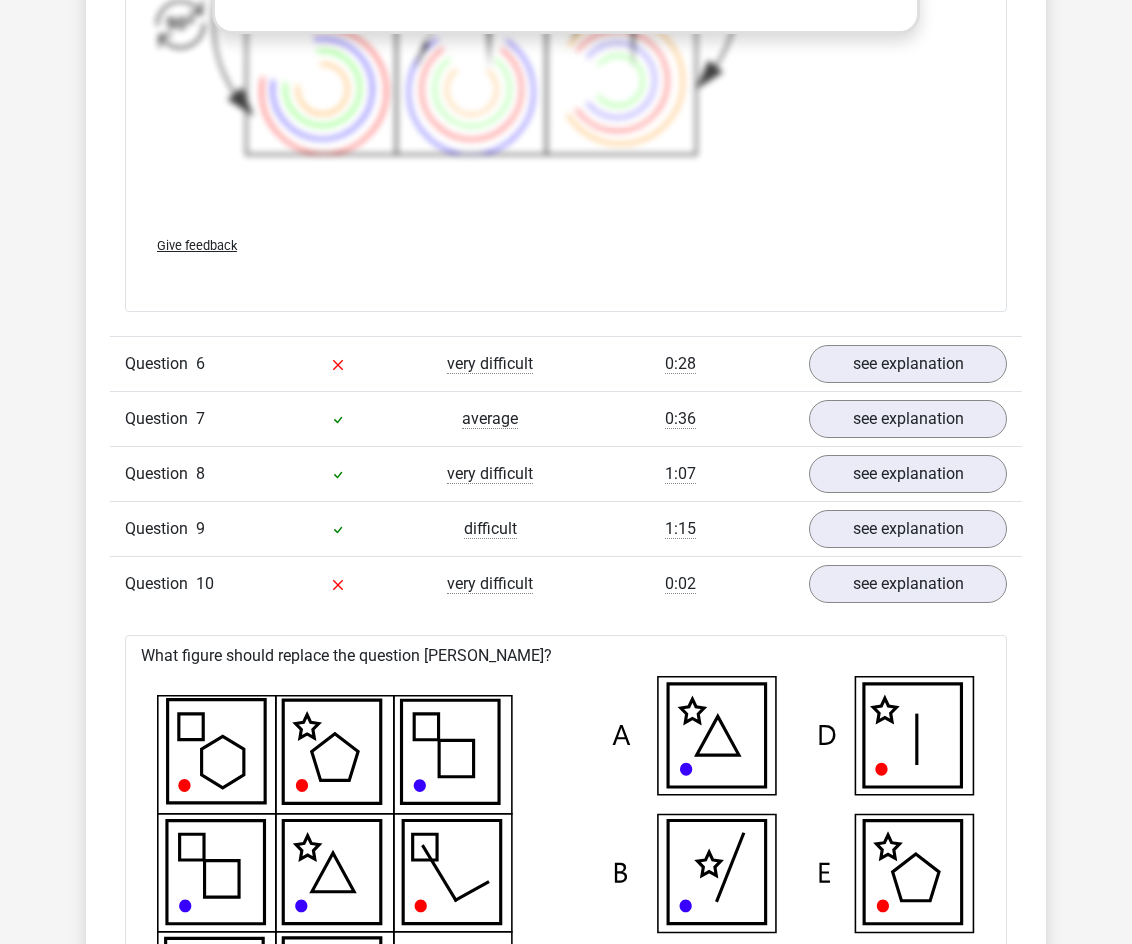click on "0:02" at bounding box center [680, 584] 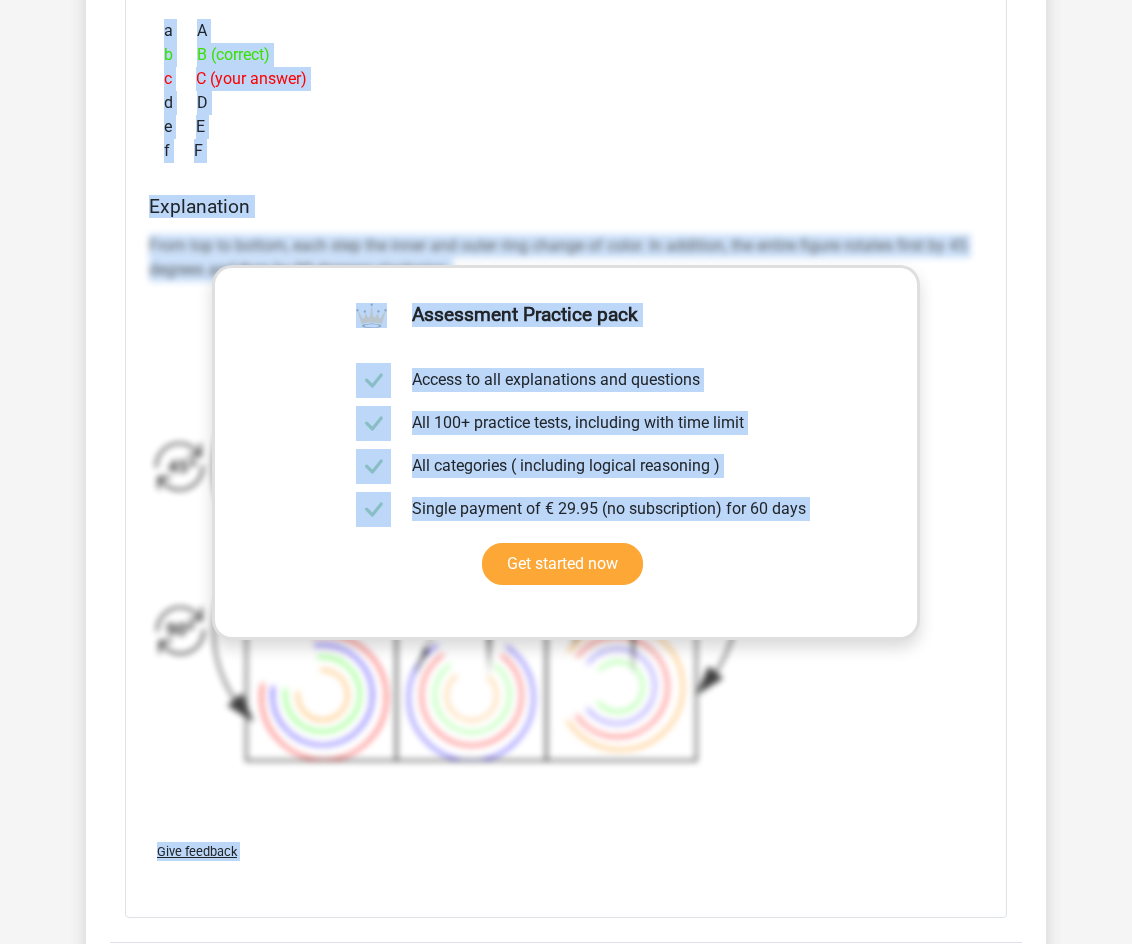 scroll, scrollTop: 4230, scrollLeft: 0, axis: vertical 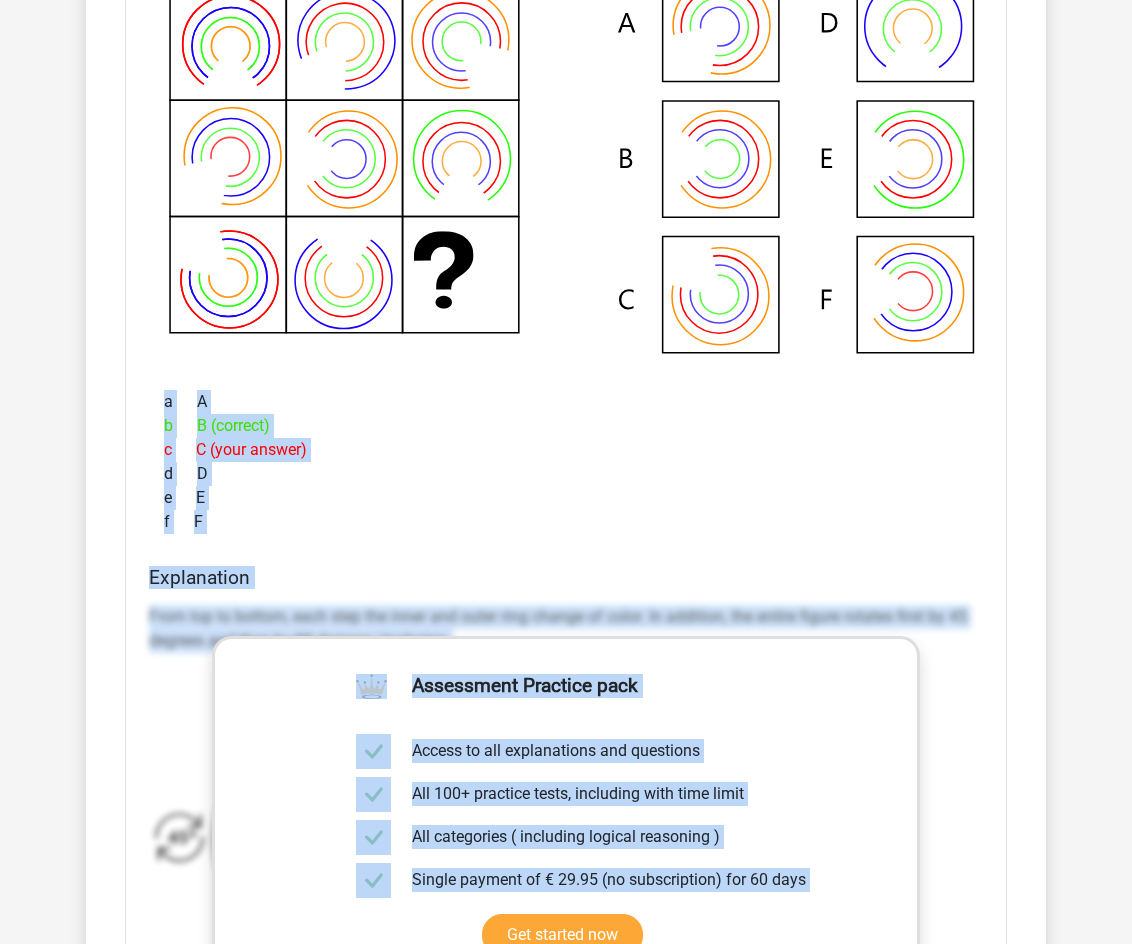 drag, startPoint x: 619, startPoint y: 318, endPoint x: 683, endPoint y: 341, distance: 68.007355 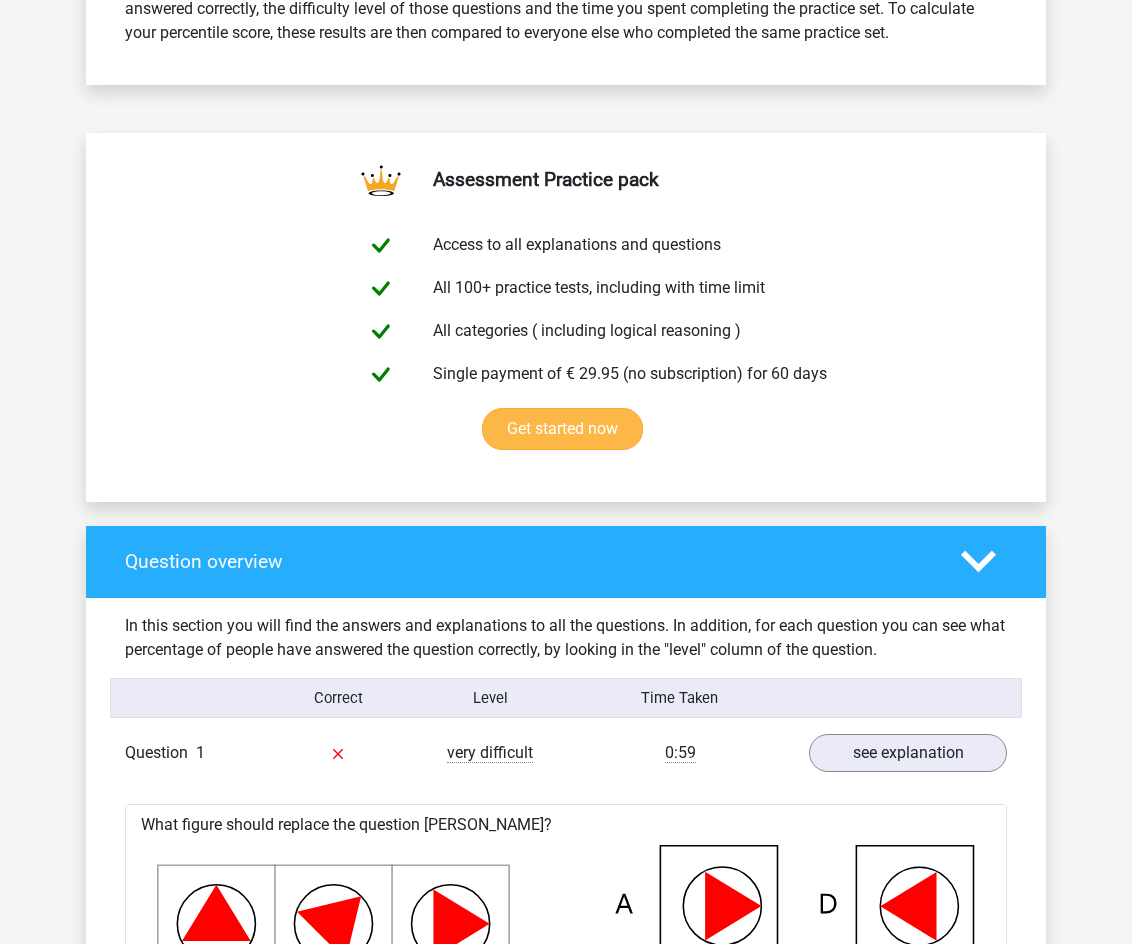 scroll, scrollTop: 887, scrollLeft: 0, axis: vertical 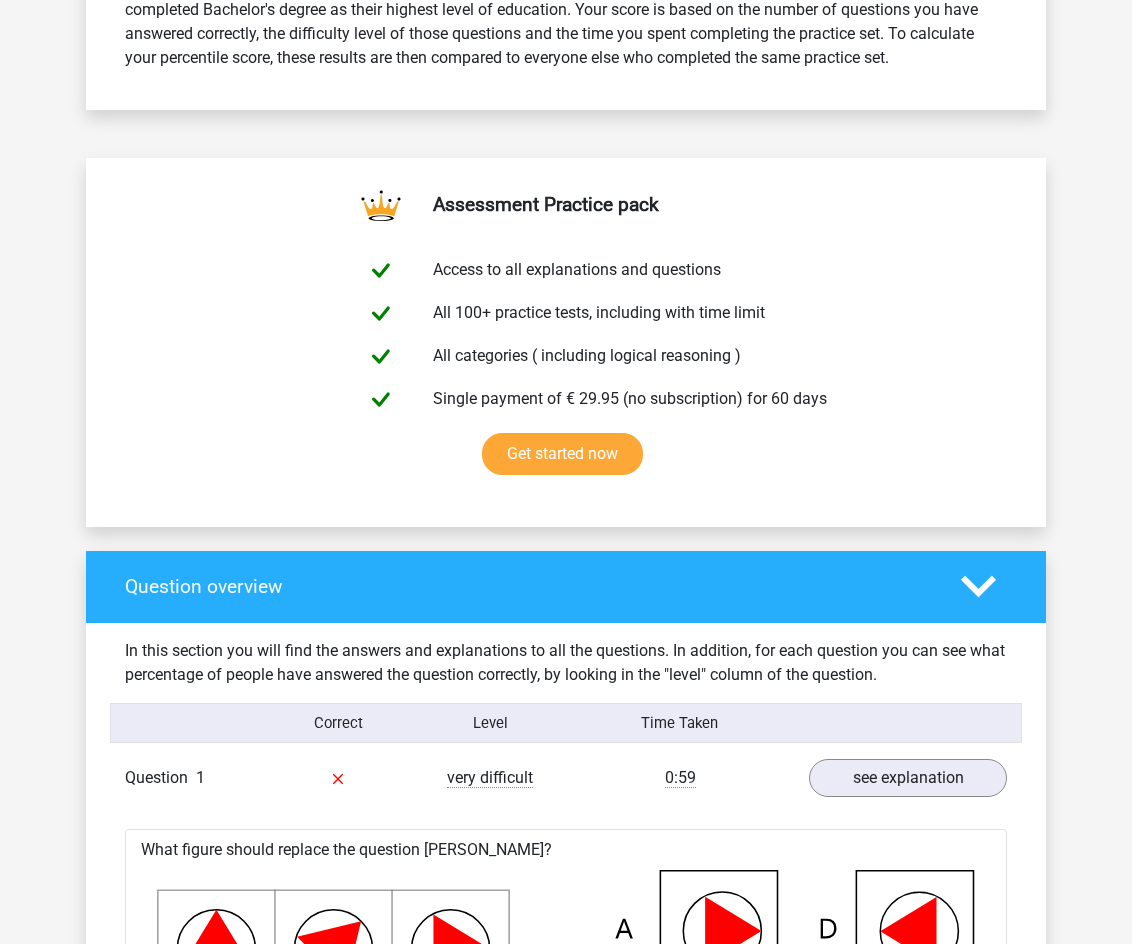 drag, startPoint x: 353, startPoint y: 388, endPoint x: 652, endPoint y: 712, distance: 440.88208 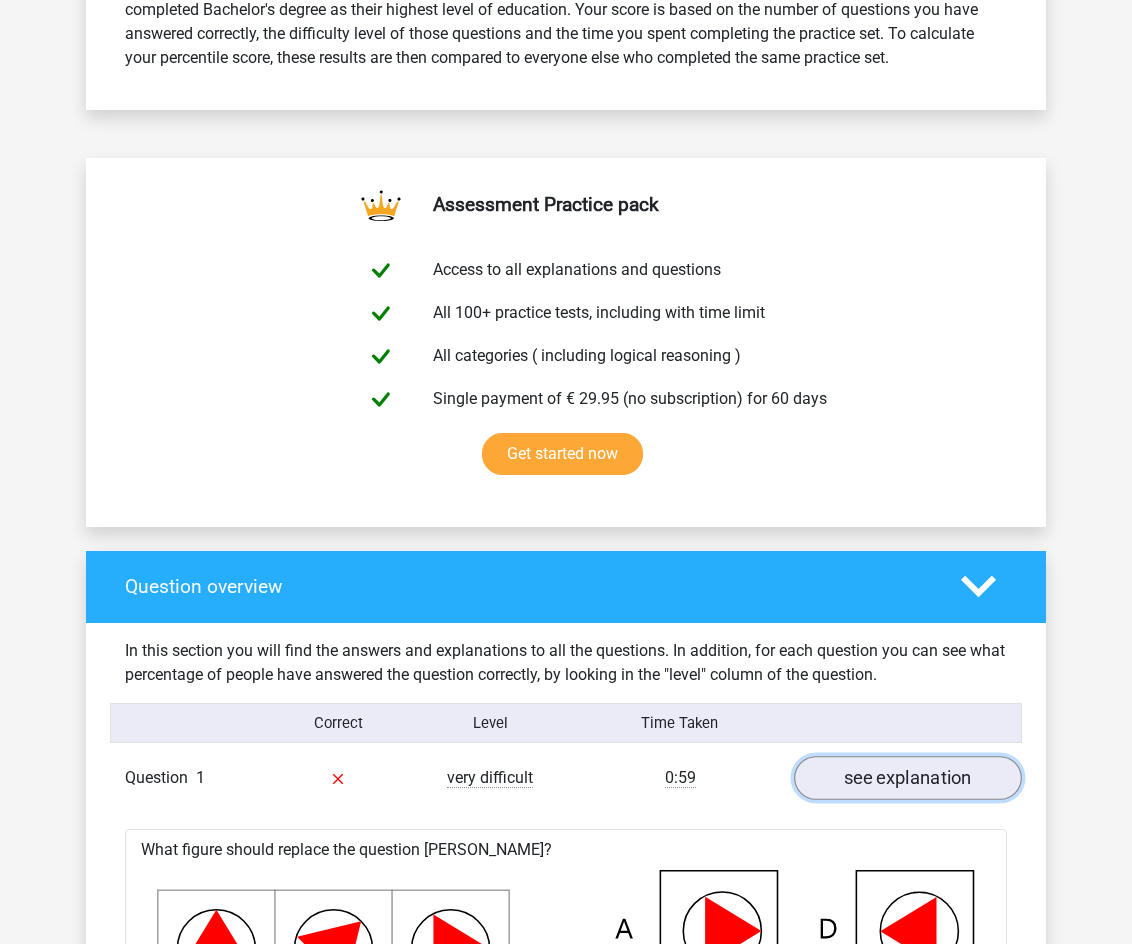 click on "see explanation" at bounding box center (908, 778) 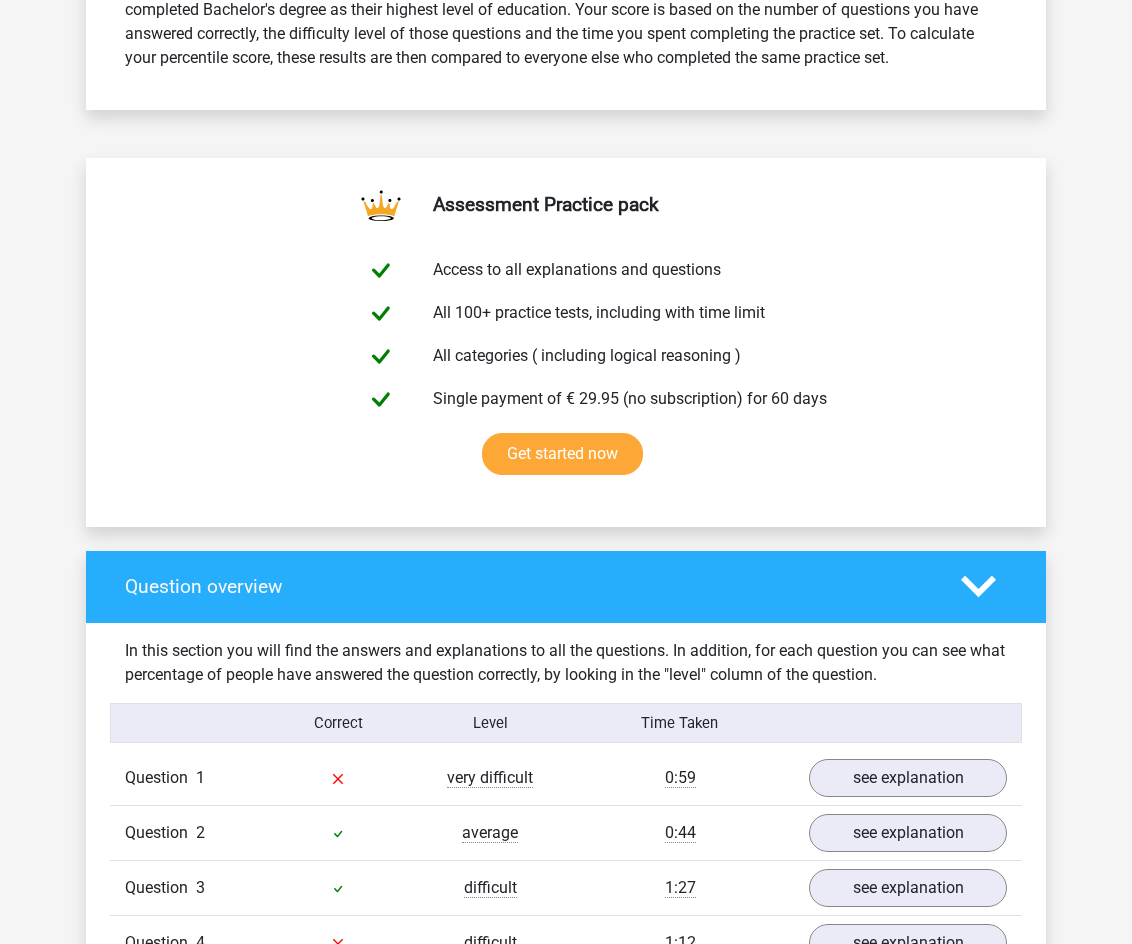 click 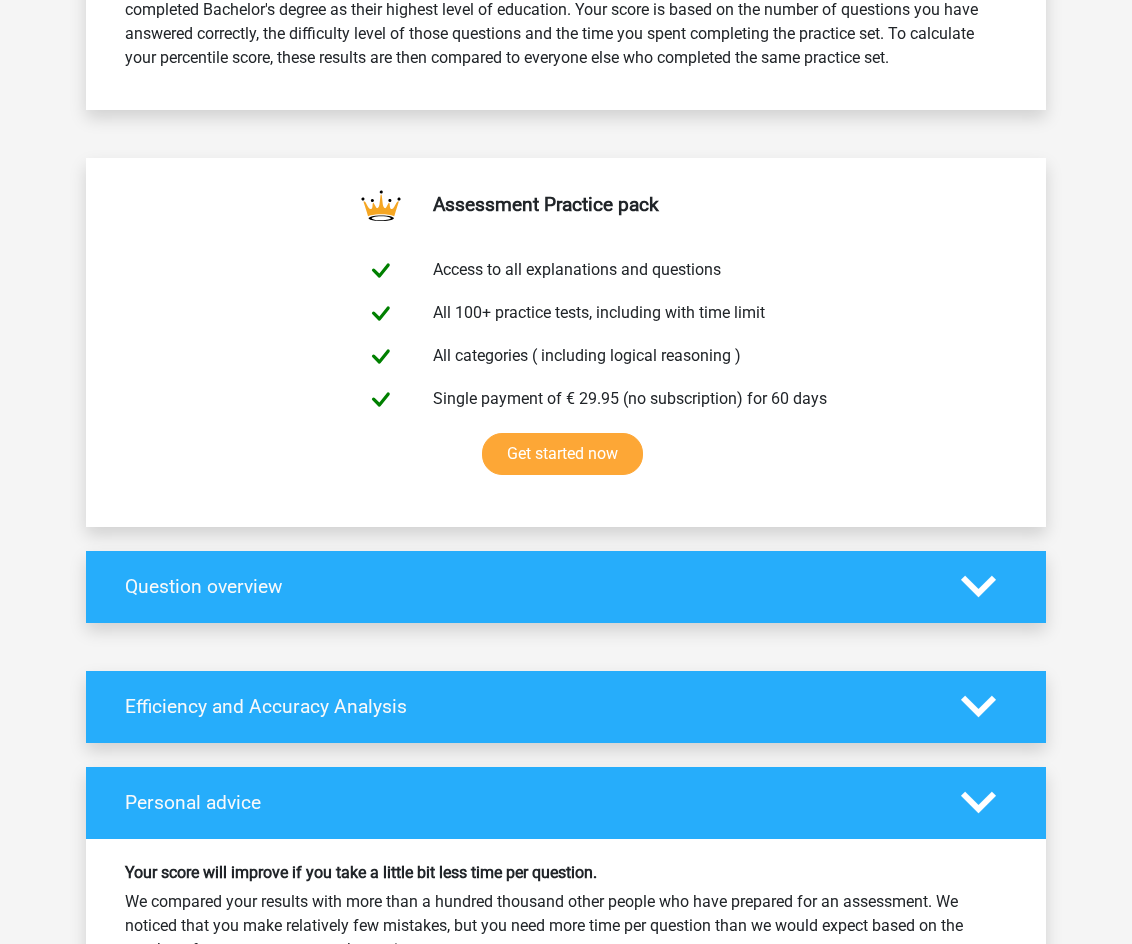 drag, startPoint x: 987, startPoint y: 575, endPoint x: 960, endPoint y: 575, distance: 27 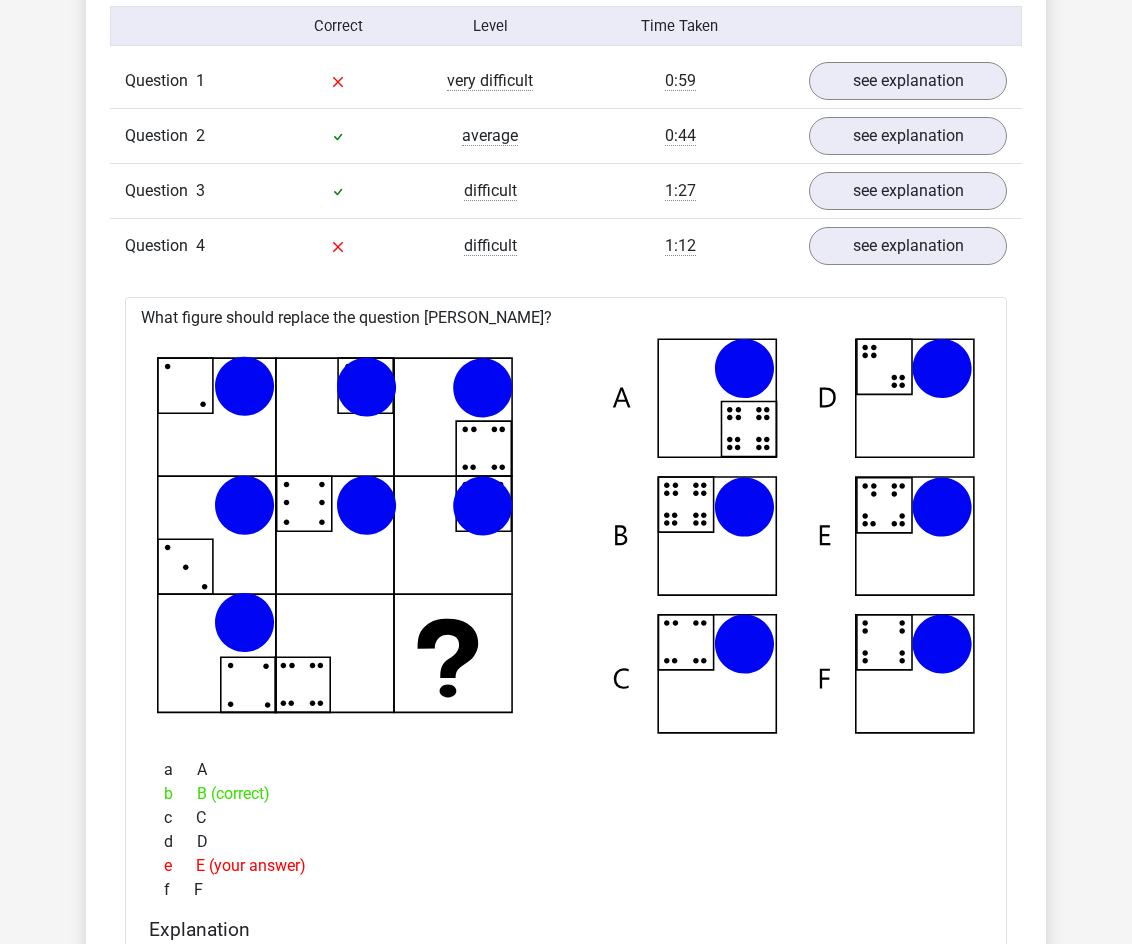 scroll, scrollTop: 1791, scrollLeft: 0, axis: vertical 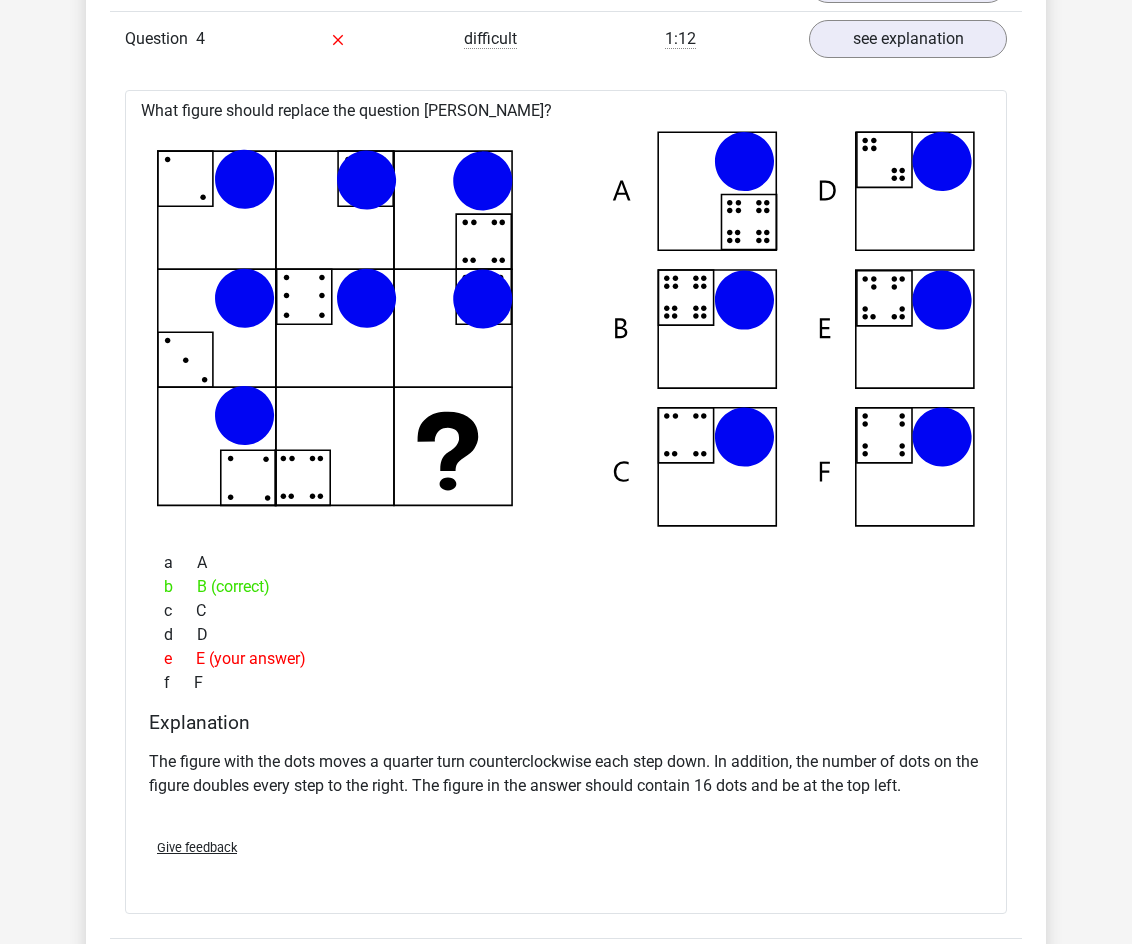 drag, startPoint x: 929, startPoint y: 604, endPoint x: 777, endPoint y: 255, distance: 380.66388 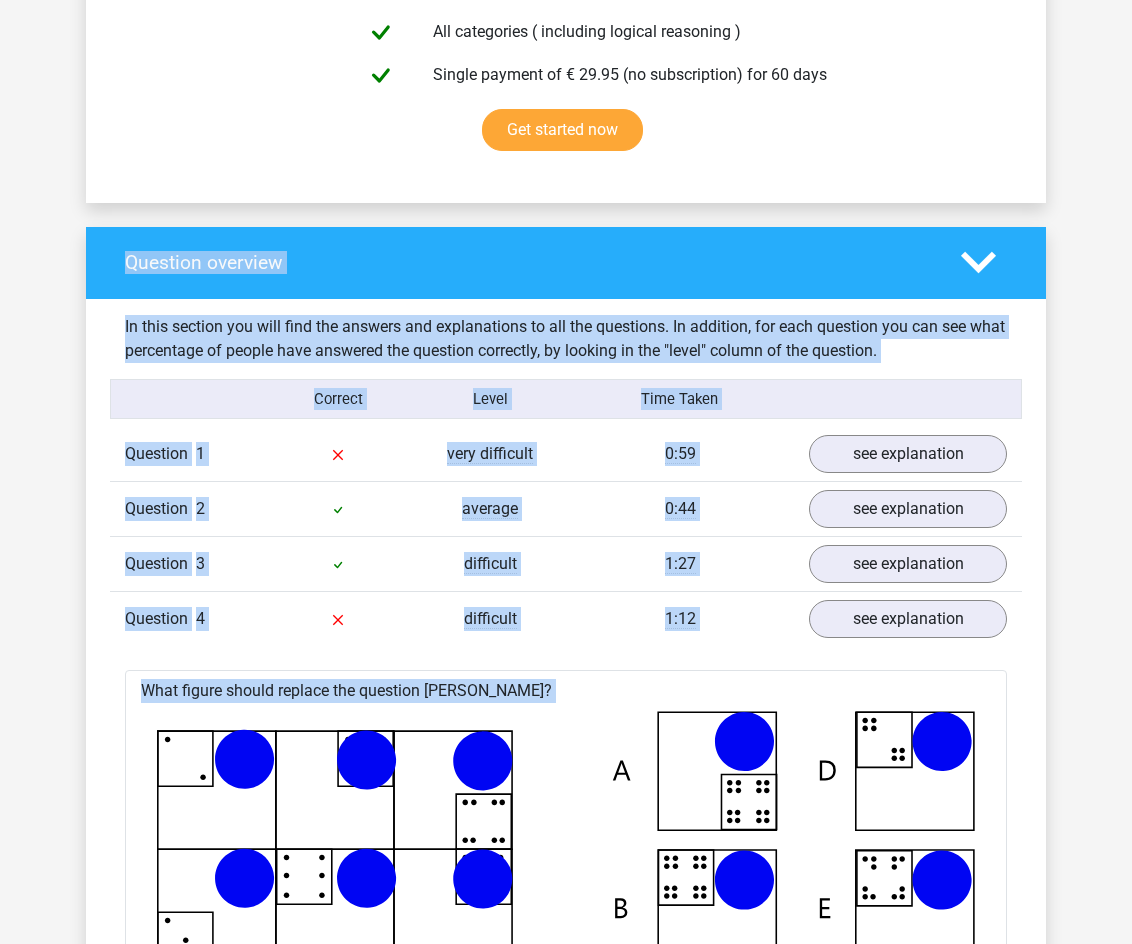 scroll, scrollTop: 1181, scrollLeft: 0, axis: vertical 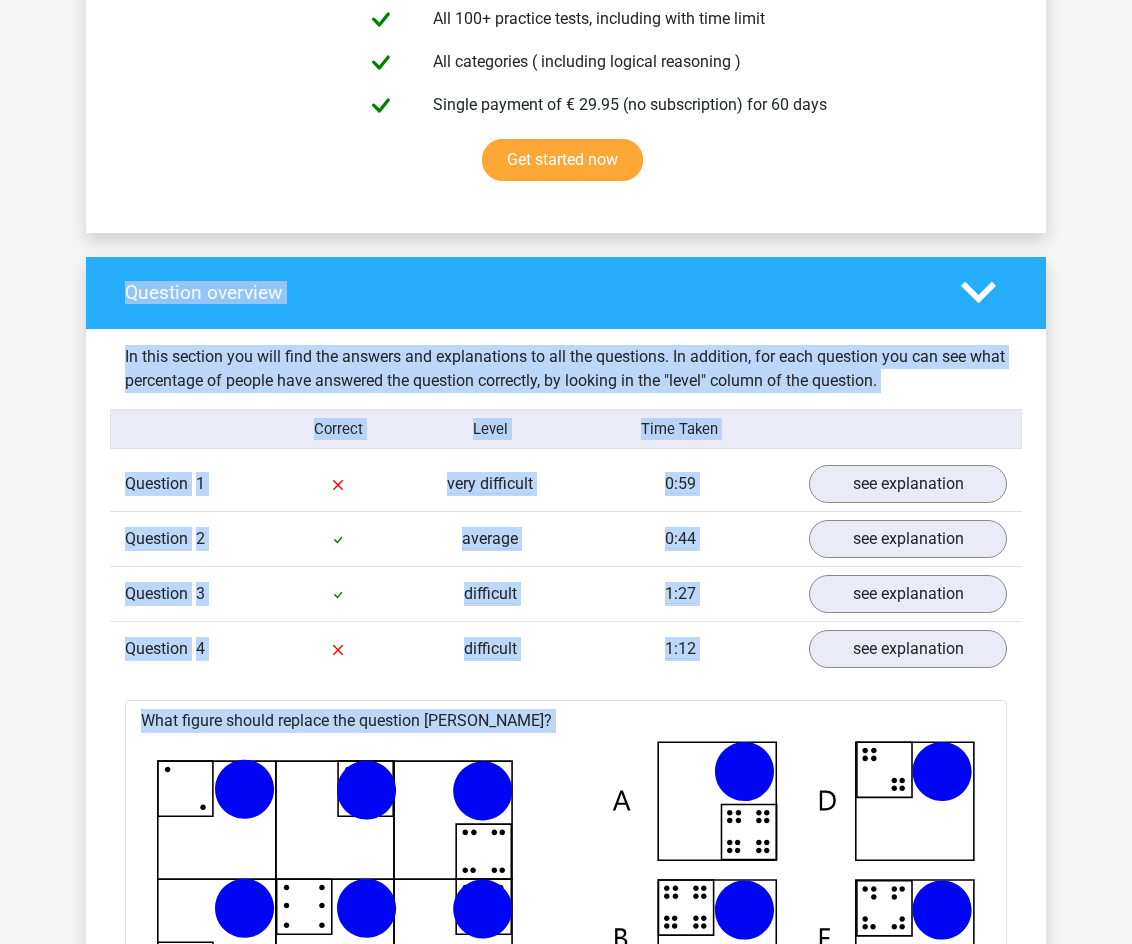 drag, startPoint x: 560, startPoint y: 708, endPoint x: 779, endPoint y: 716, distance: 219.14607 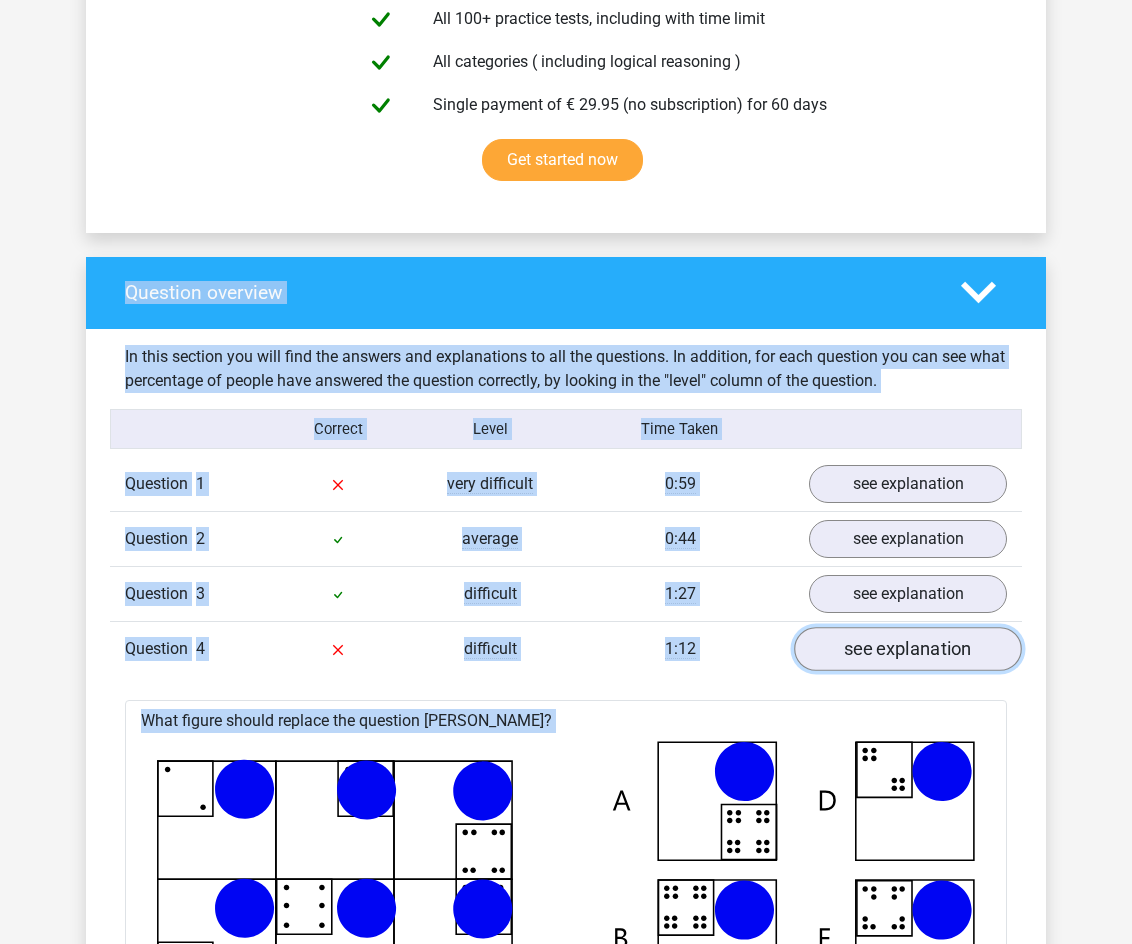 click on "see explanation" at bounding box center [908, 649] 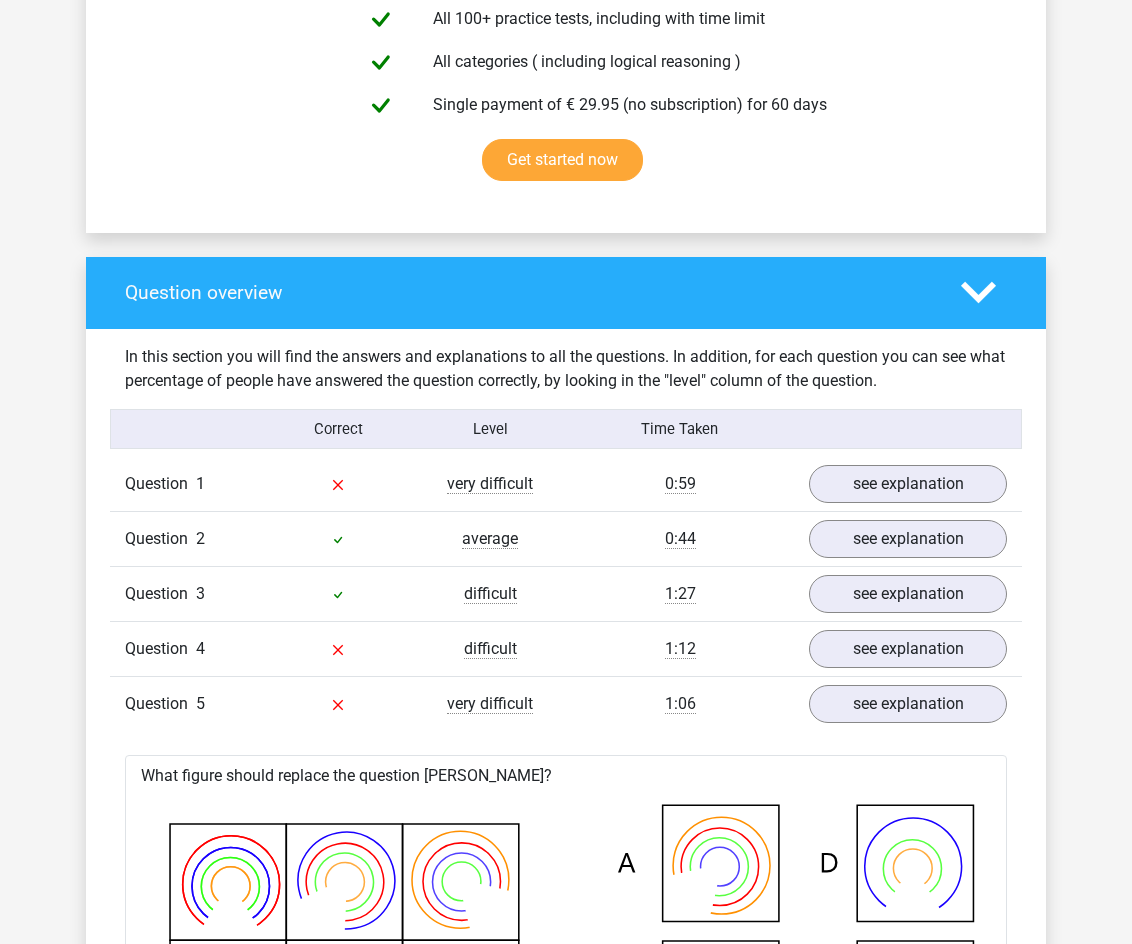 drag, startPoint x: 527, startPoint y: 767, endPoint x: 790, endPoint y: 712, distance: 268.68942 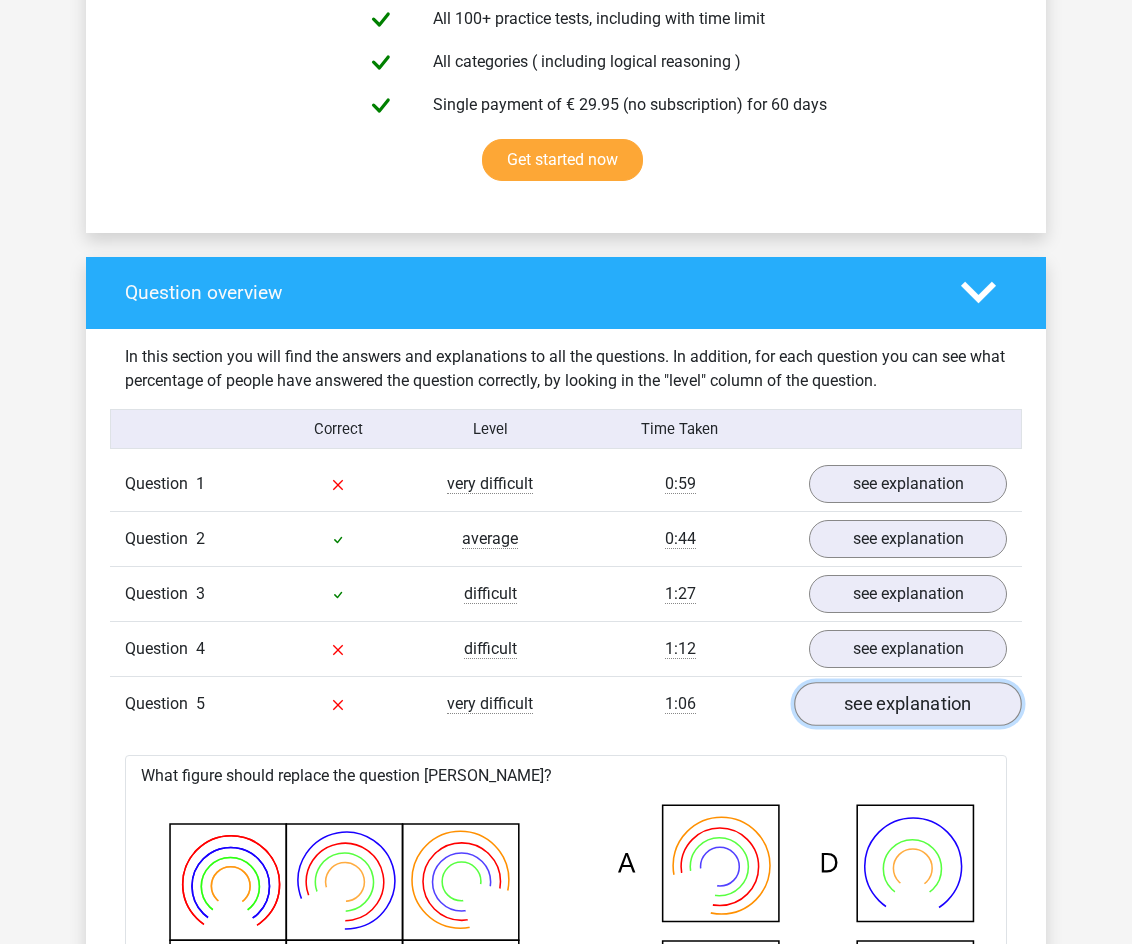 click on "see explanation" at bounding box center [908, 704] 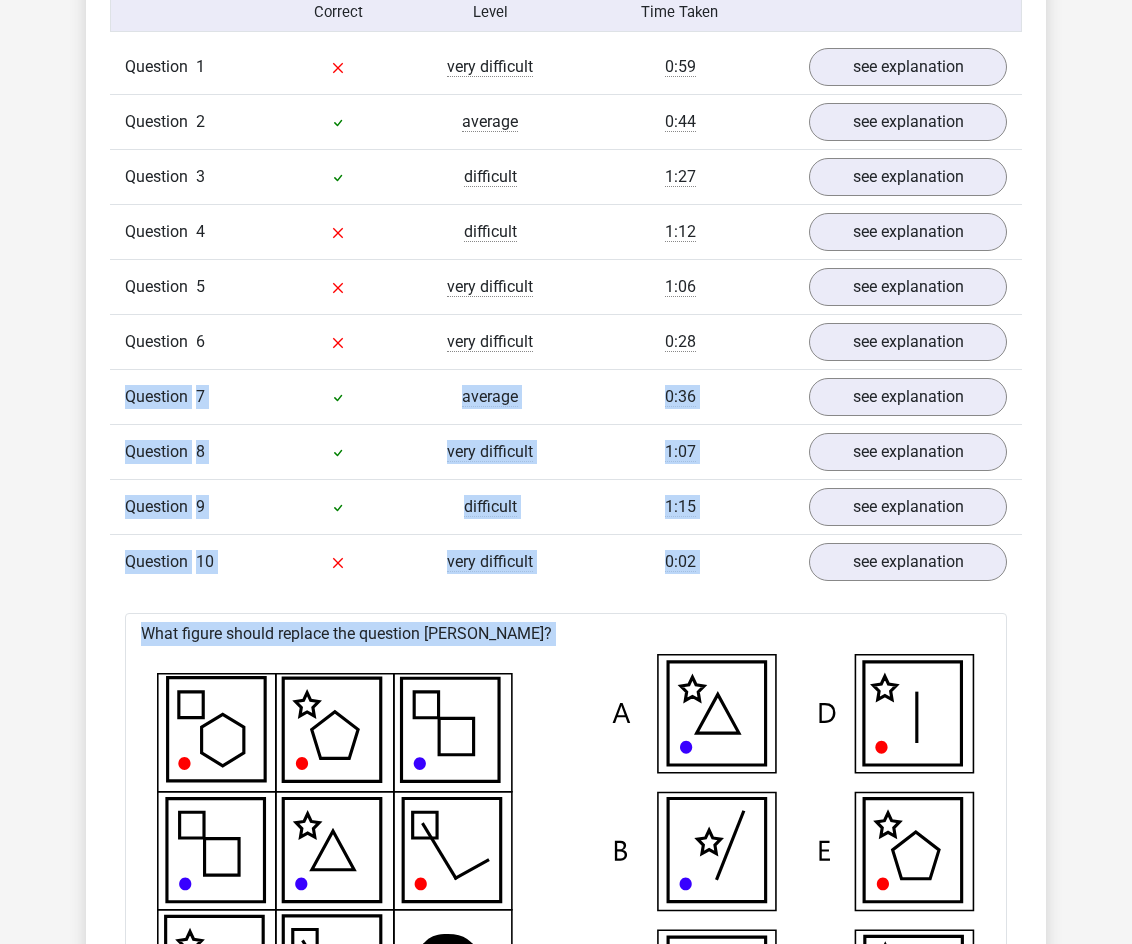 scroll, scrollTop: 1838, scrollLeft: 0, axis: vertical 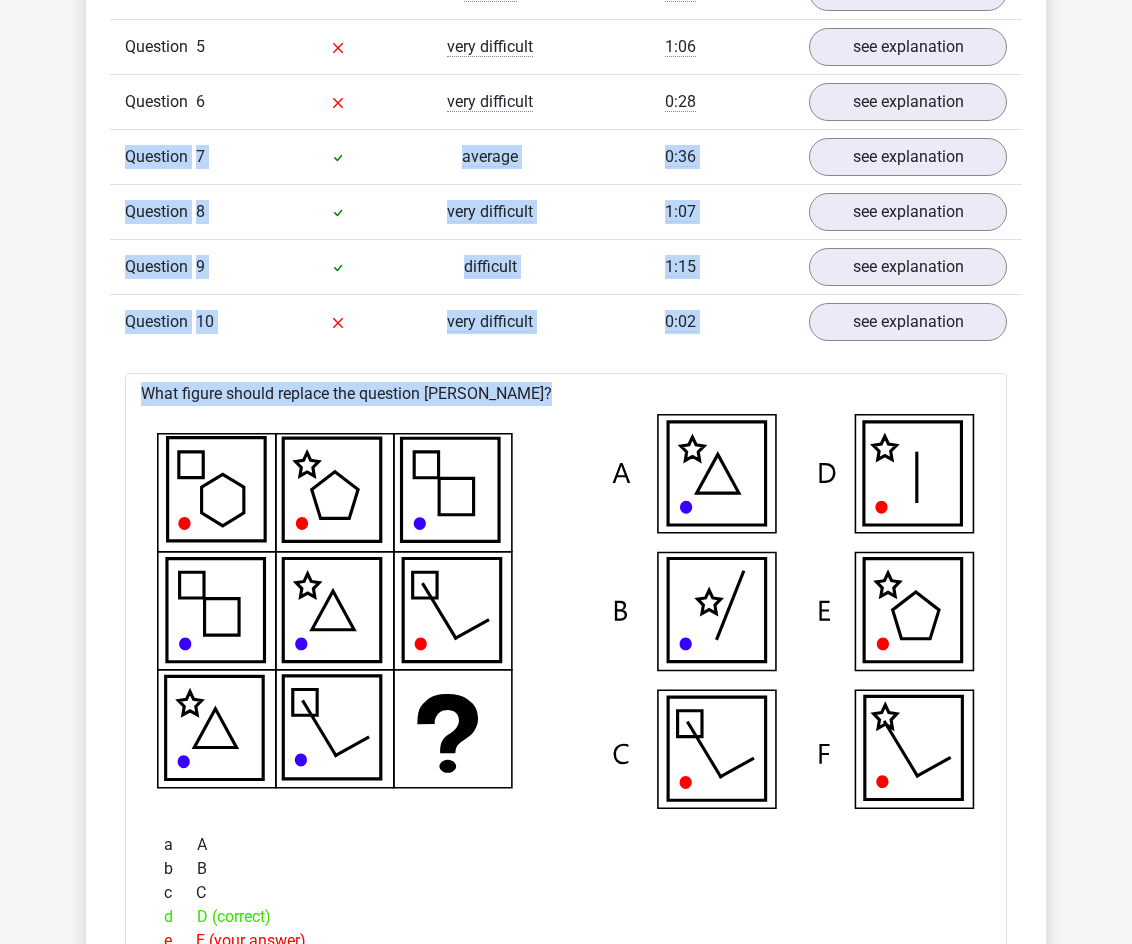 drag, startPoint x: 725, startPoint y: 799, endPoint x: 719, endPoint y: 347, distance: 452.03983 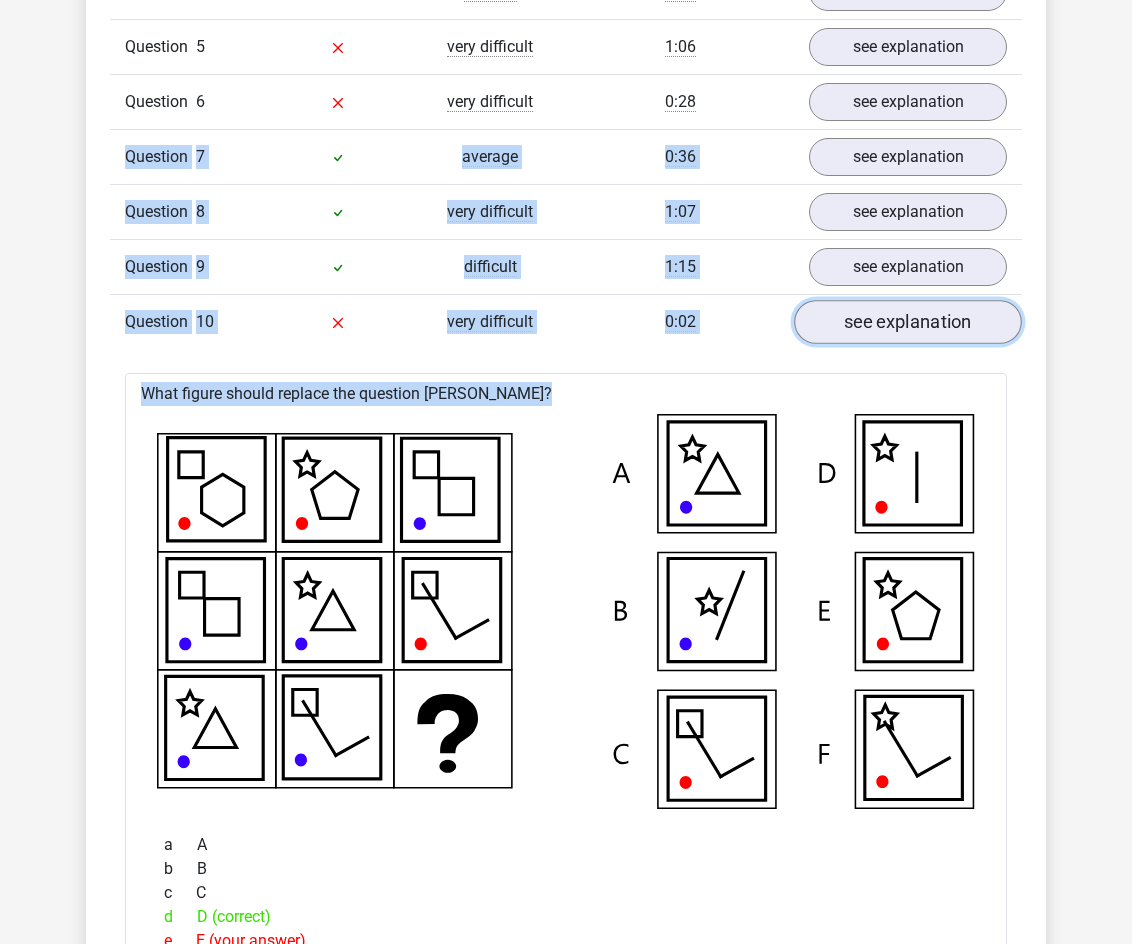 click on "see explanation" at bounding box center (908, 322) 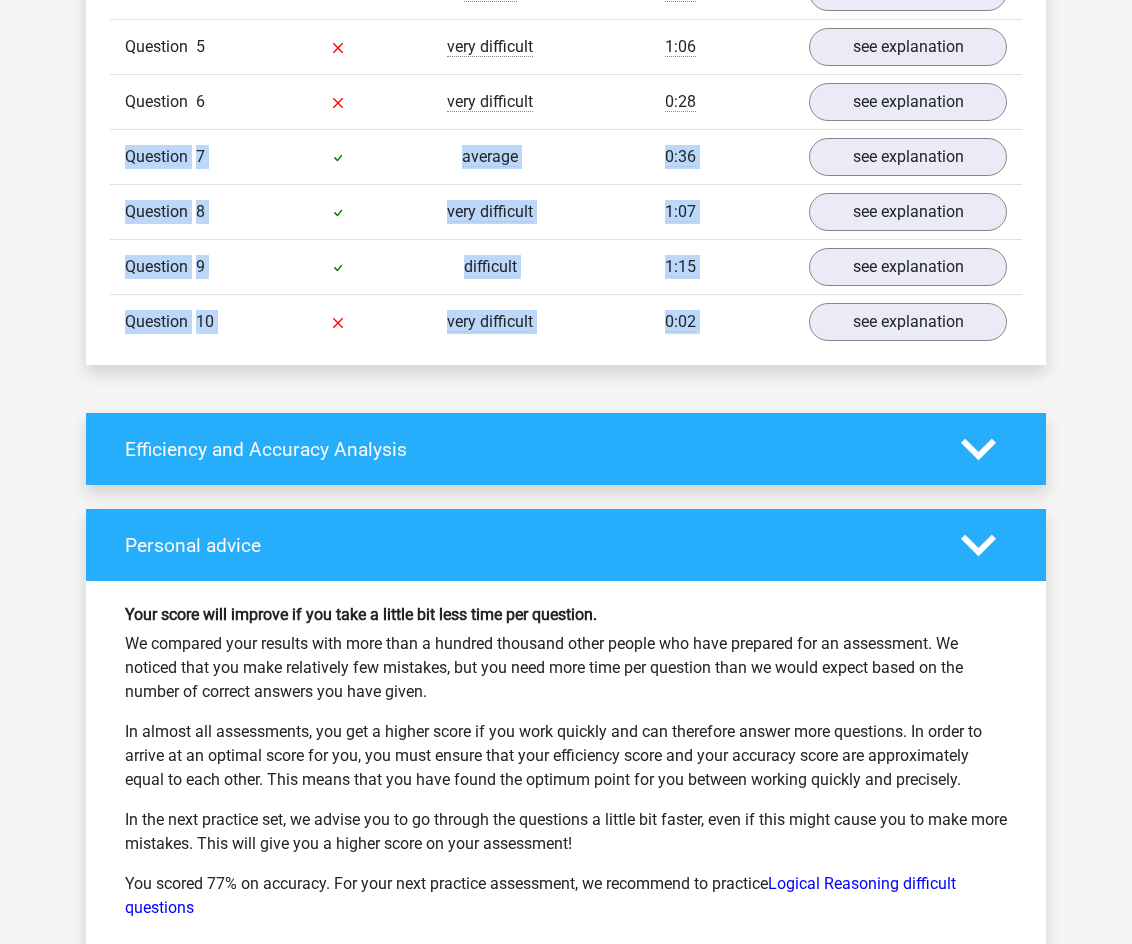 click on "Question
9
difficult
1:15
see explanation" at bounding box center (566, 266) 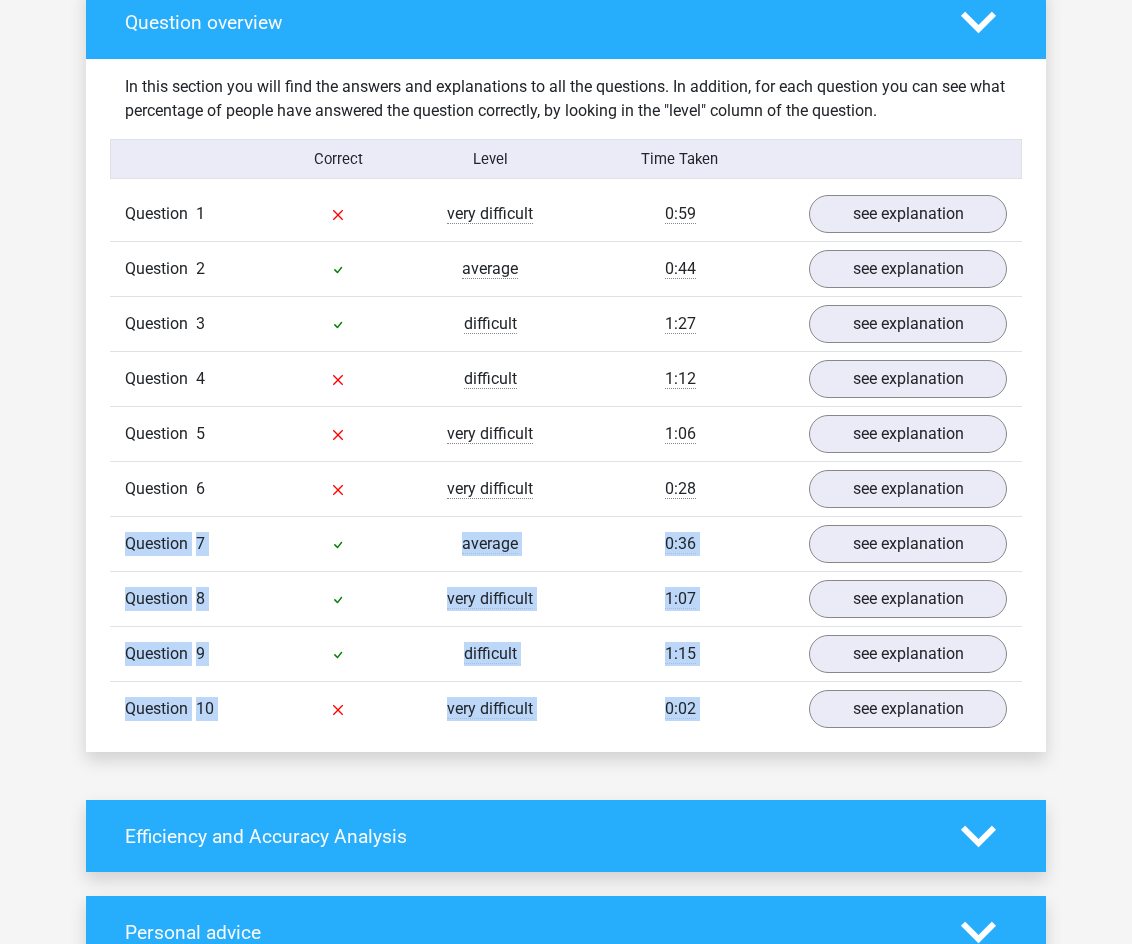 scroll, scrollTop: 1445, scrollLeft: 0, axis: vertical 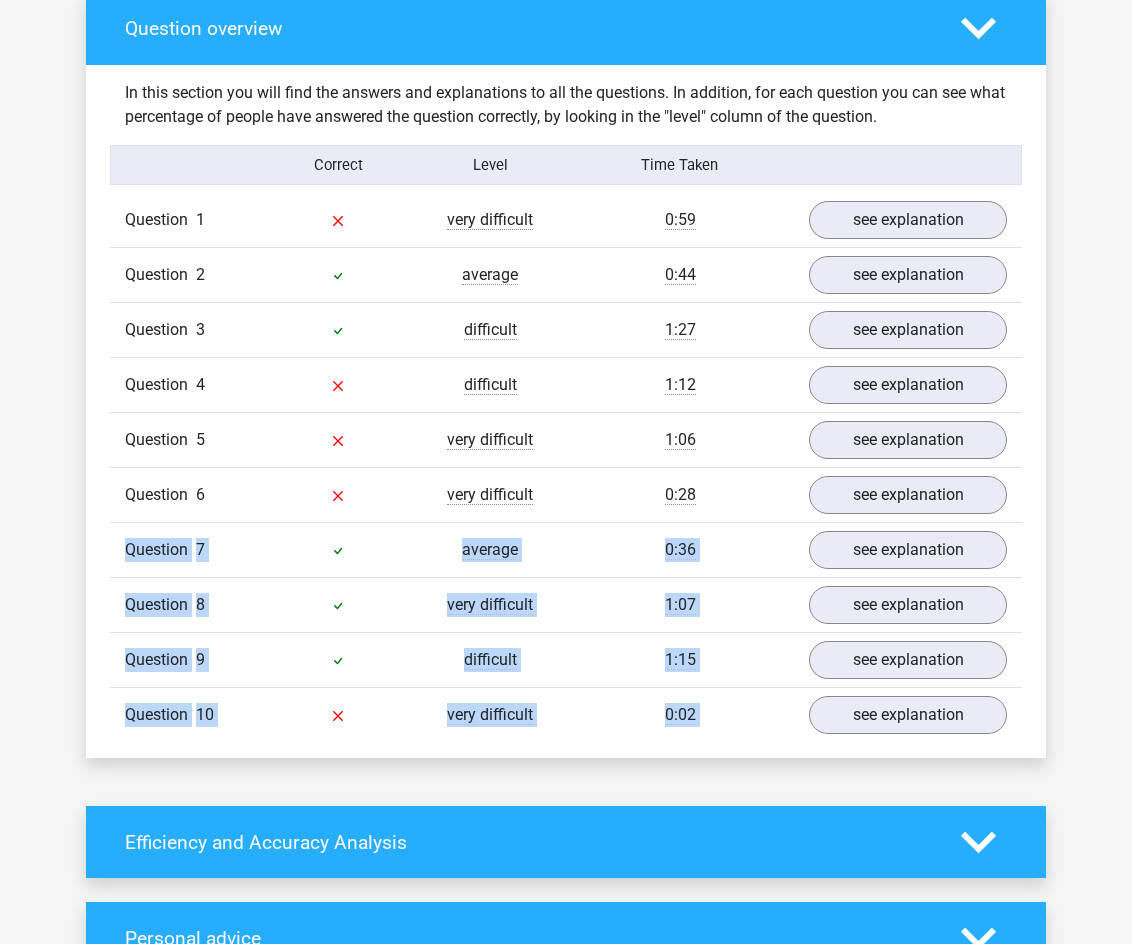 drag, startPoint x: 656, startPoint y: 299, endPoint x: 659, endPoint y: 454, distance: 155.02902 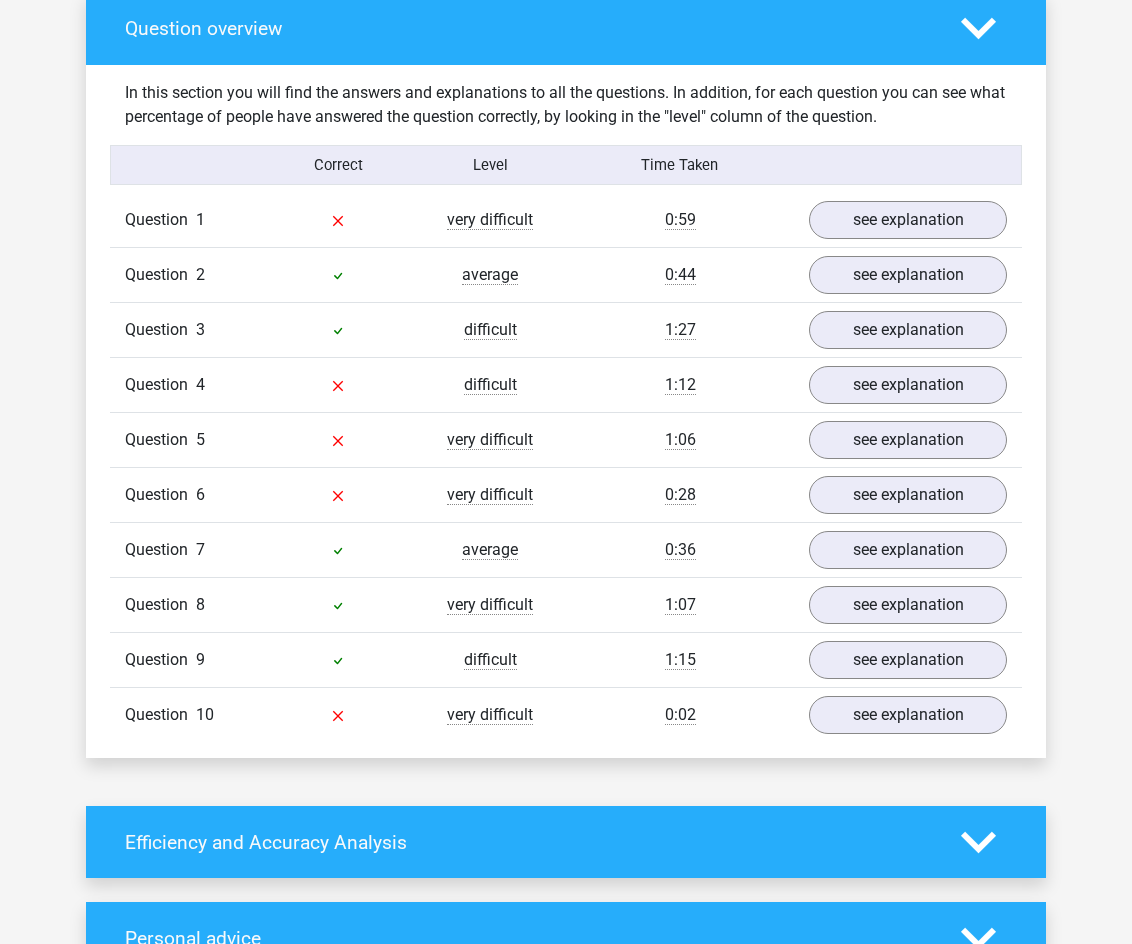 click on "Go  premium
ayhan
gezalzadeayxan@gmail.com" at bounding box center [566, 426] 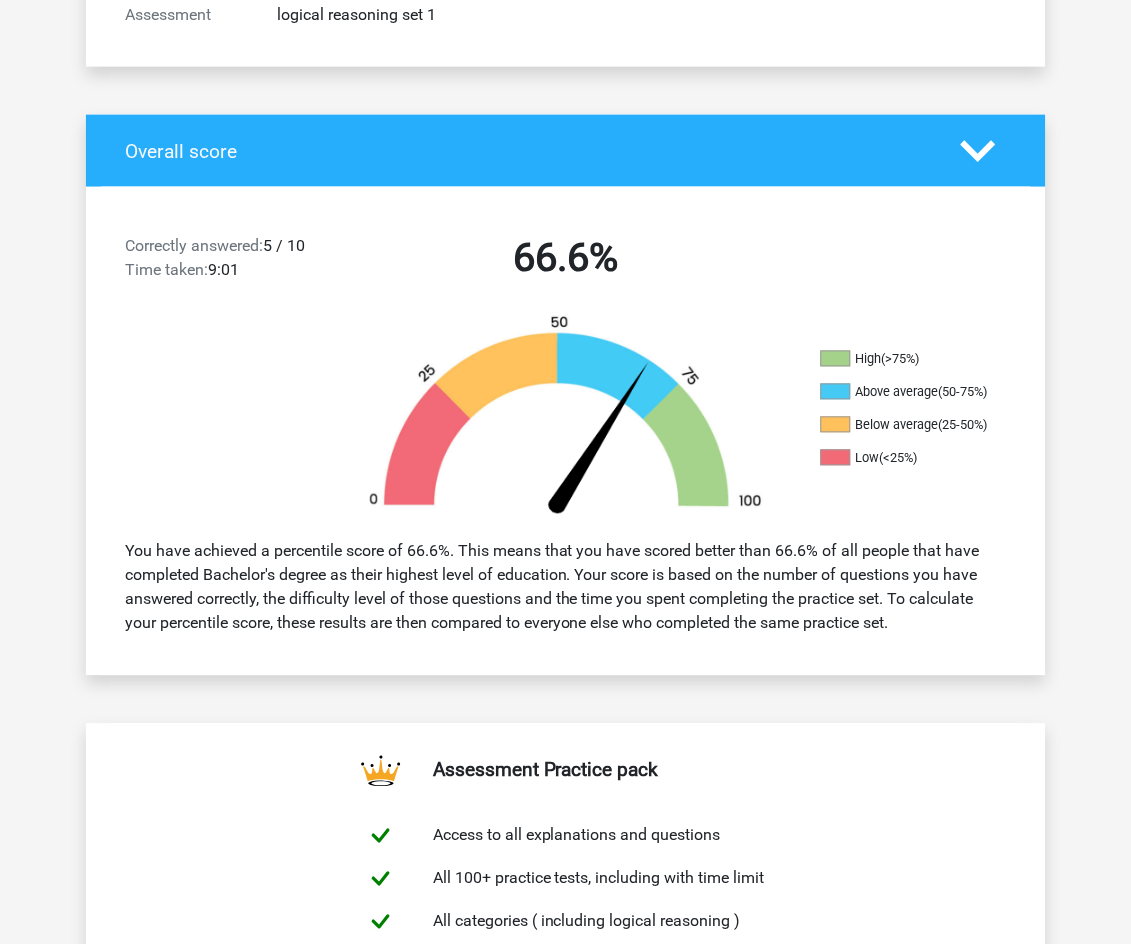 scroll, scrollTop: 0, scrollLeft: 0, axis: both 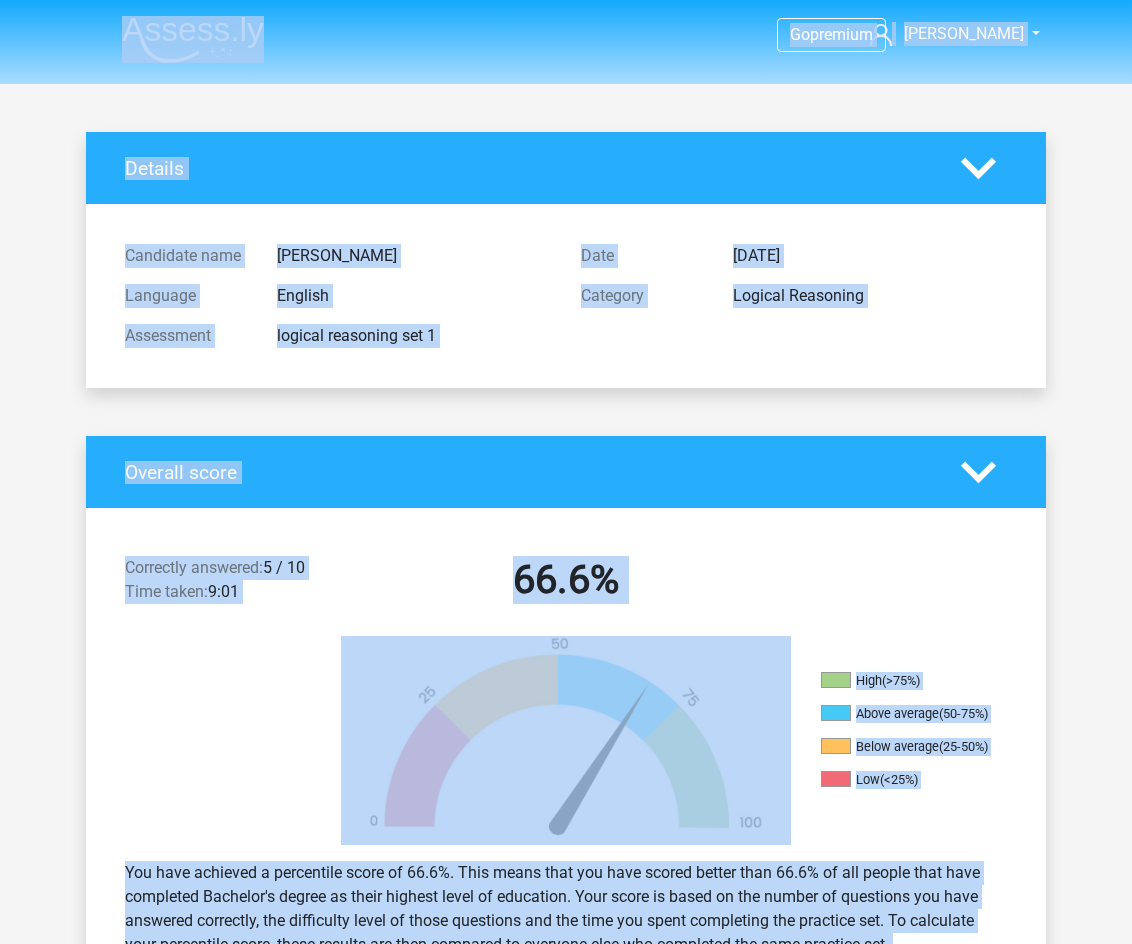 drag, startPoint x: 515, startPoint y: 826, endPoint x: 602, endPoint y: 5, distance: 825.59674 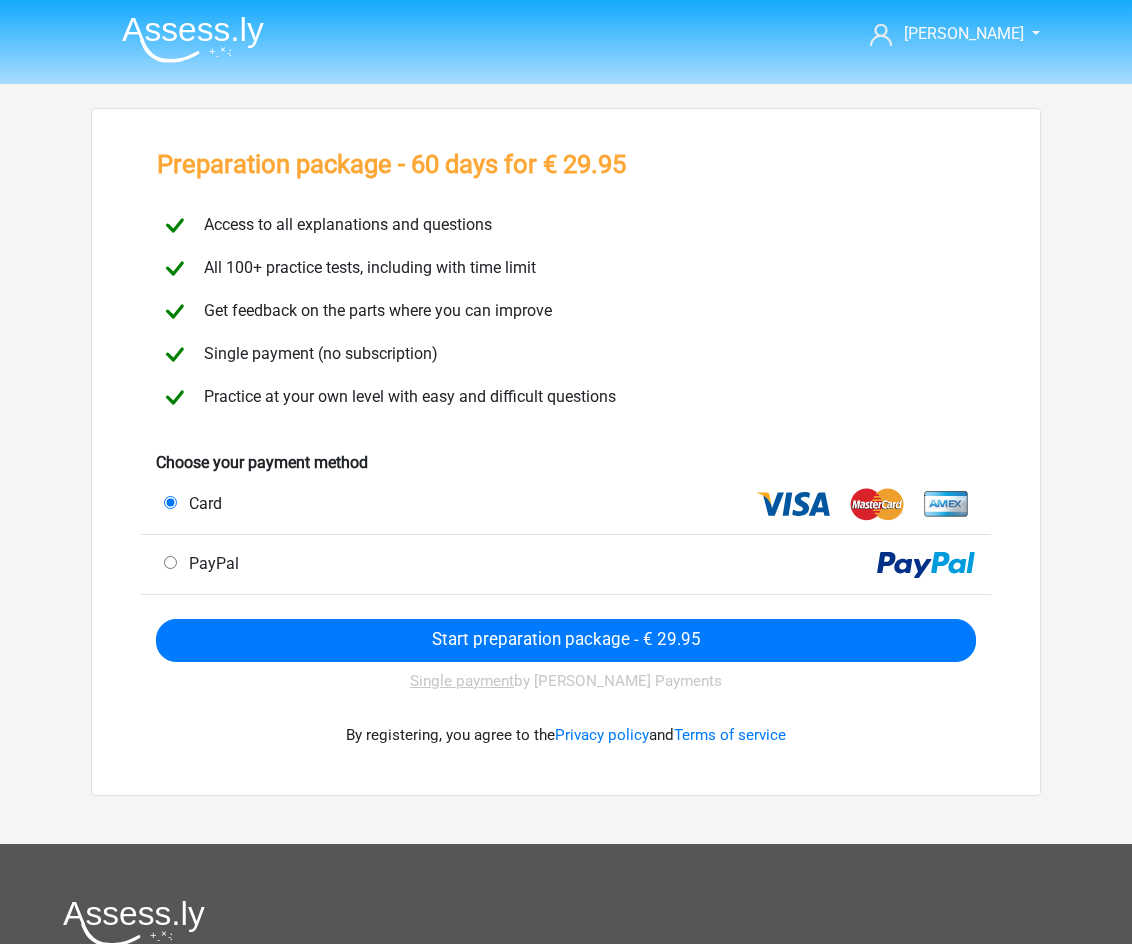 scroll, scrollTop: 0, scrollLeft: 0, axis: both 